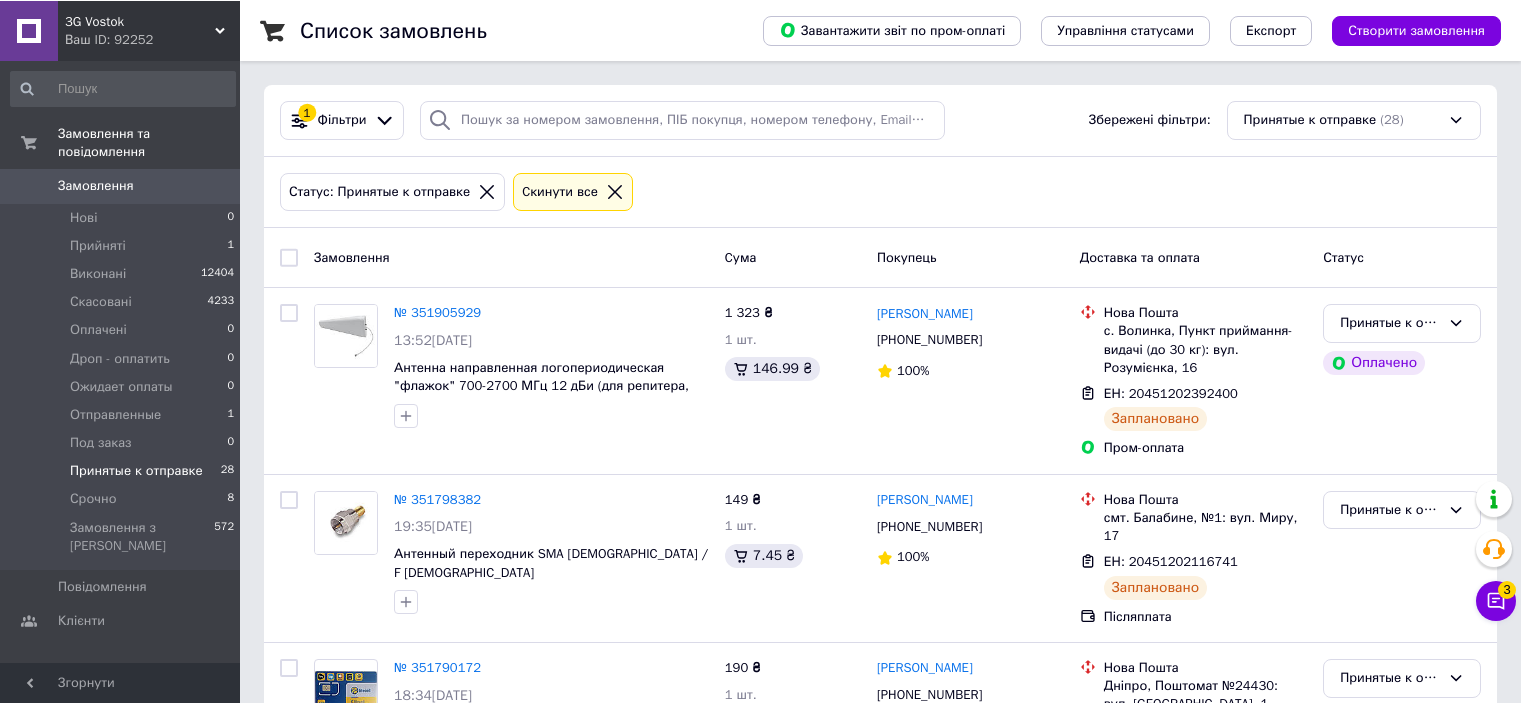 scroll, scrollTop: 0, scrollLeft: 0, axis: both 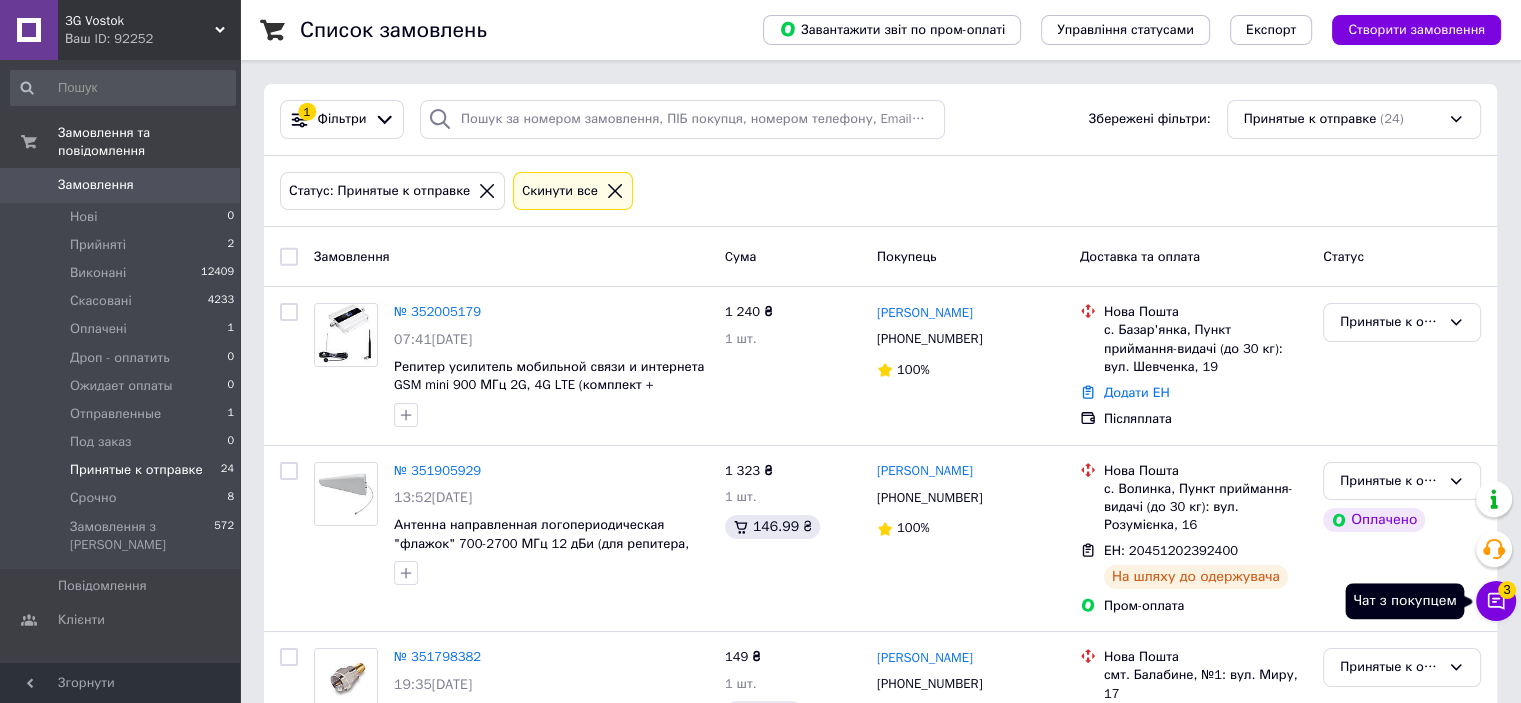 click 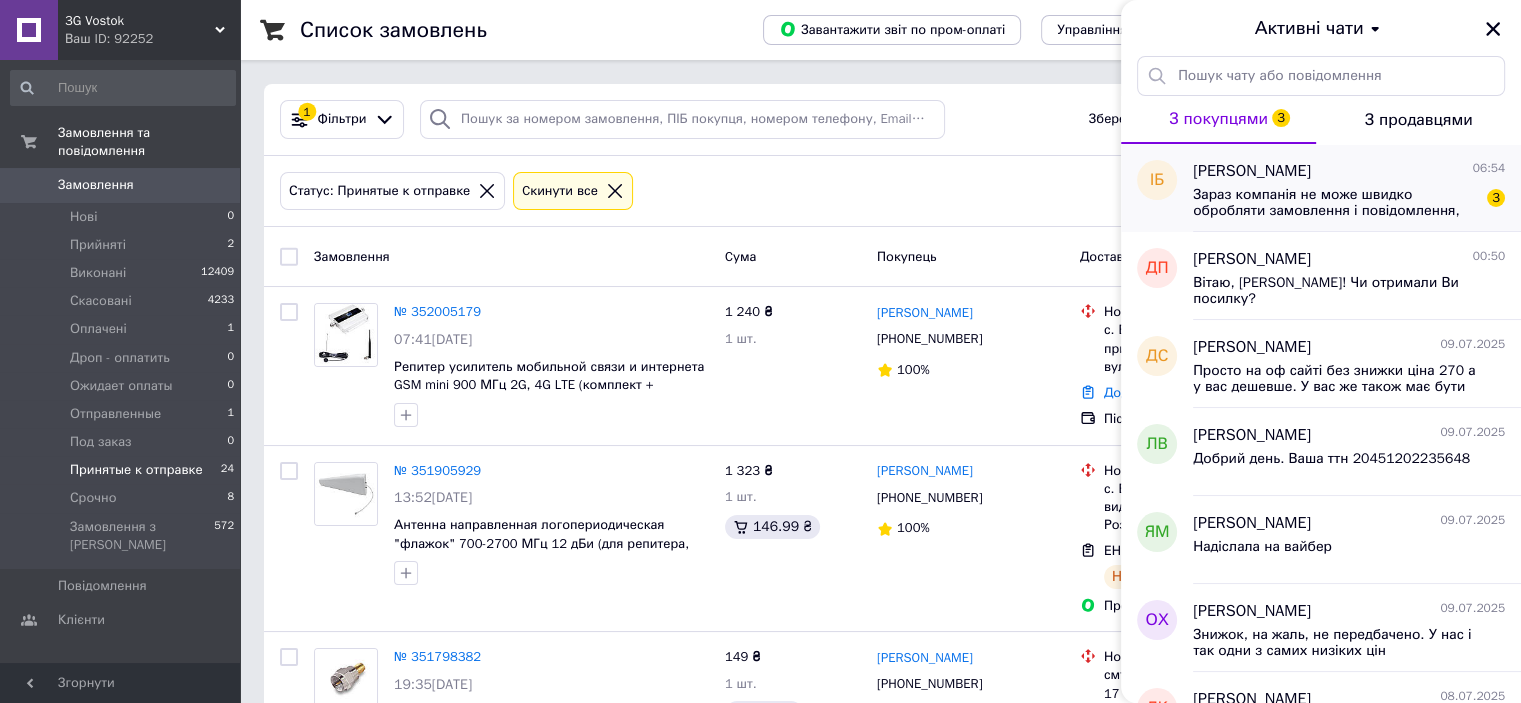 click on "Зараз компанія не може швидко обробляти замовлення і повідомлення, тому що згідно з її графіком роботи сьогодні вихідний день. Ваша заявка буде оброблена протягом наступного робочого дня." at bounding box center (1335, 203) 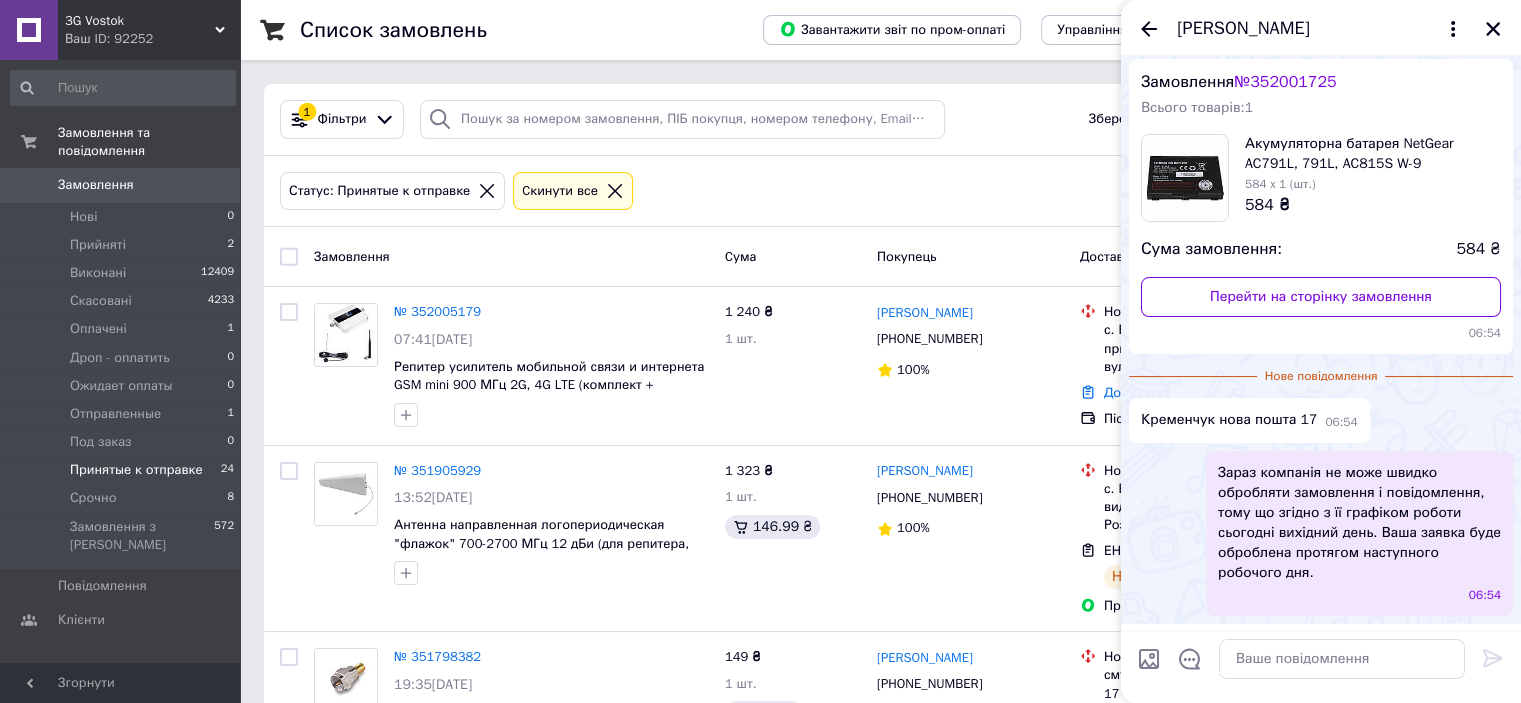 scroll, scrollTop: 16, scrollLeft: 0, axis: vertical 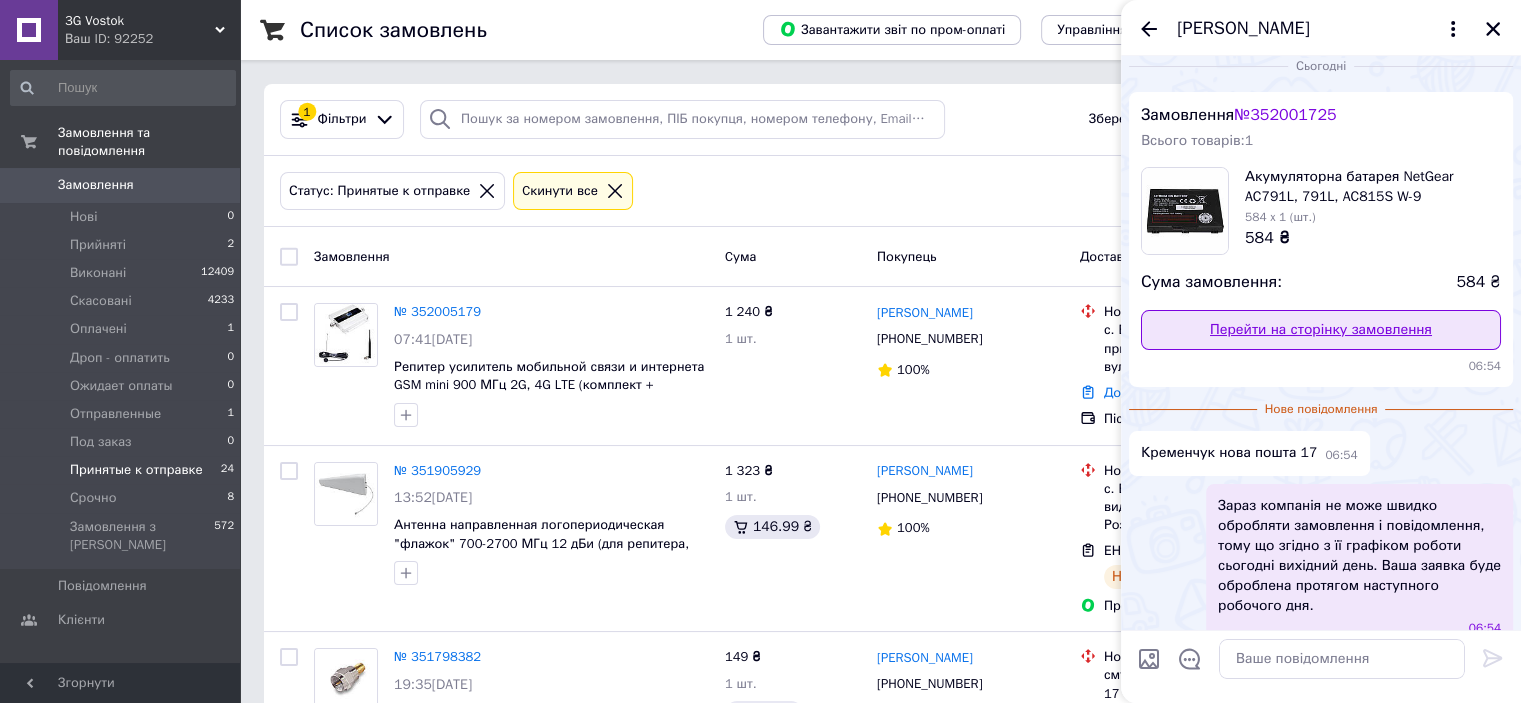 click on "Перейти на сторінку замовлення" at bounding box center (1321, 330) 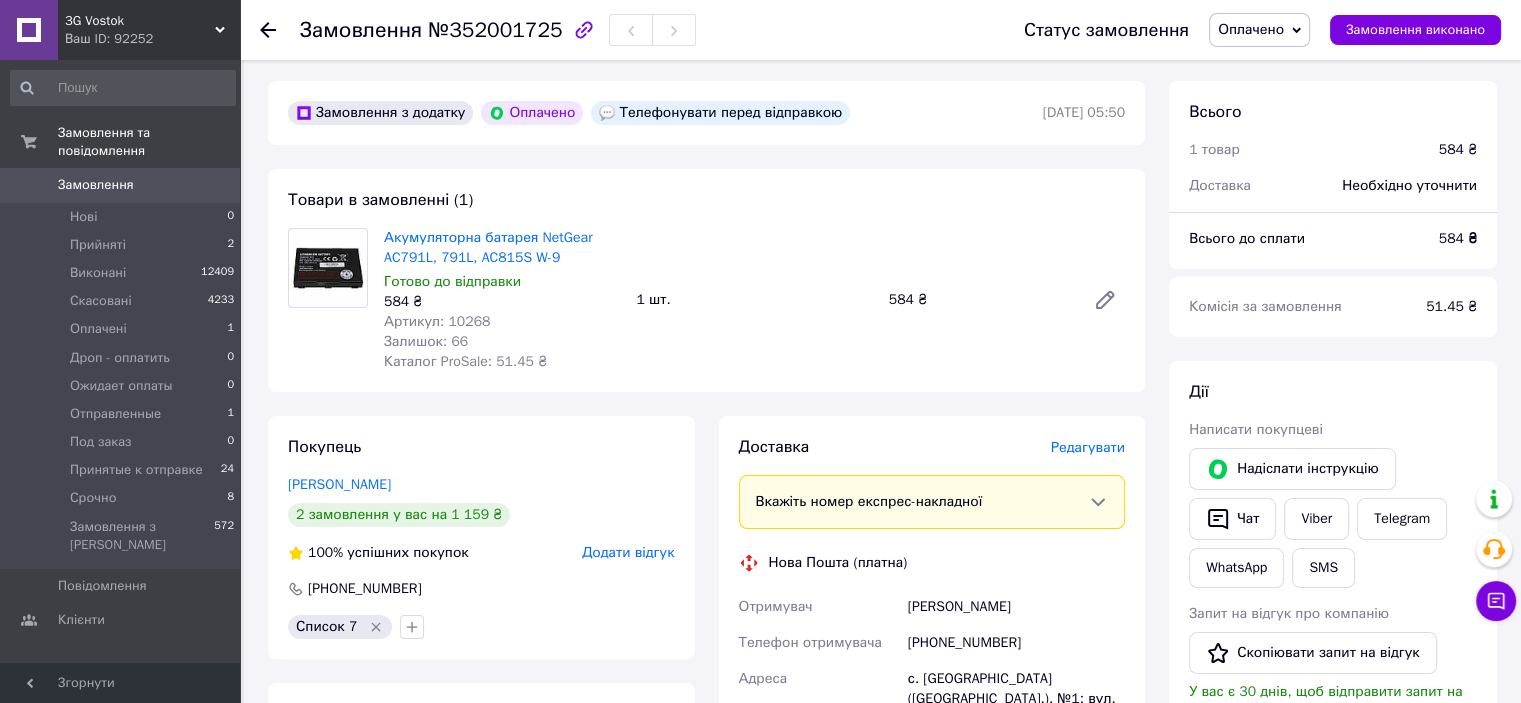 scroll, scrollTop: 100, scrollLeft: 0, axis: vertical 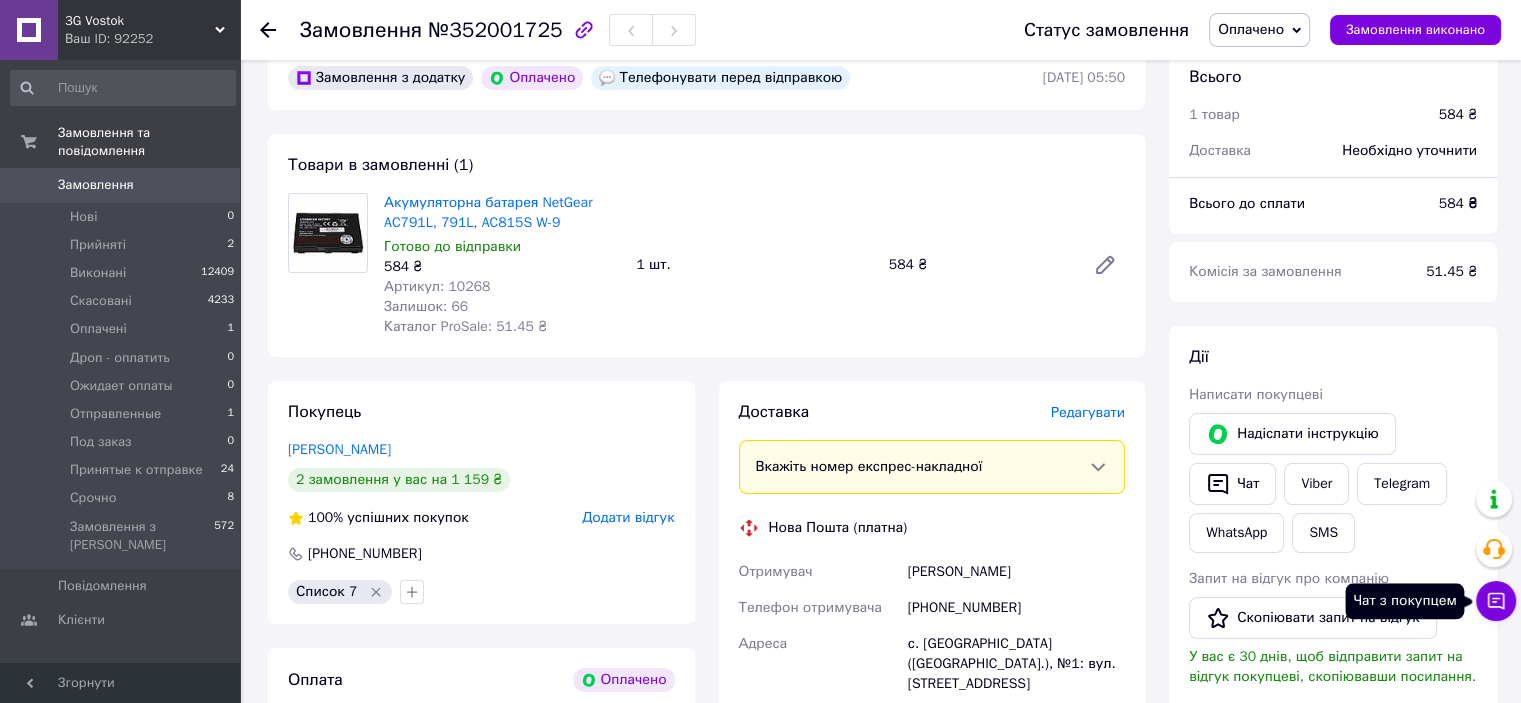 click 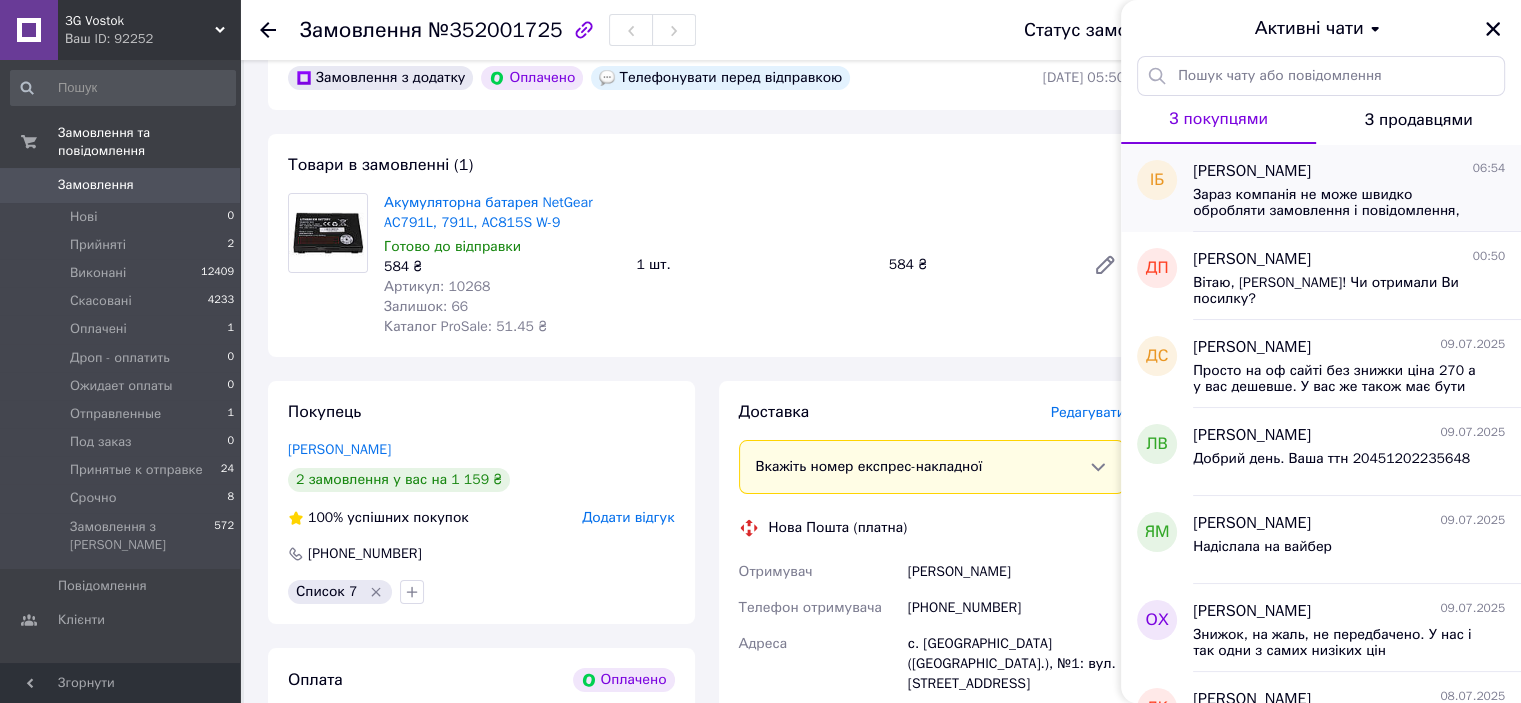 click on "Зараз компанія не може швидко обробляти замовлення і повідомлення, тому що згідно з її графіком роботи сьогодні вихідний день. Ваша заявка буде оброблена протягом наступного робочого дня." at bounding box center [1335, 203] 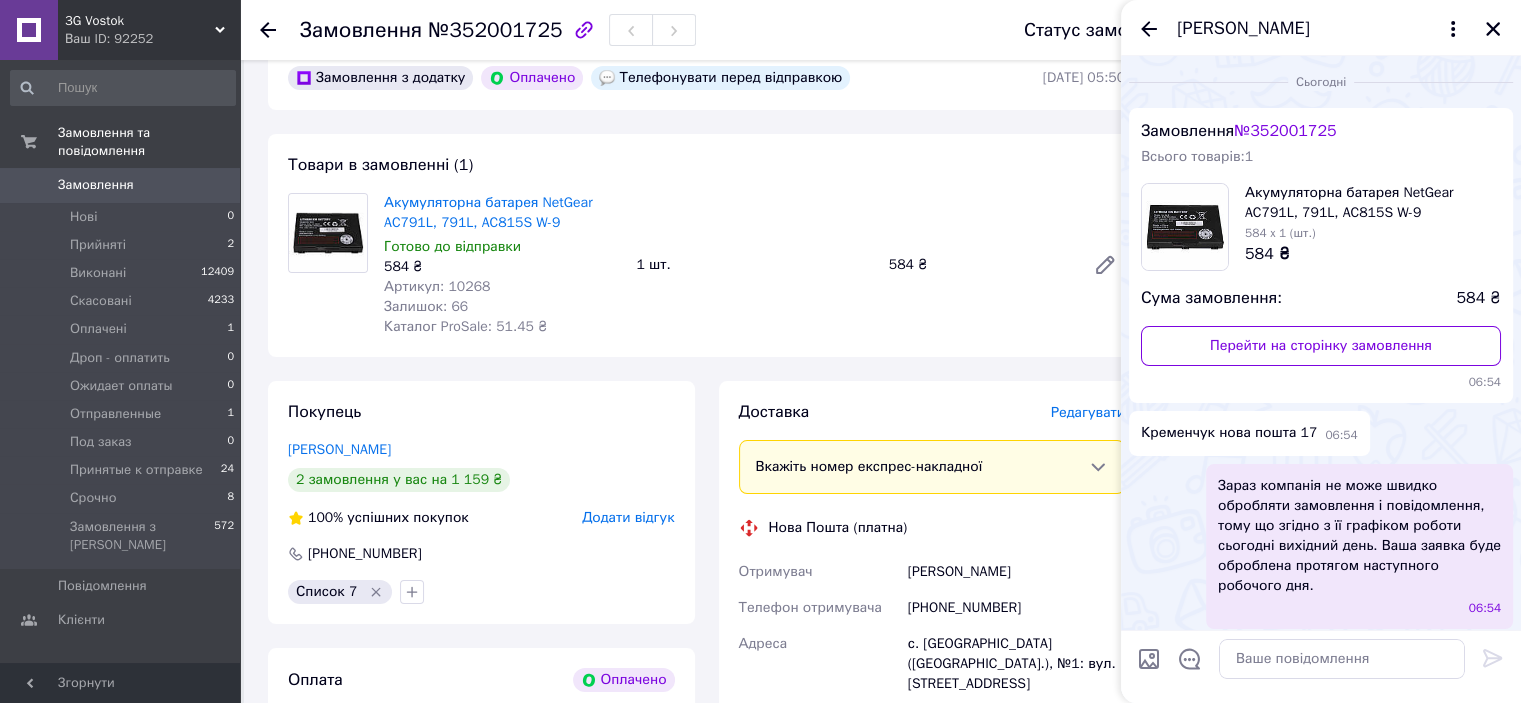 scroll, scrollTop: 80, scrollLeft: 0, axis: vertical 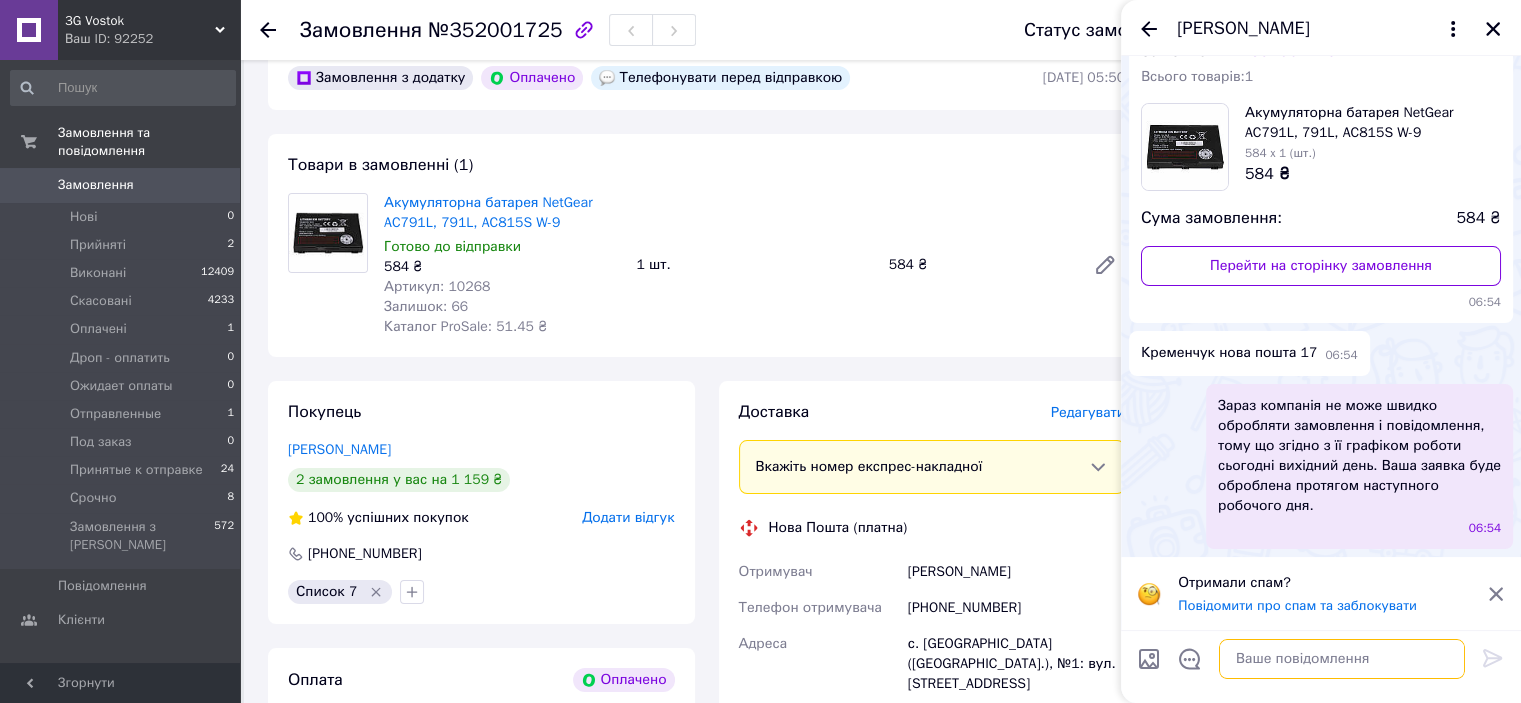 click at bounding box center (1342, 659) 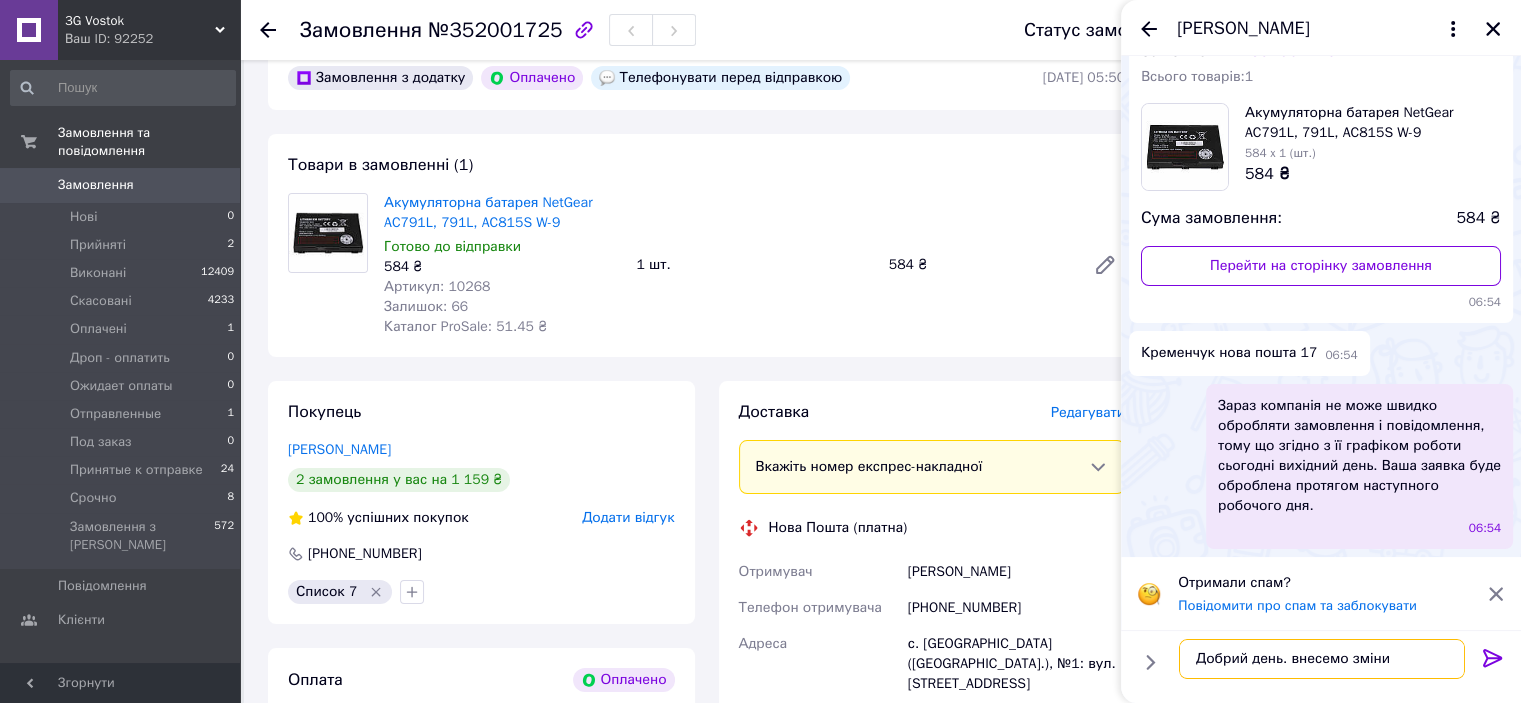 click on "Добрий день. внесемо зміни" at bounding box center (1322, 659) 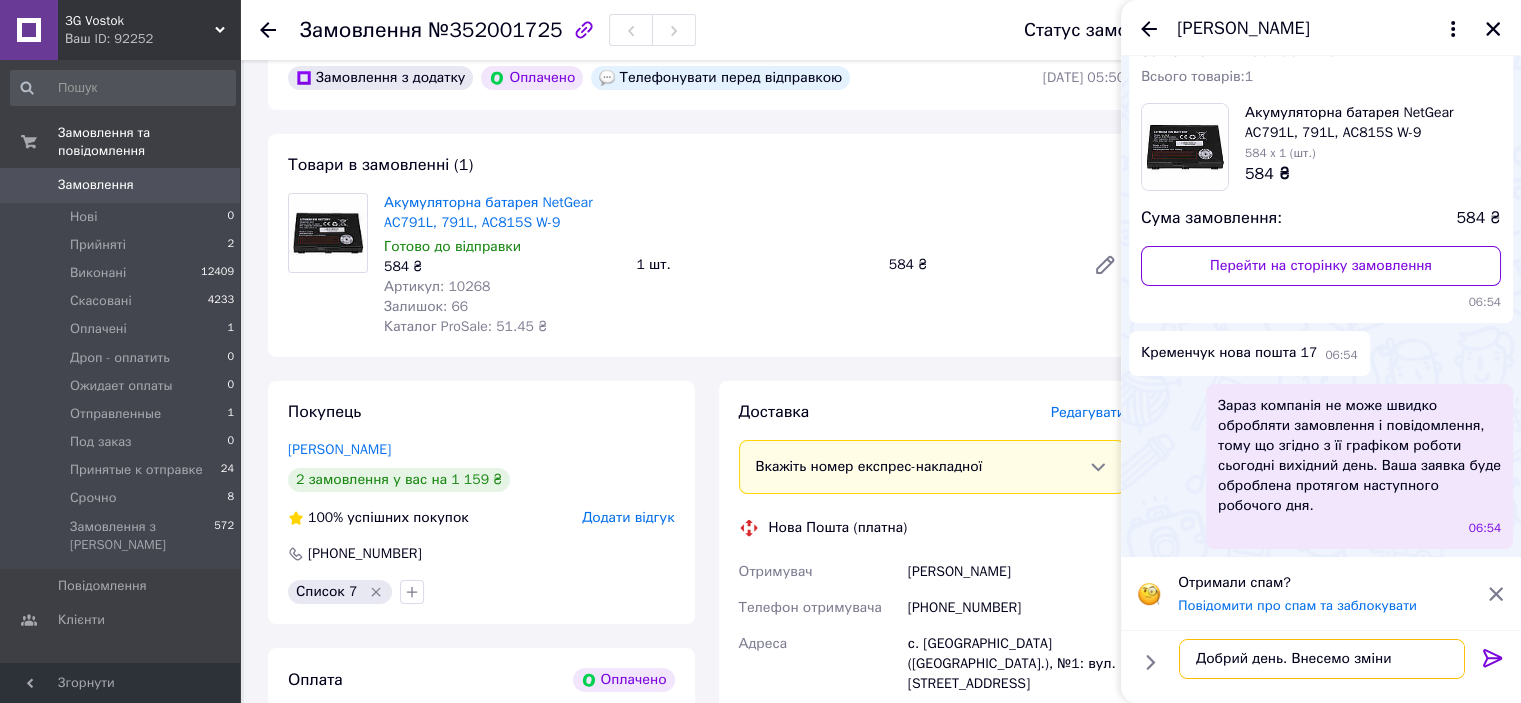 click on "Добрий день. Внесемо зміни" at bounding box center (1322, 659) 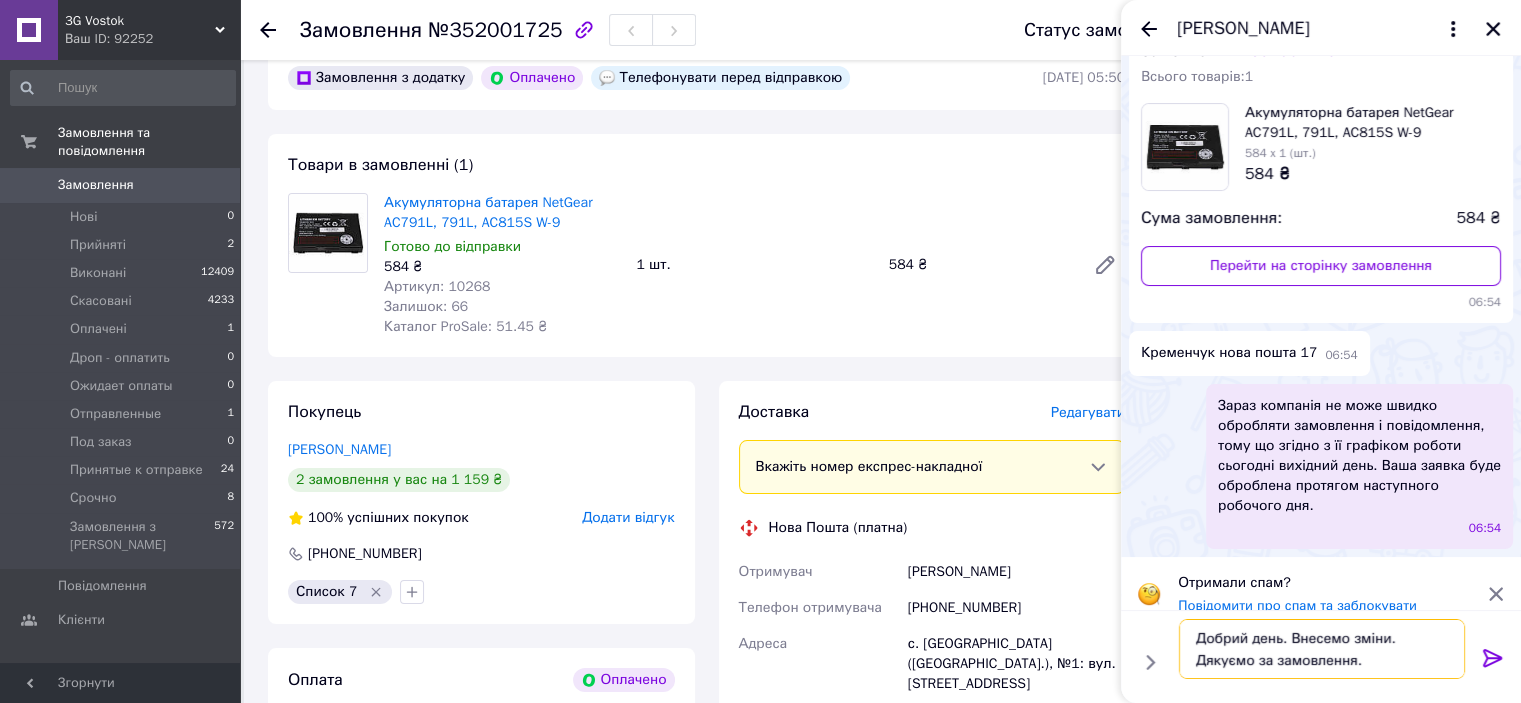 type on "Добрий день. Внесемо зміни. Дякуємо за замовлення." 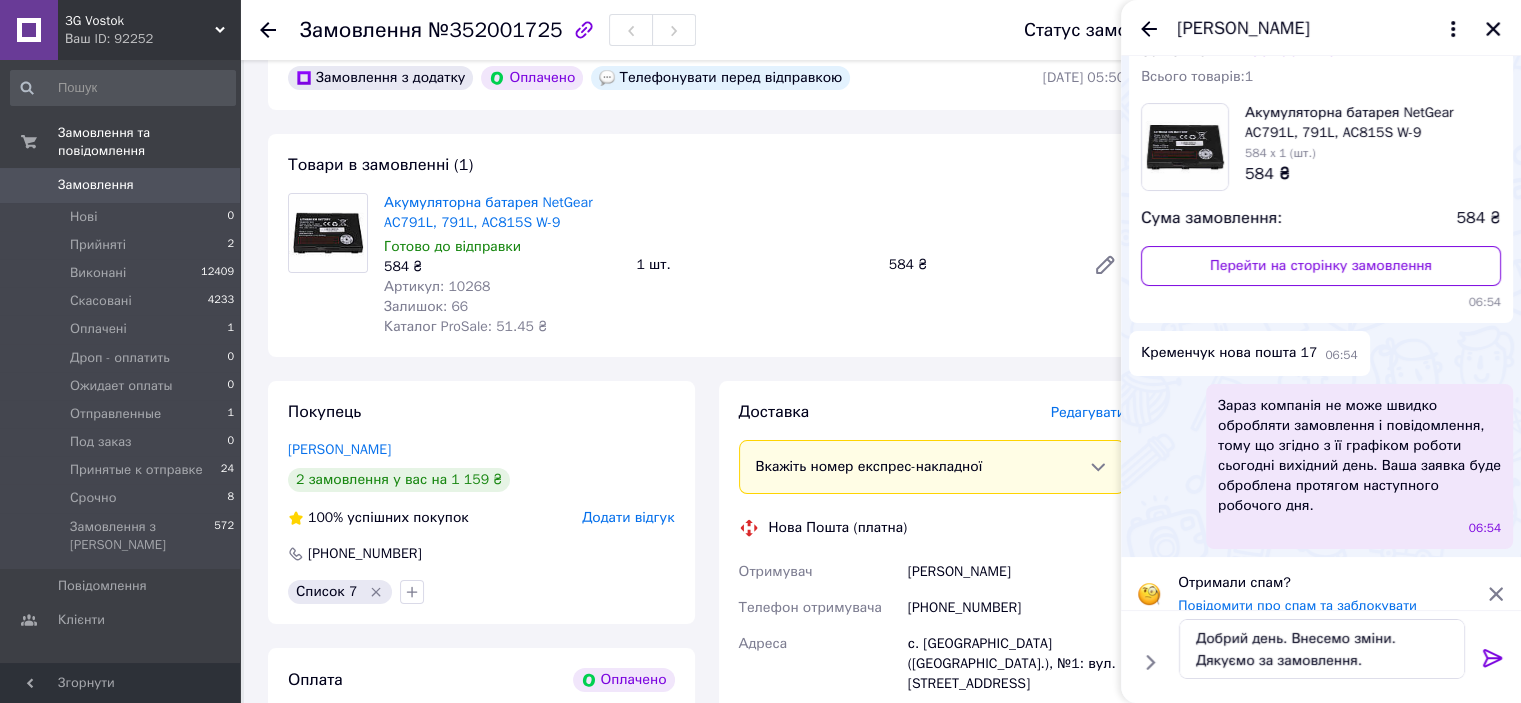 click 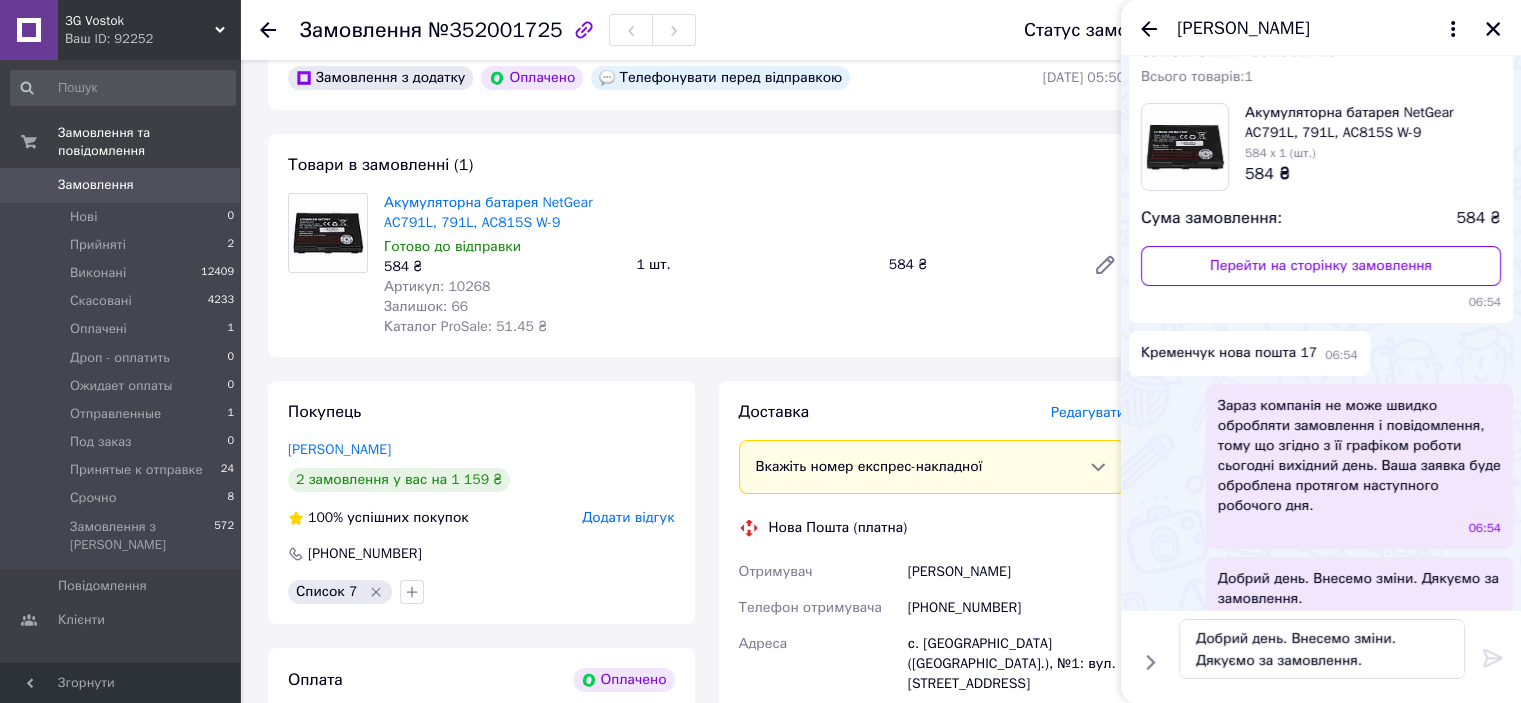 type 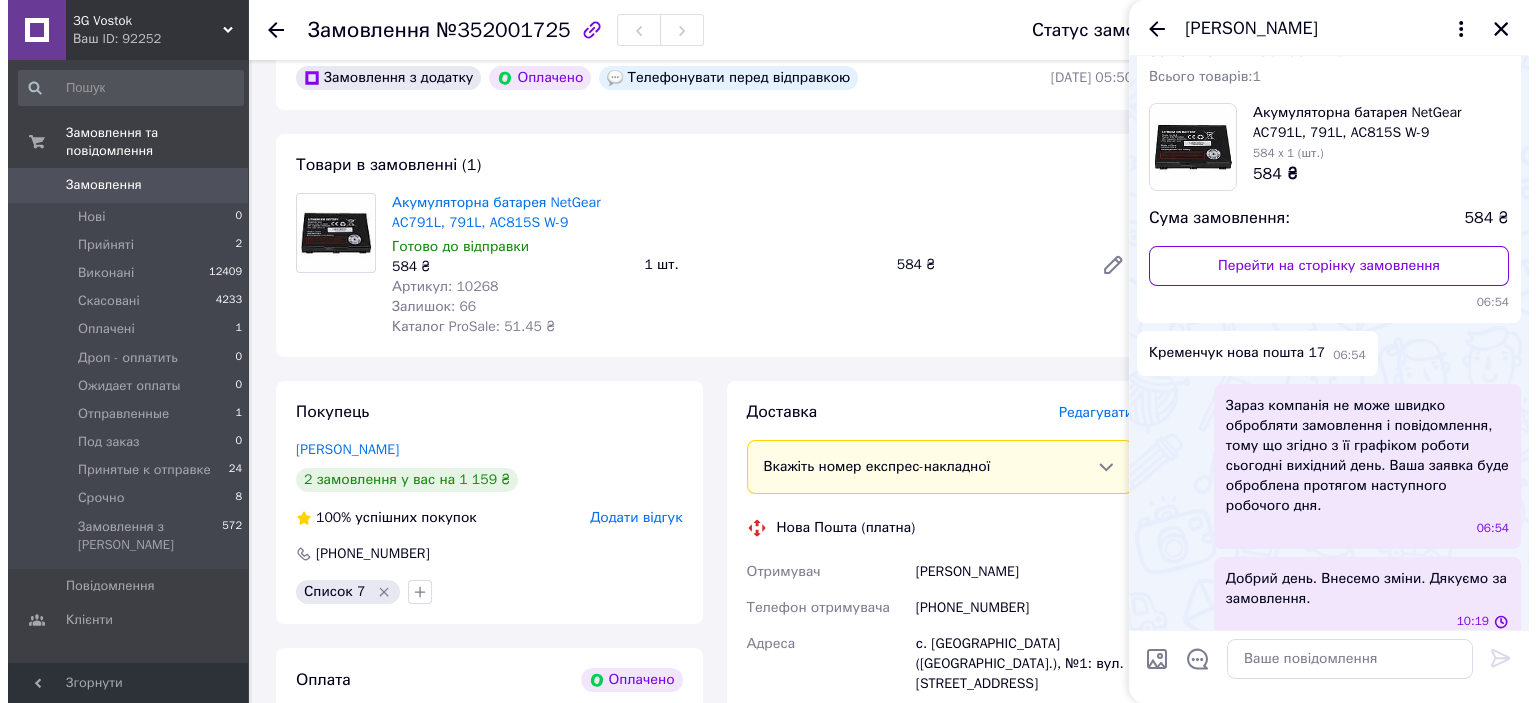 scroll, scrollTop: 100, scrollLeft: 0, axis: vertical 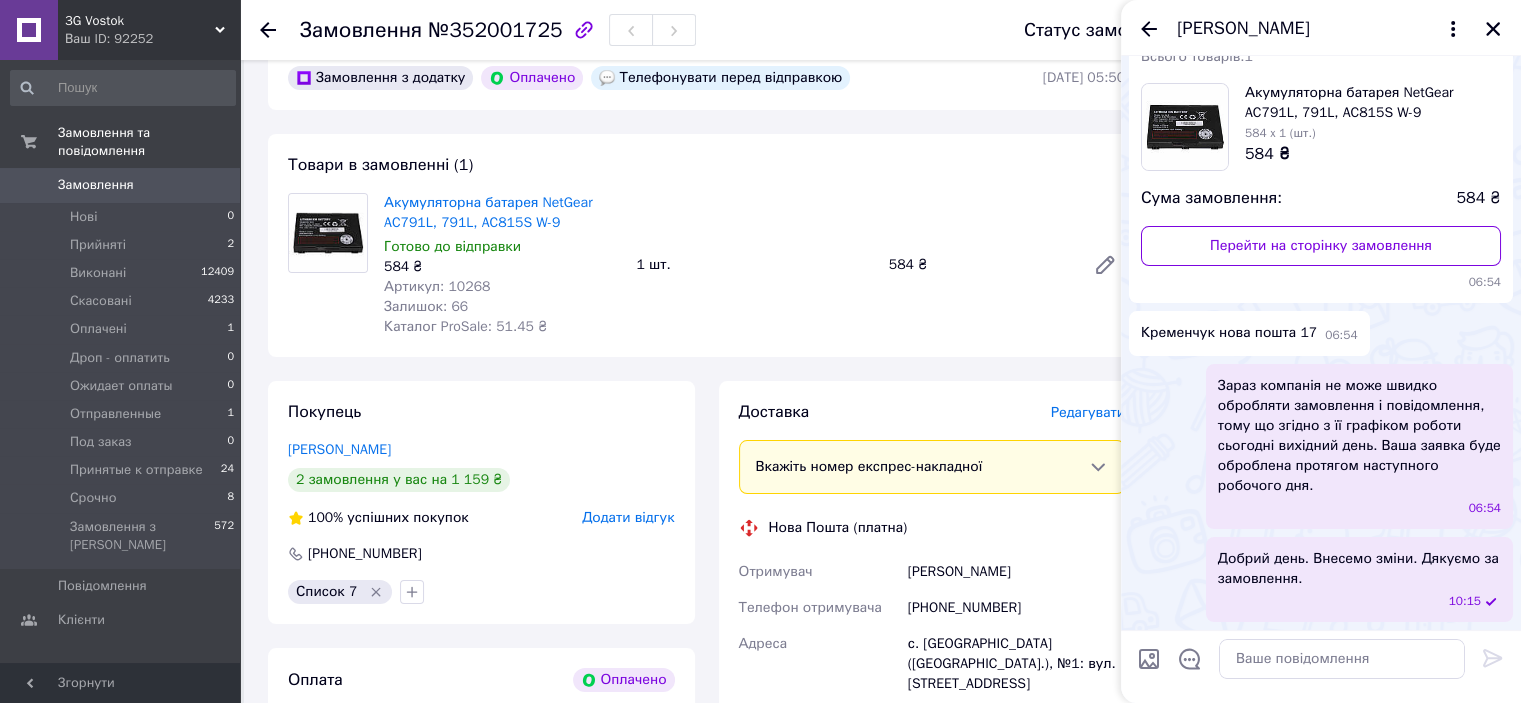 click on "[PERSON_NAME]" at bounding box center (1321, 28) 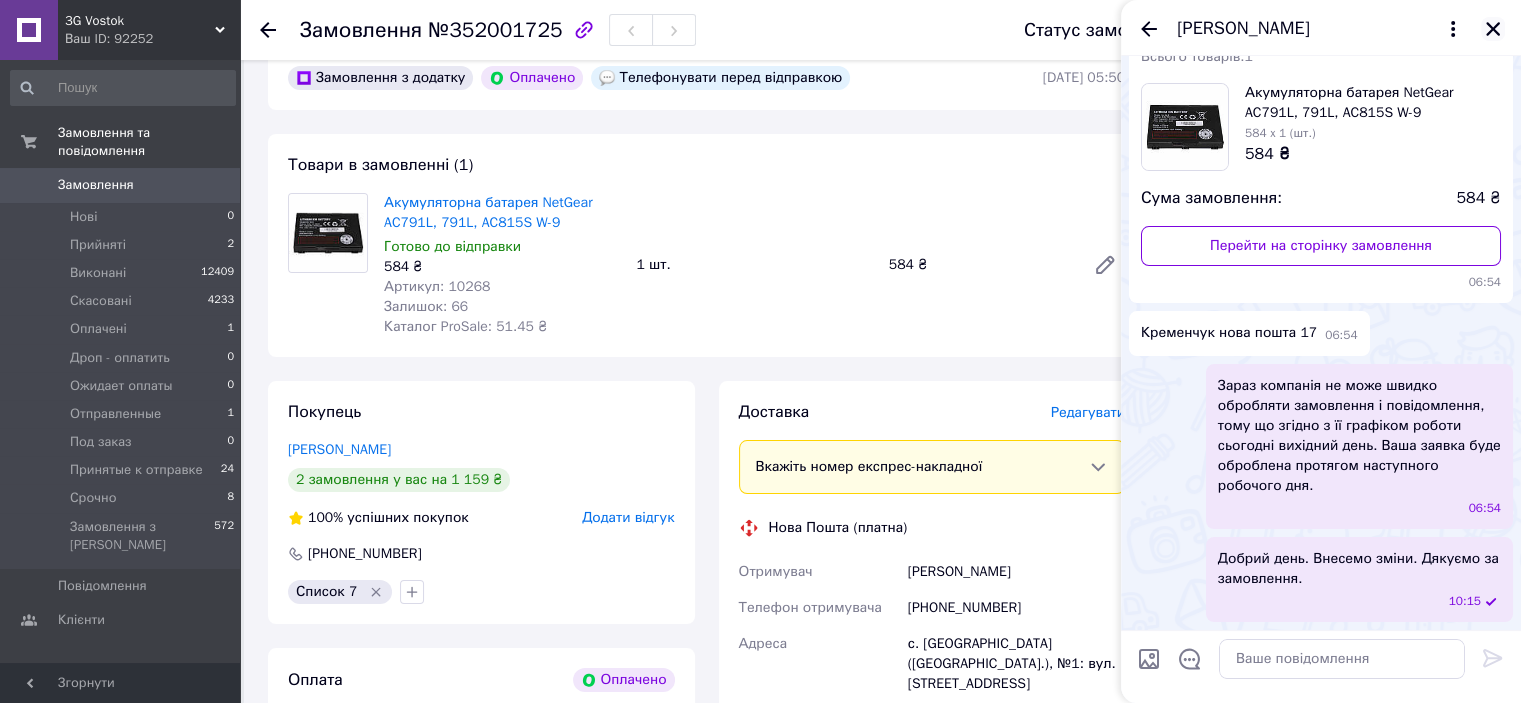 click 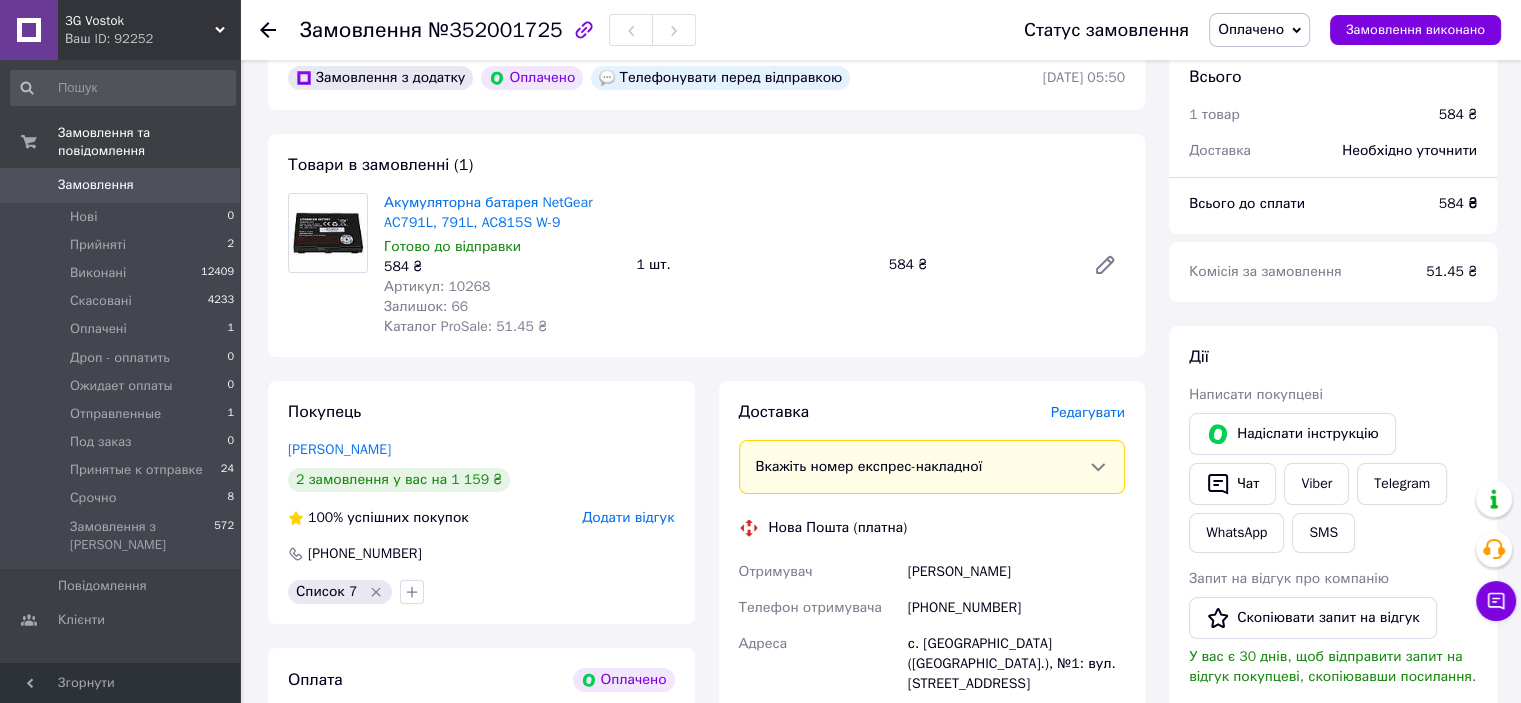 click on "Редагувати" at bounding box center (1088, 412) 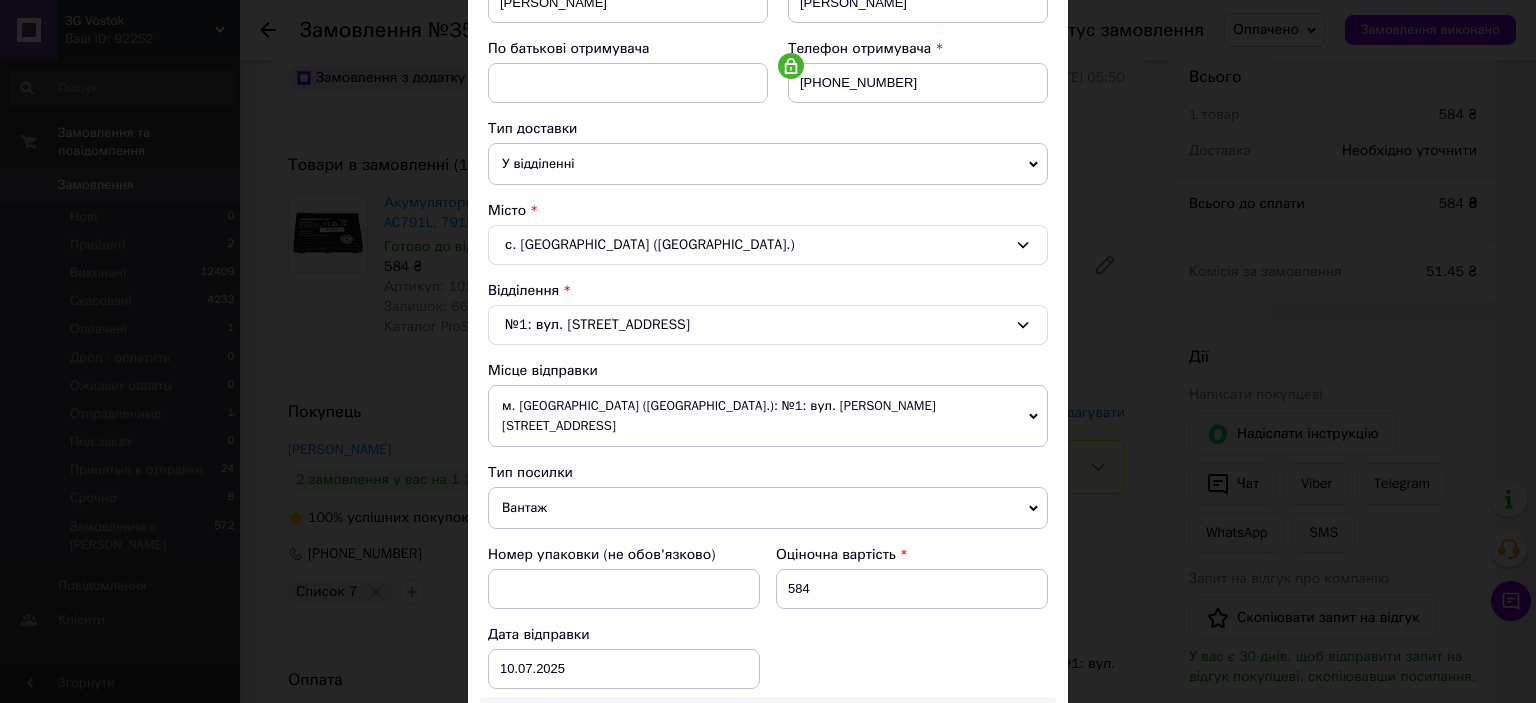 scroll, scrollTop: 500, scrollLeft: 0, axis: vertical 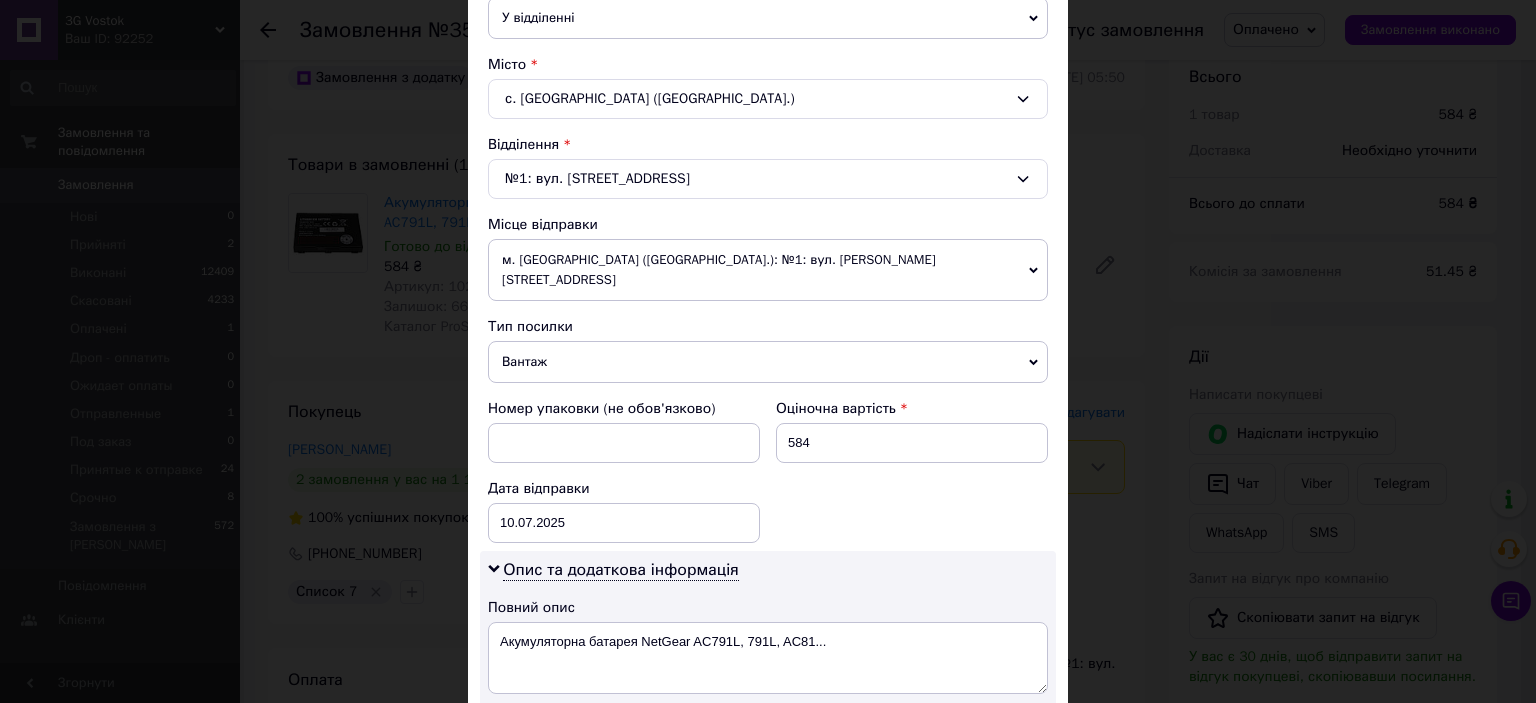 click 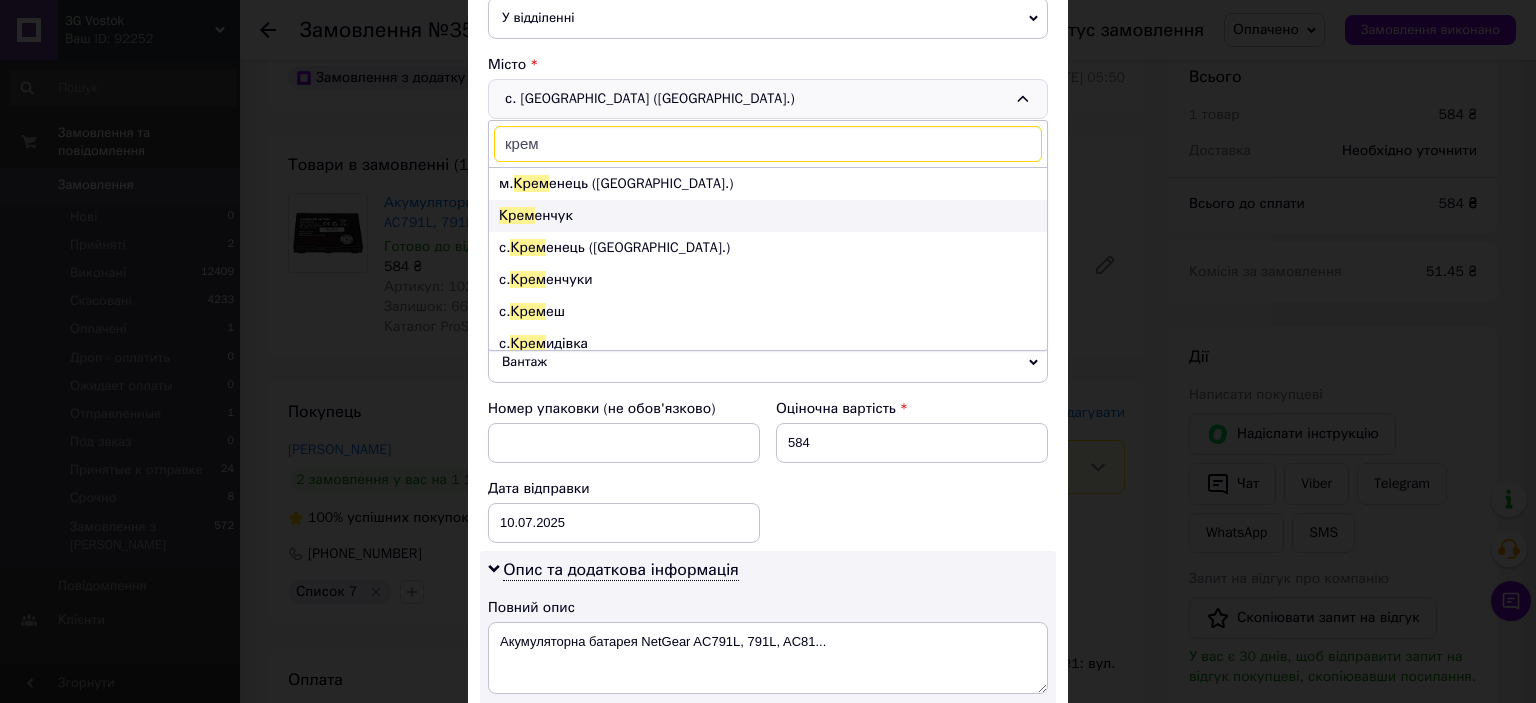 type on "крем" 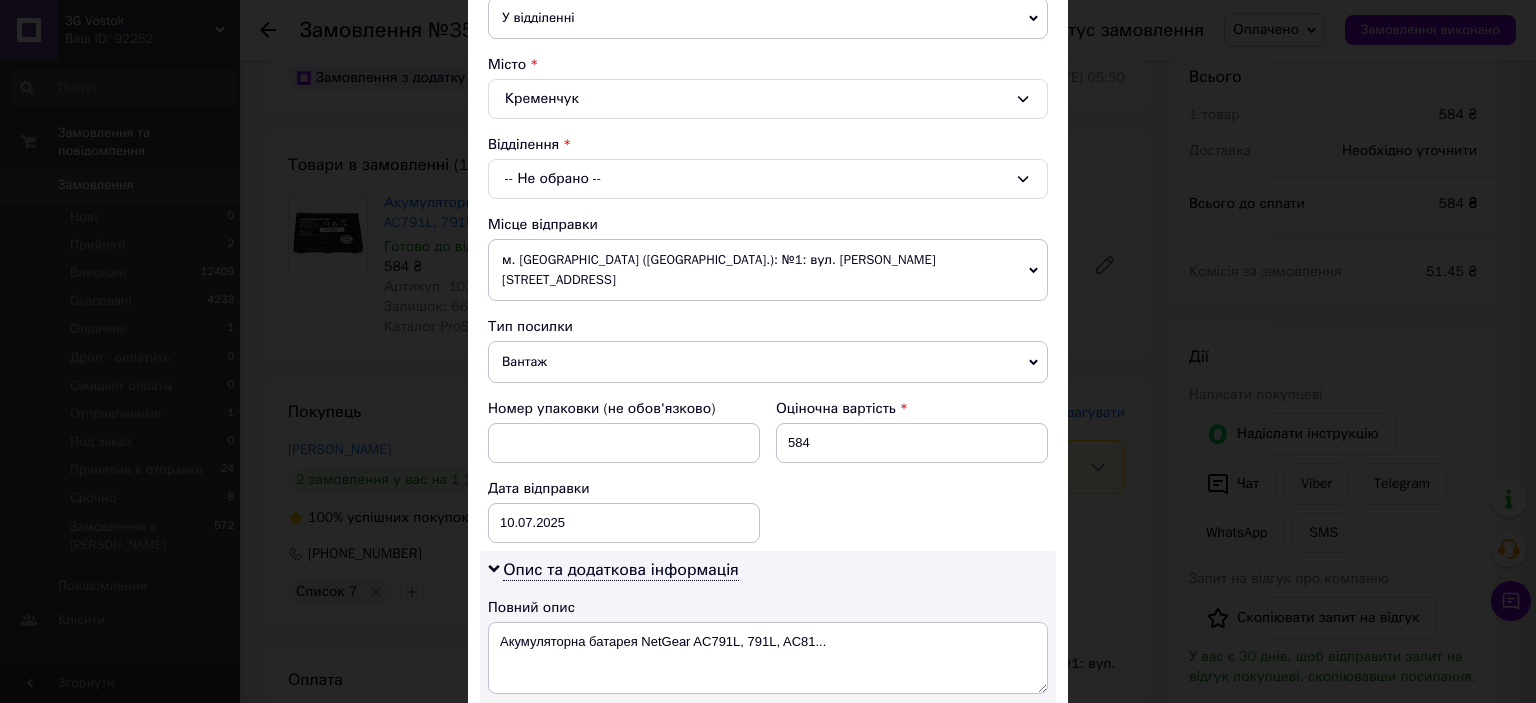 click 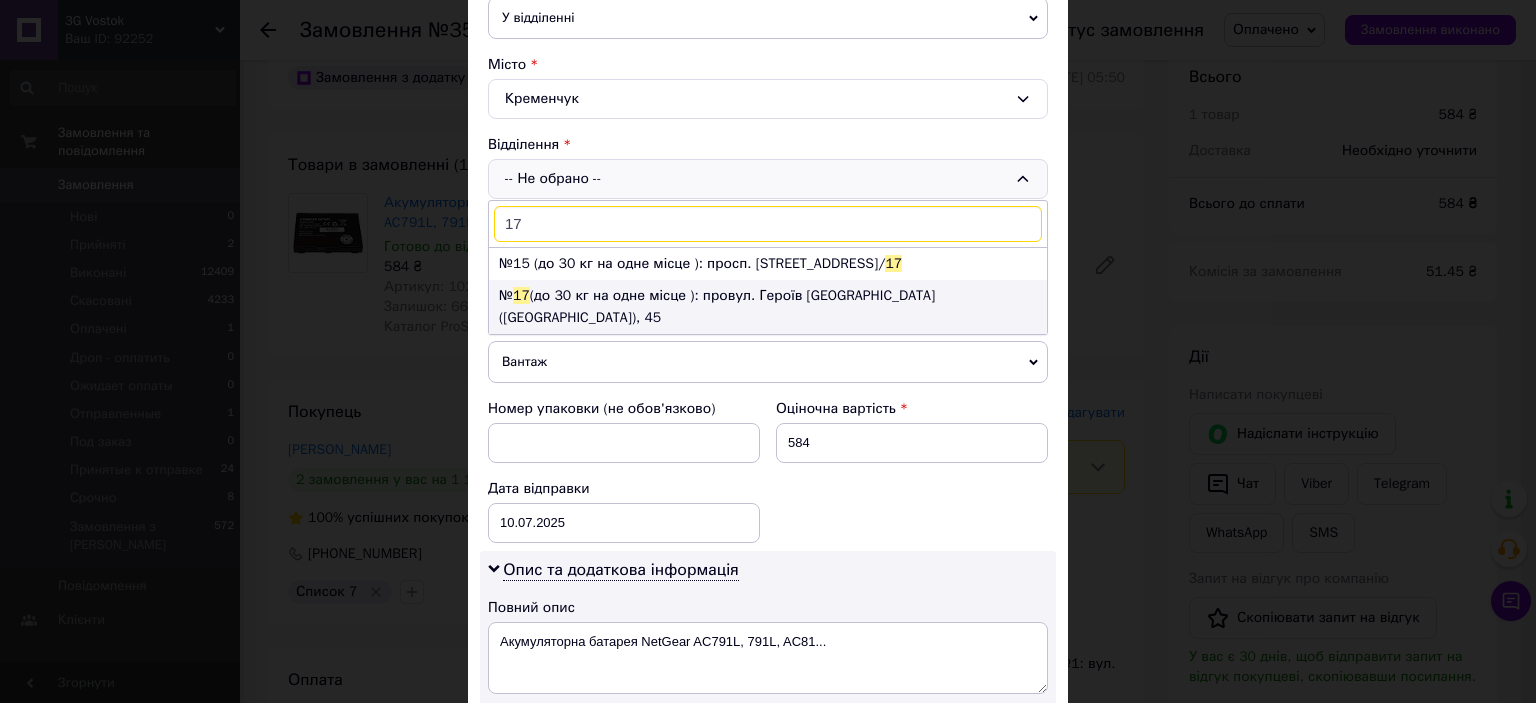 type on "17" 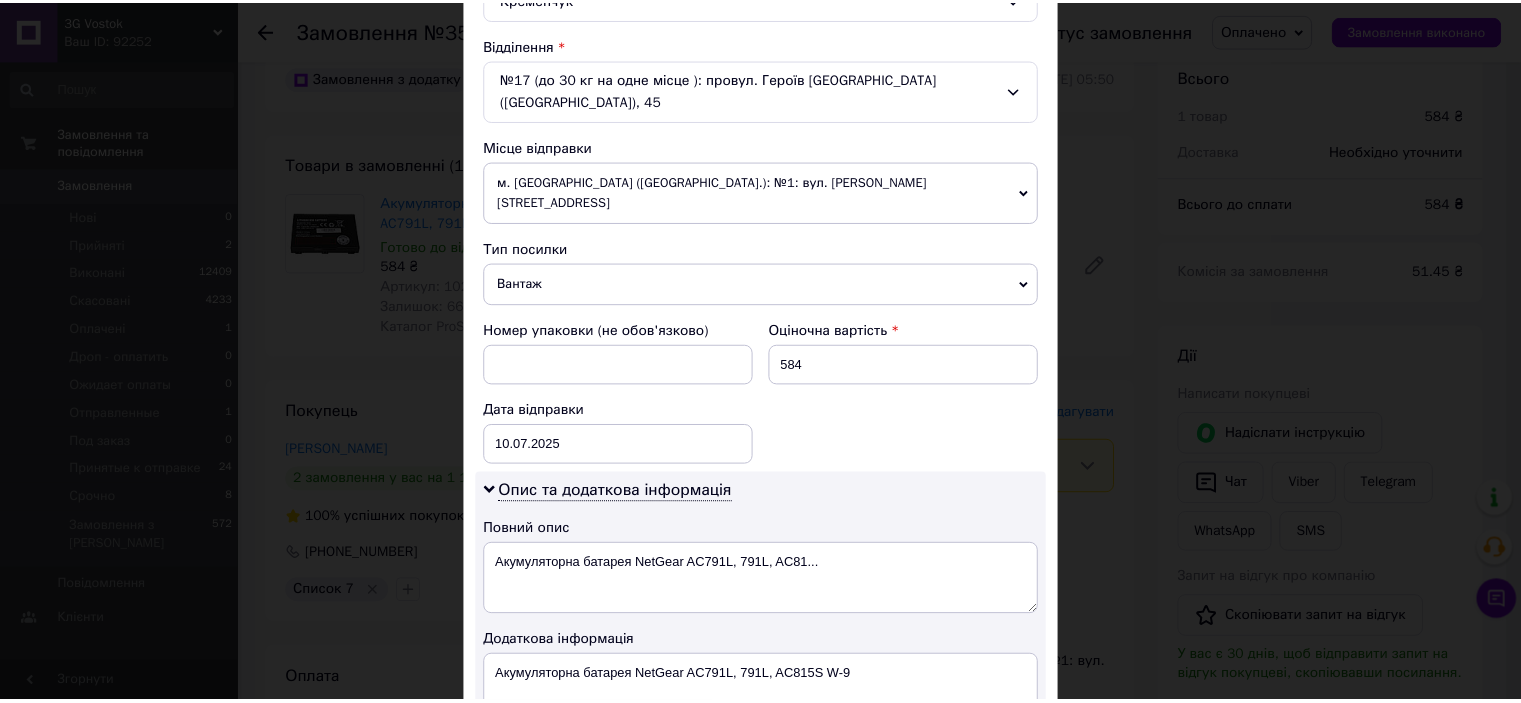 scroll, scrollTop: 842, scrollLeft: 0, axis: vertical 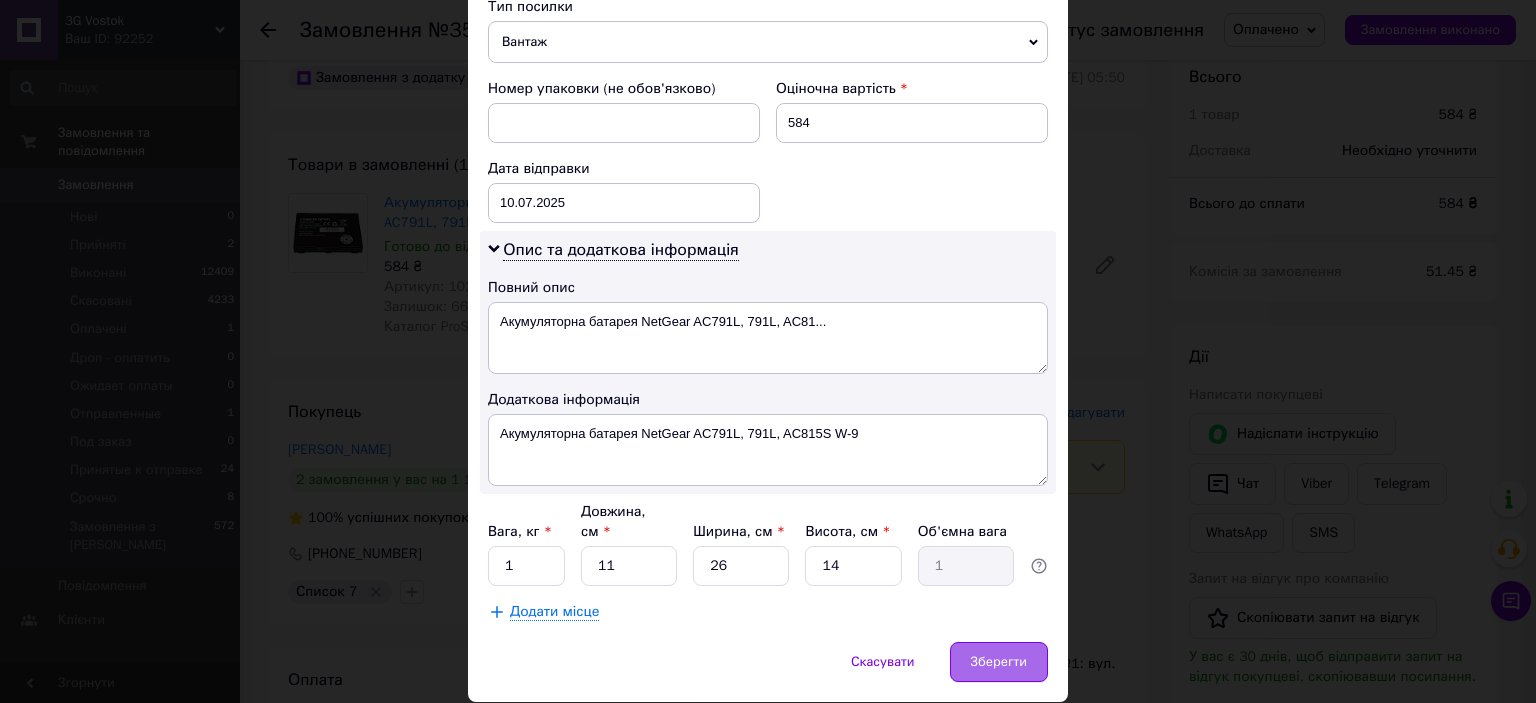 drag, startPoint x: 988, startPoint y: 597, endPoint x: 985, endPoint y: 582, distance: 15.297058 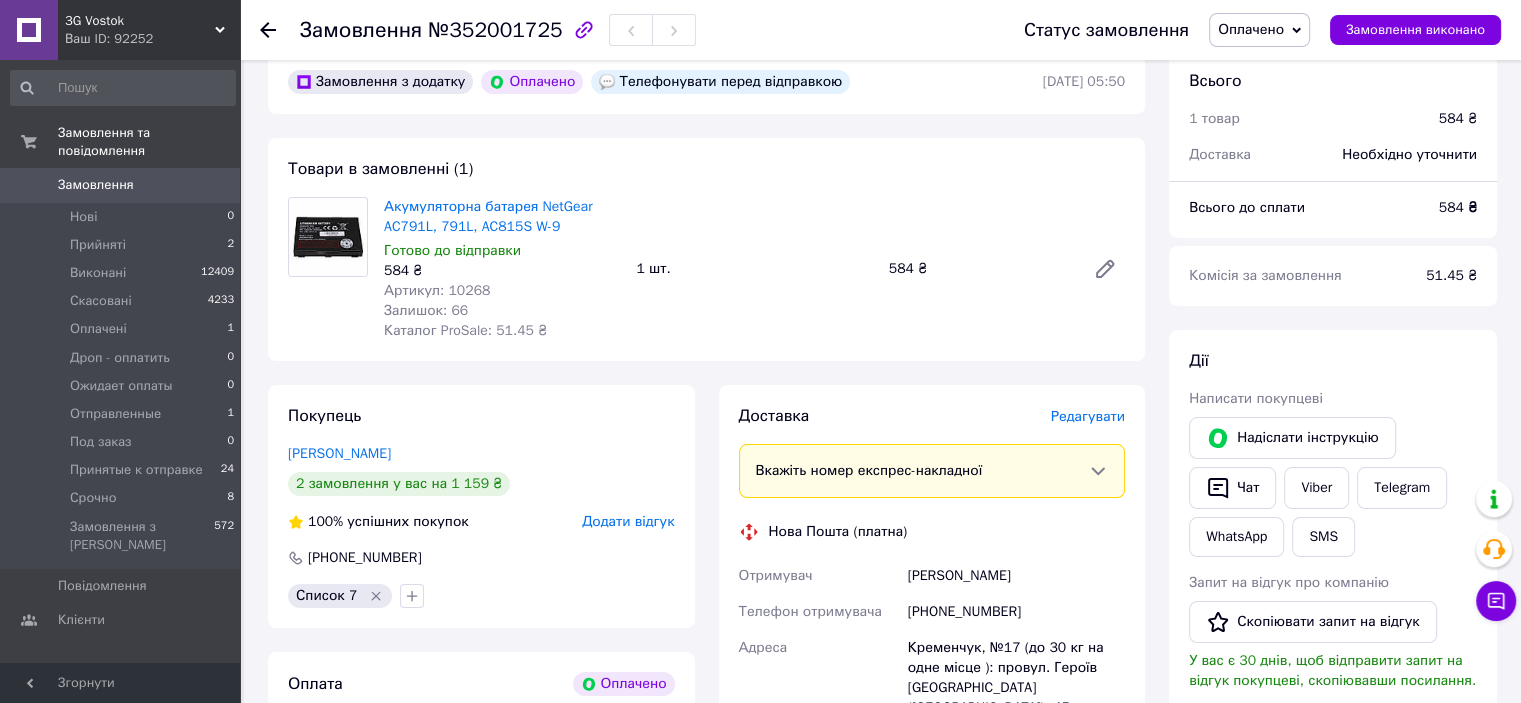 scroll, scrollTop: 200, scrollLeft: 0, axis: vertical 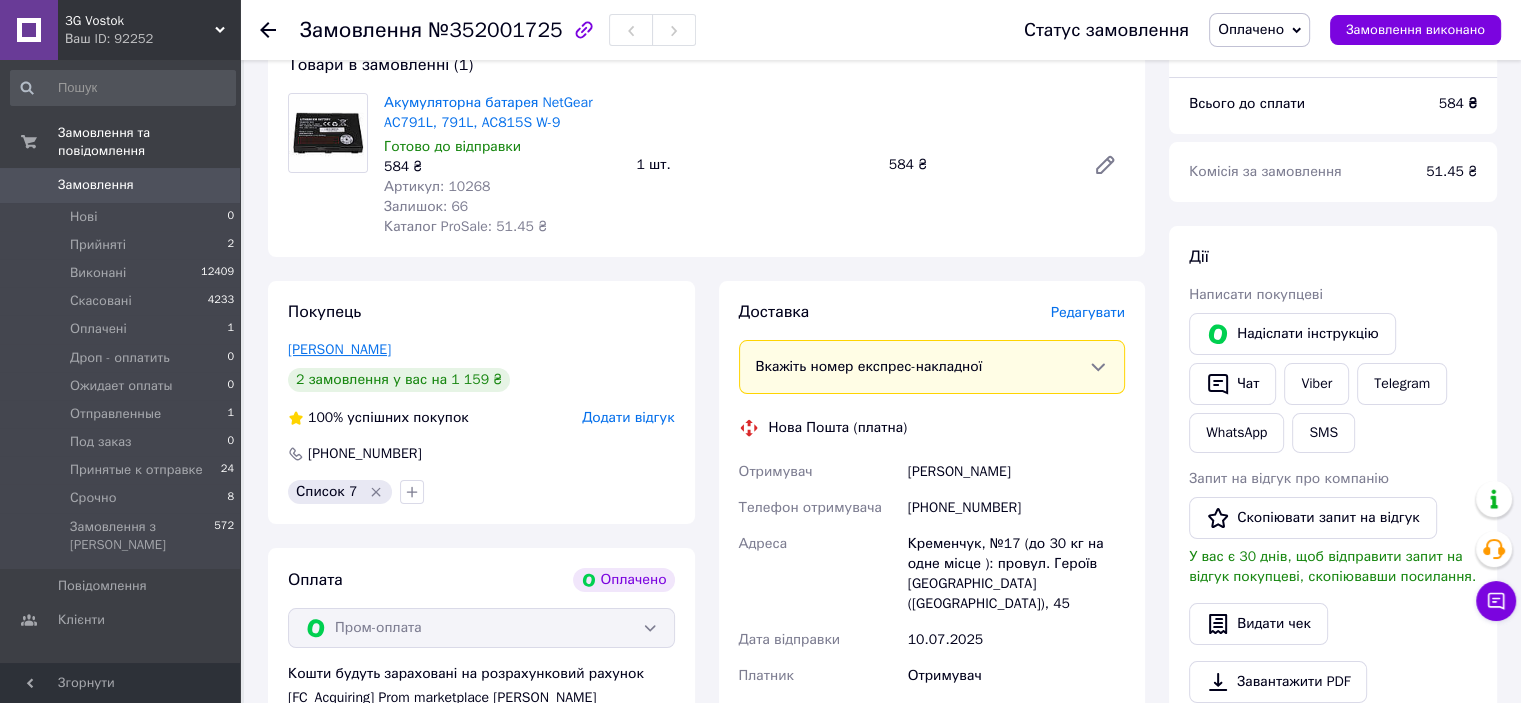 click on "Білецький Ігор" at bounding box center (339, 349) 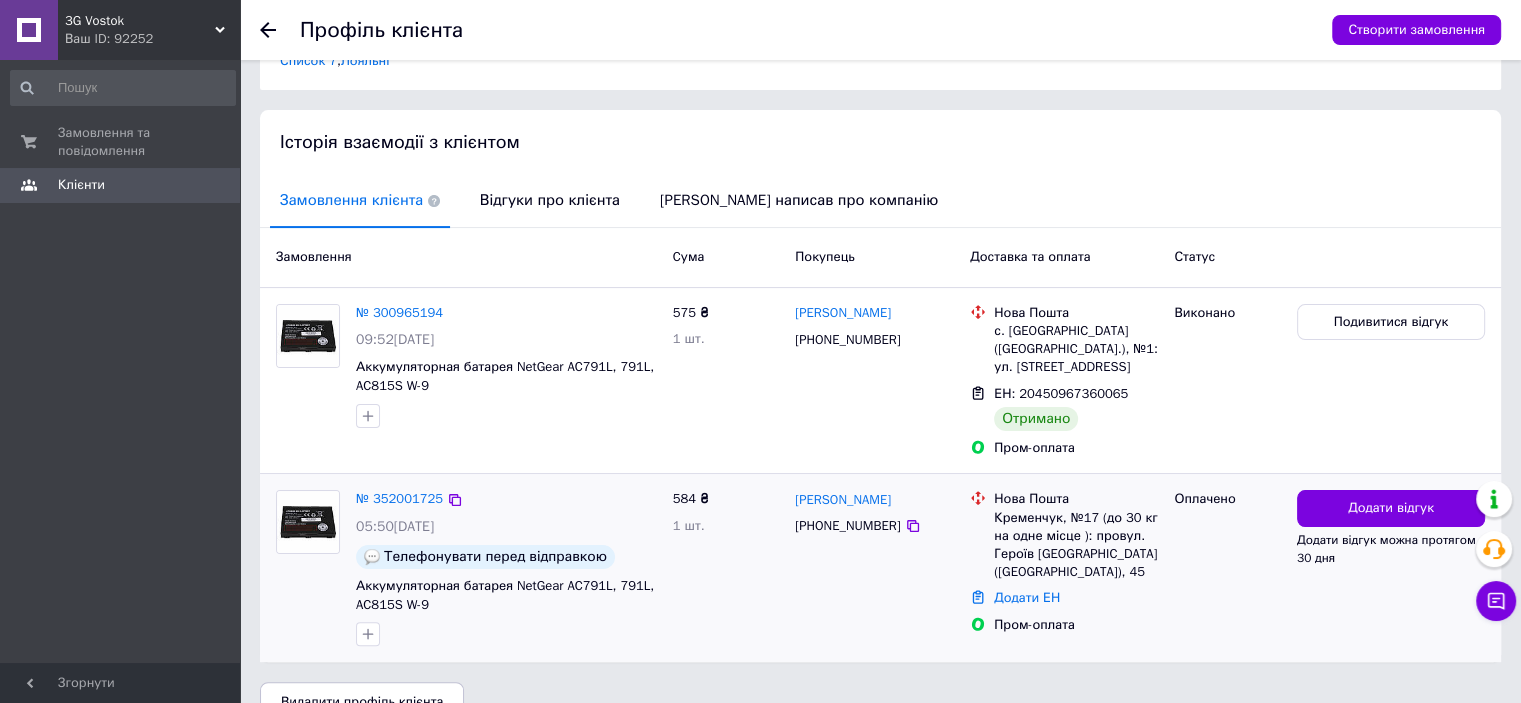 scroll, scrollTop: 414, scrollLeft: 0, axis: vertical 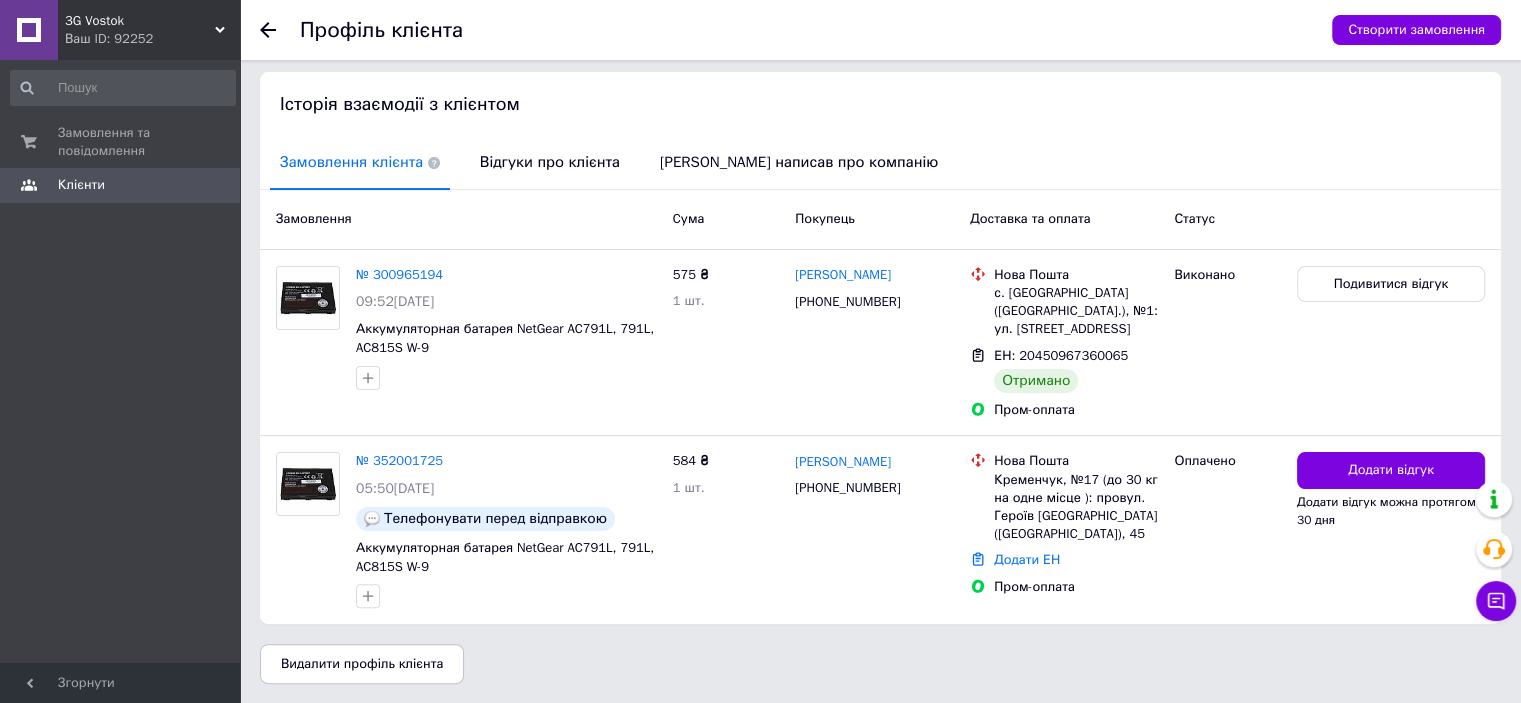 click at bounding box center [280, 30] 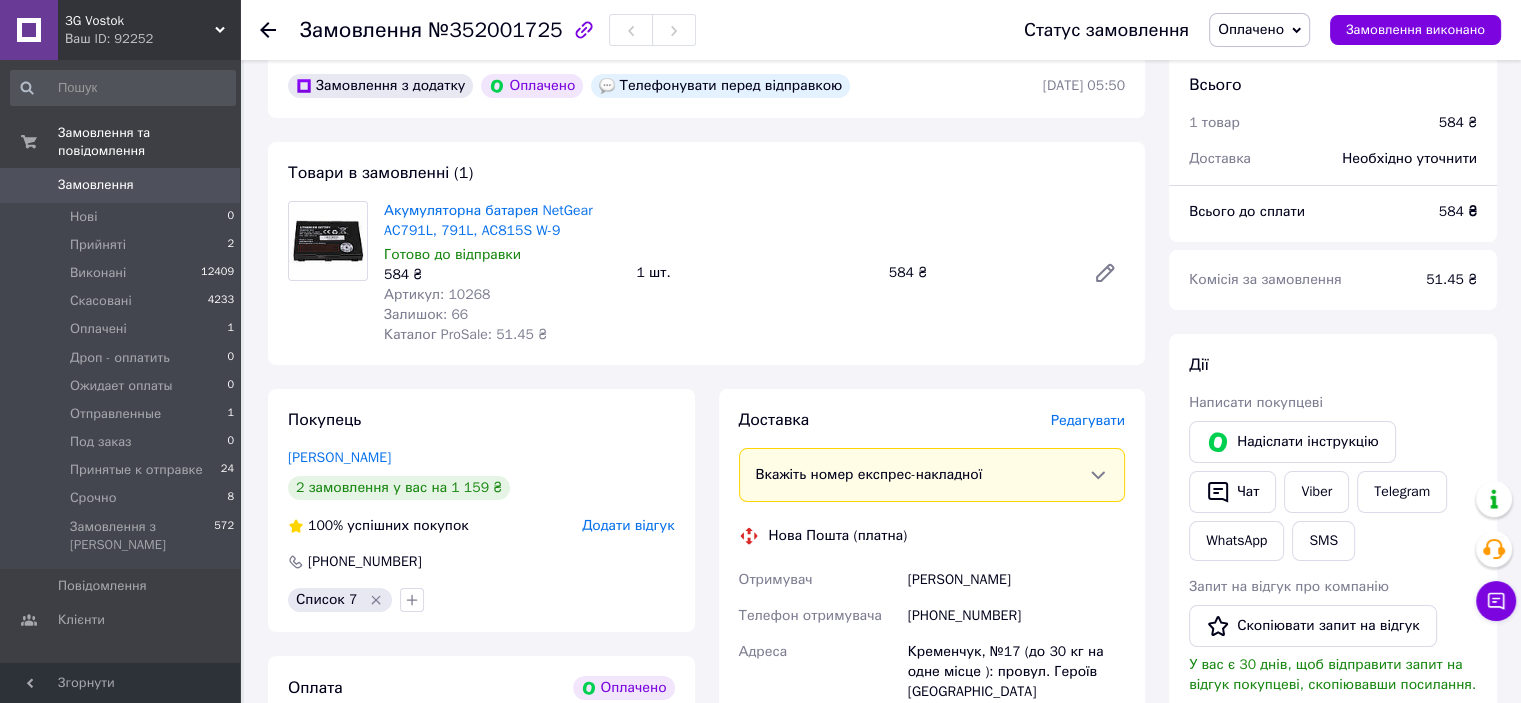 scroll, scrollTop: 0, scrollLeft: 0, axis: both 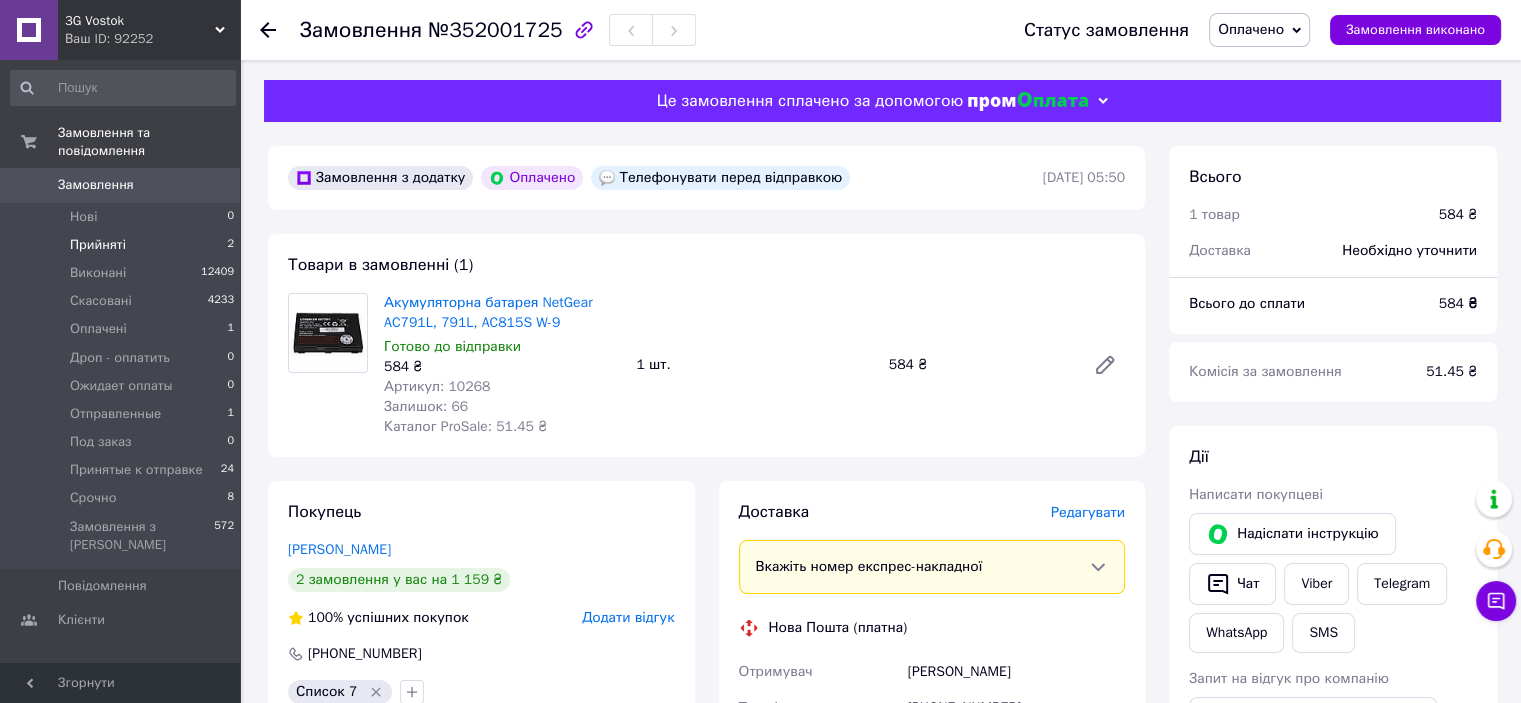 click on "Прийняті 2" at bounding box center (123, 245) 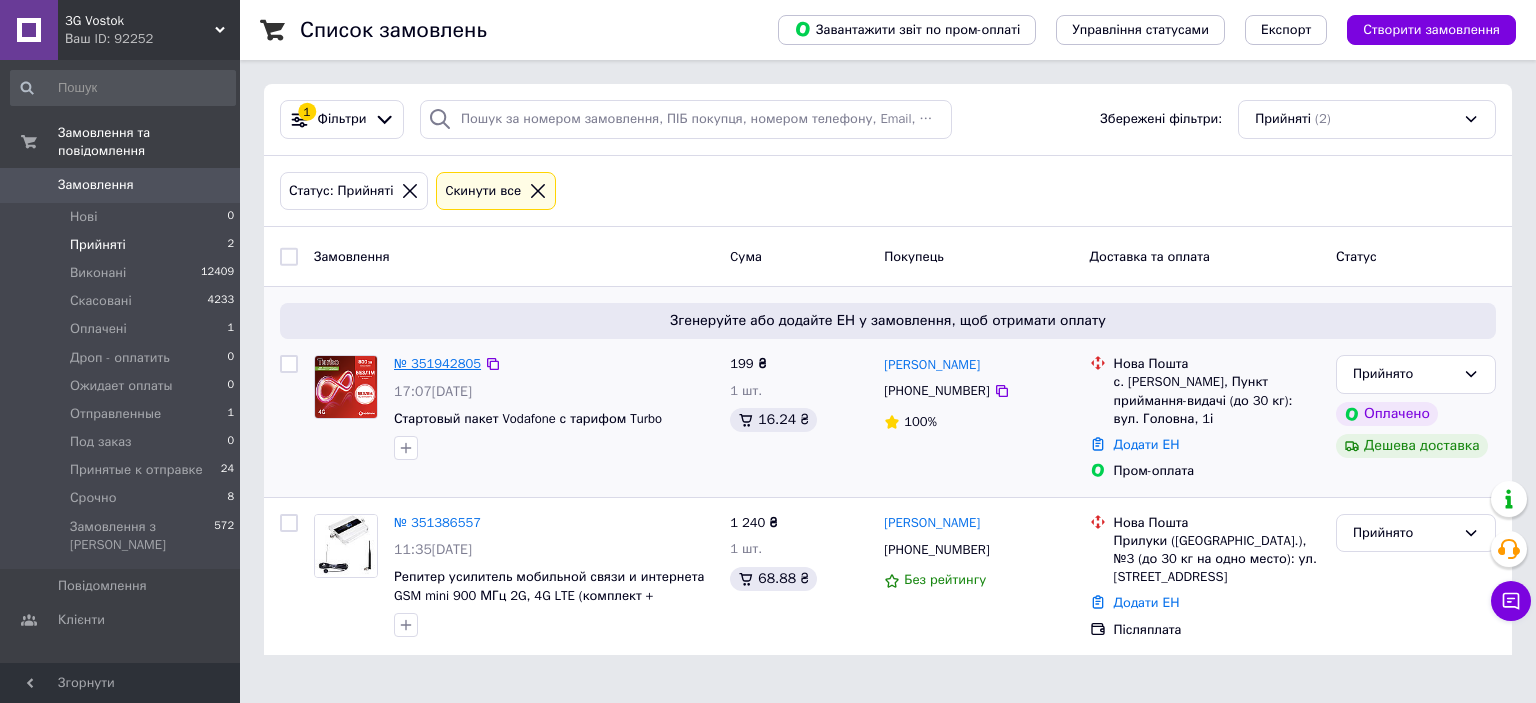 click on "№ 351942805" at bounding box center [437, 363] 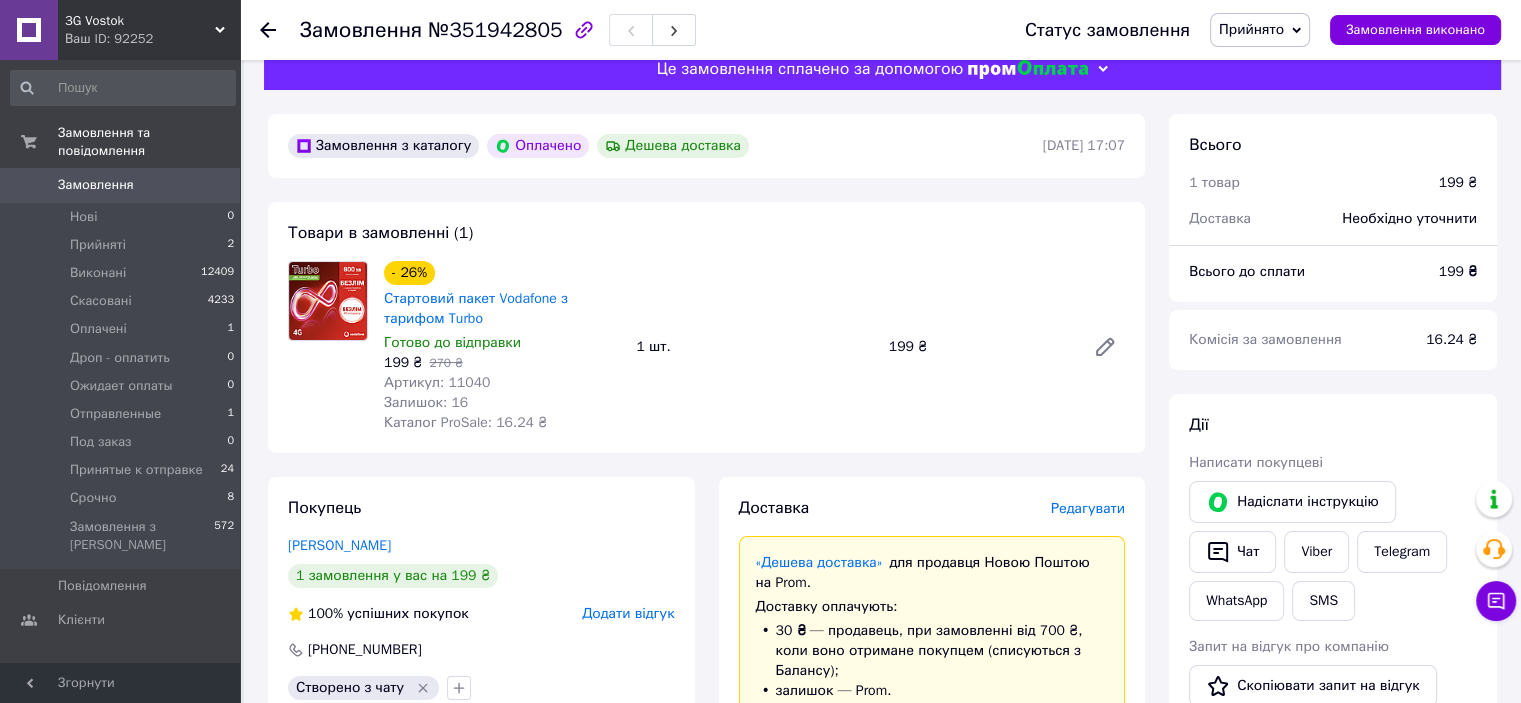 scroll, scrollTop: 0, scrollLeft: 0, axis: both 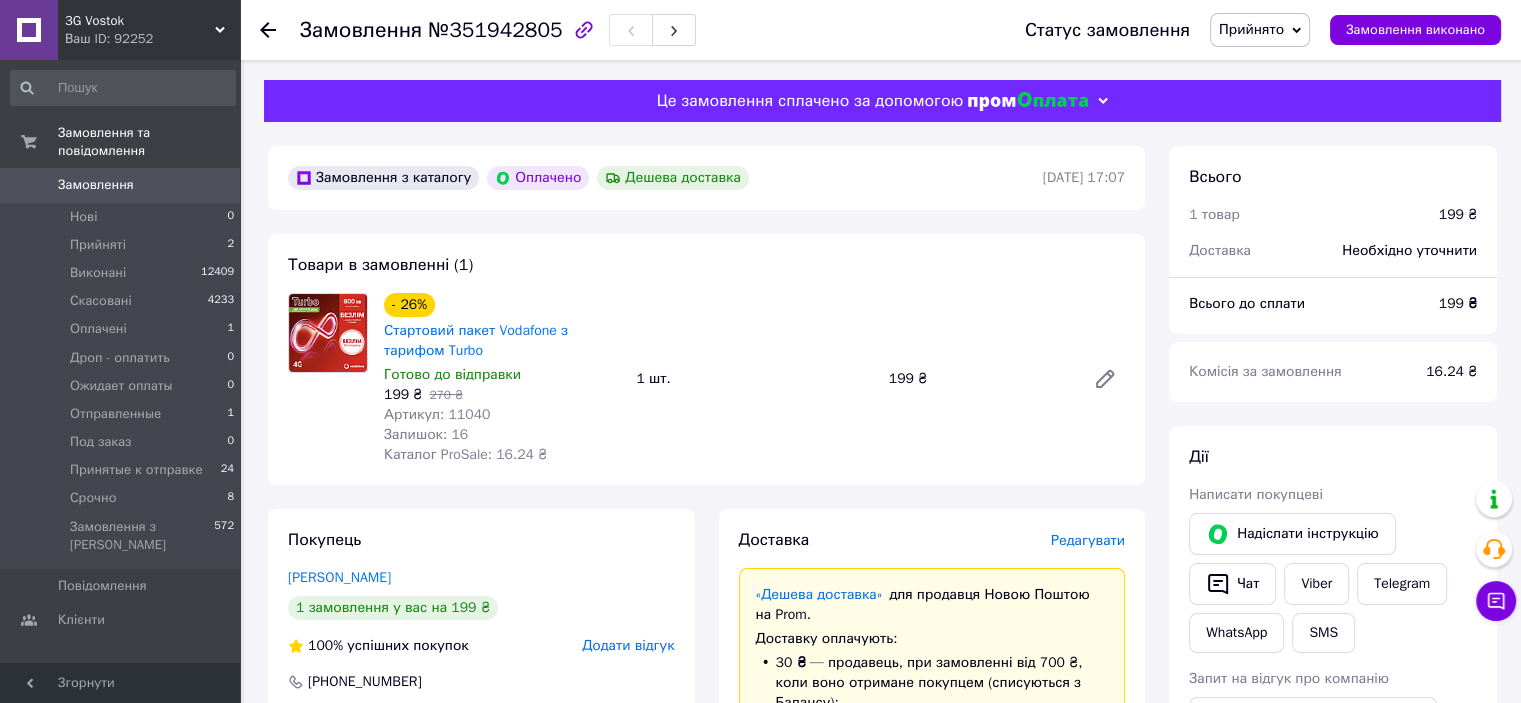drag, startPoint x: 1311, startPoint y: 588, endPoint x: 1285, endPoint y: 607, distance: 32.202484 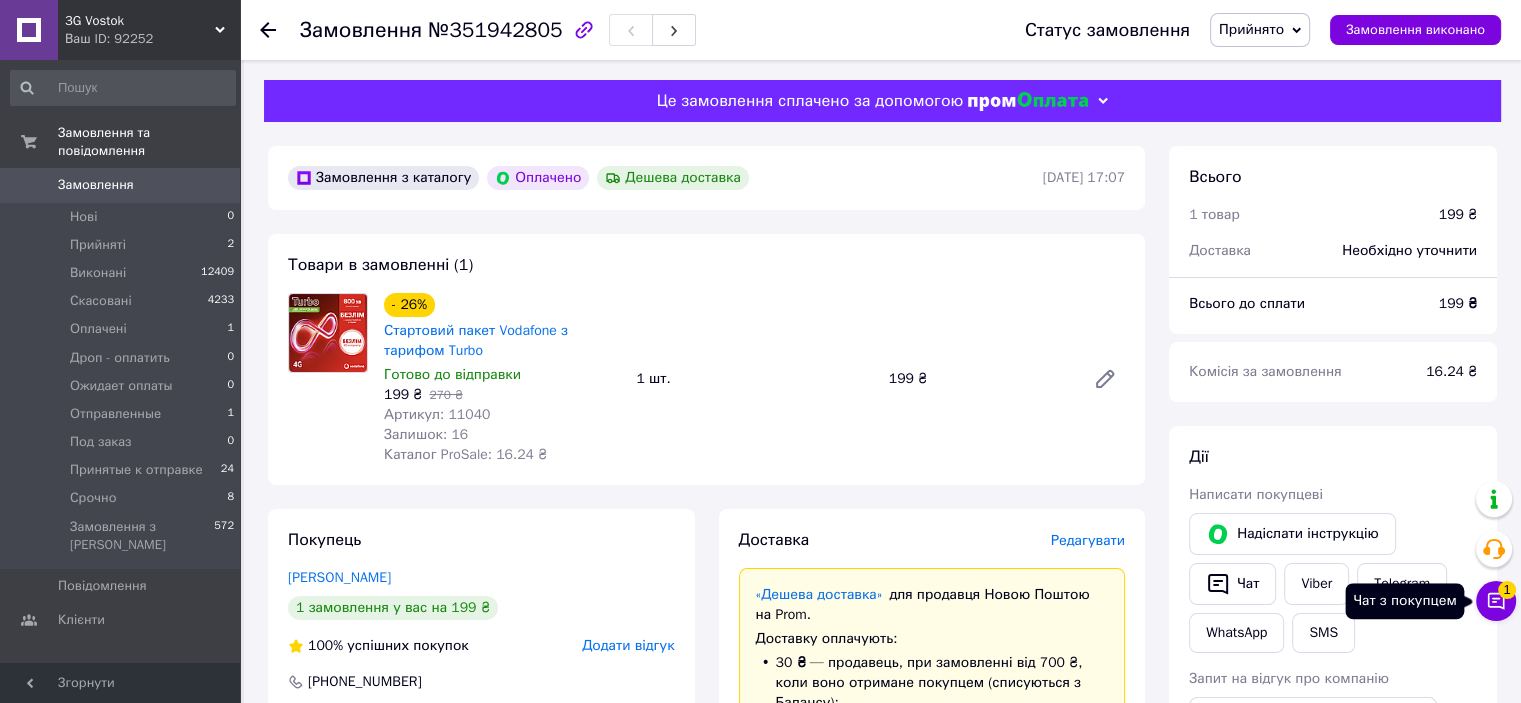 click 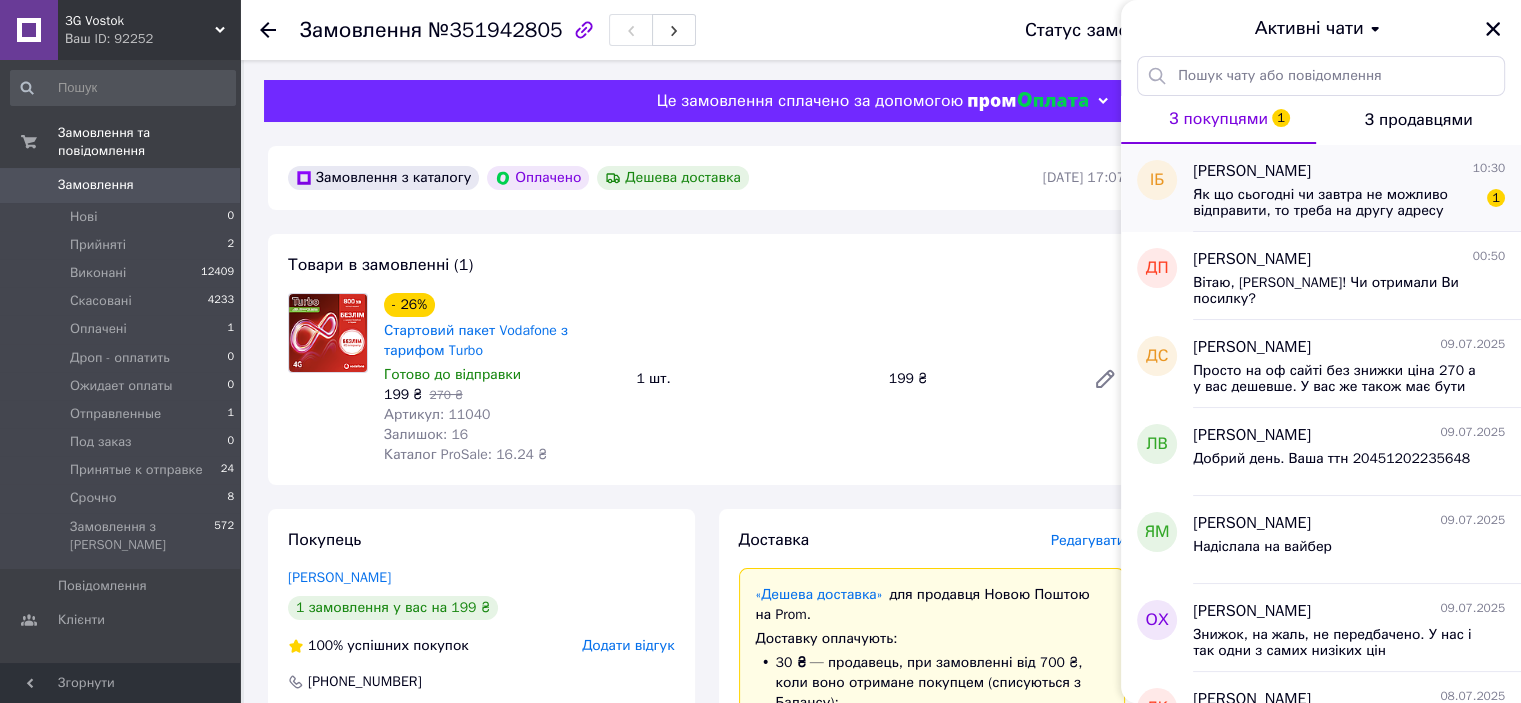 click on "Як що сьогодні  чи завтра не можливо відправити, то треба на другу адресу відправляти. Чекаю поточнення по телефону   або як вам зручно" at bounding box center (1335, 203) 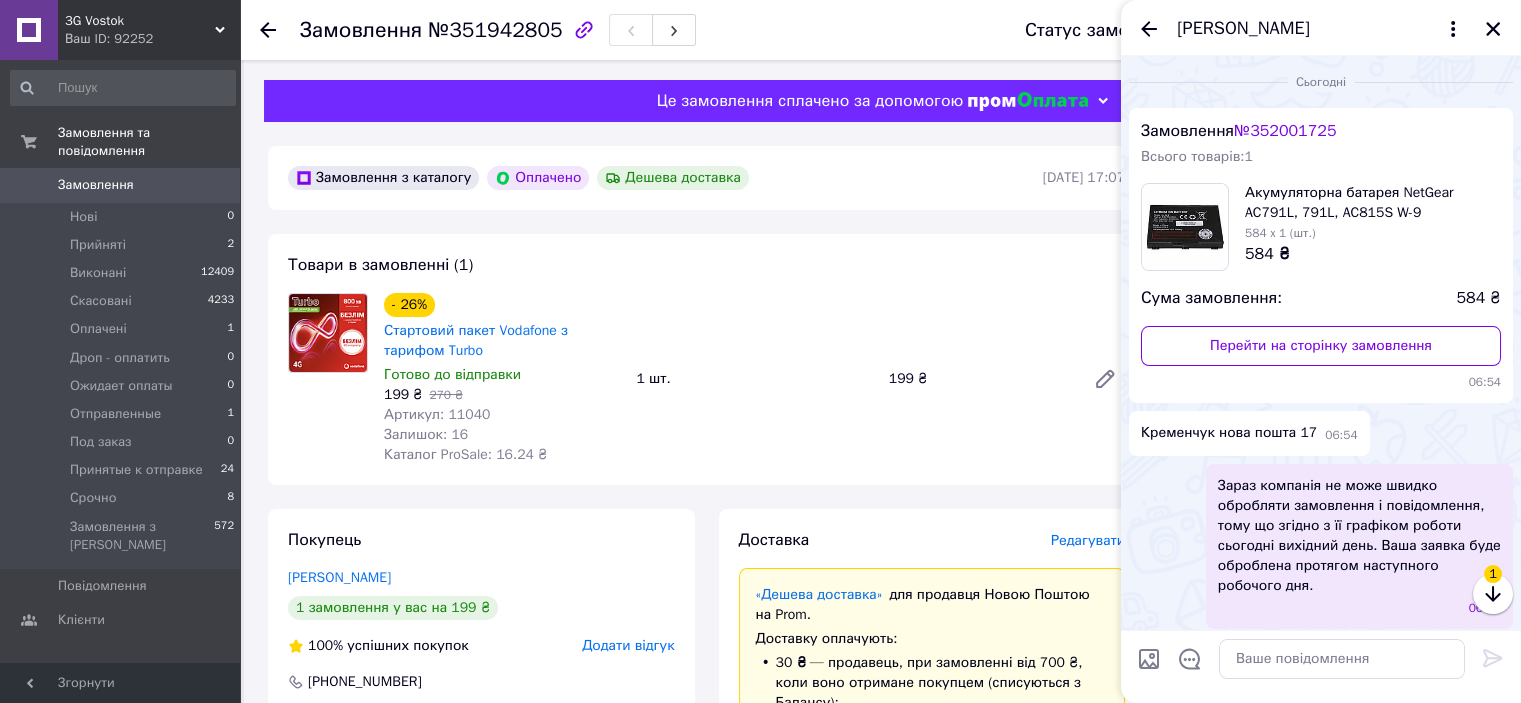 scroll, scrollTop: 269, scrollLeft: 0, axis: vertical 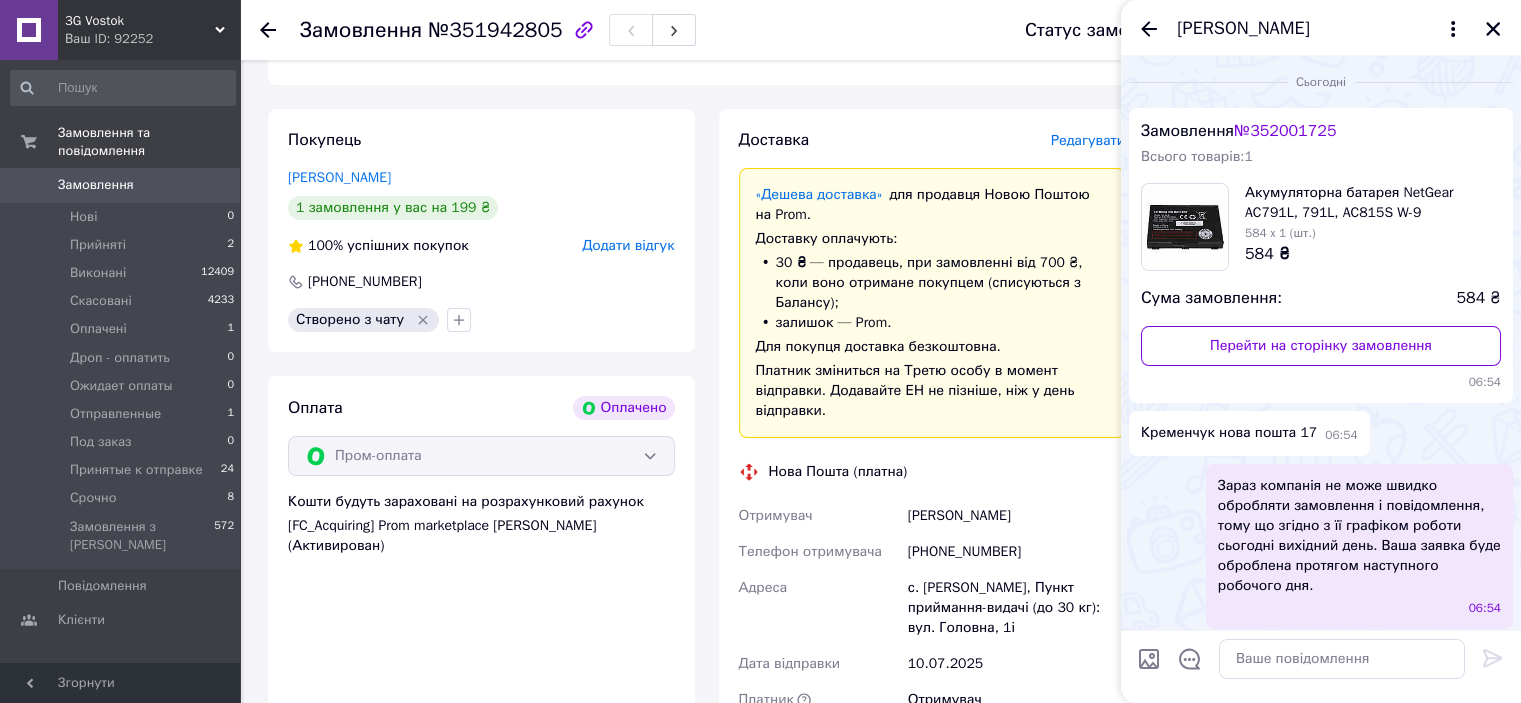 click 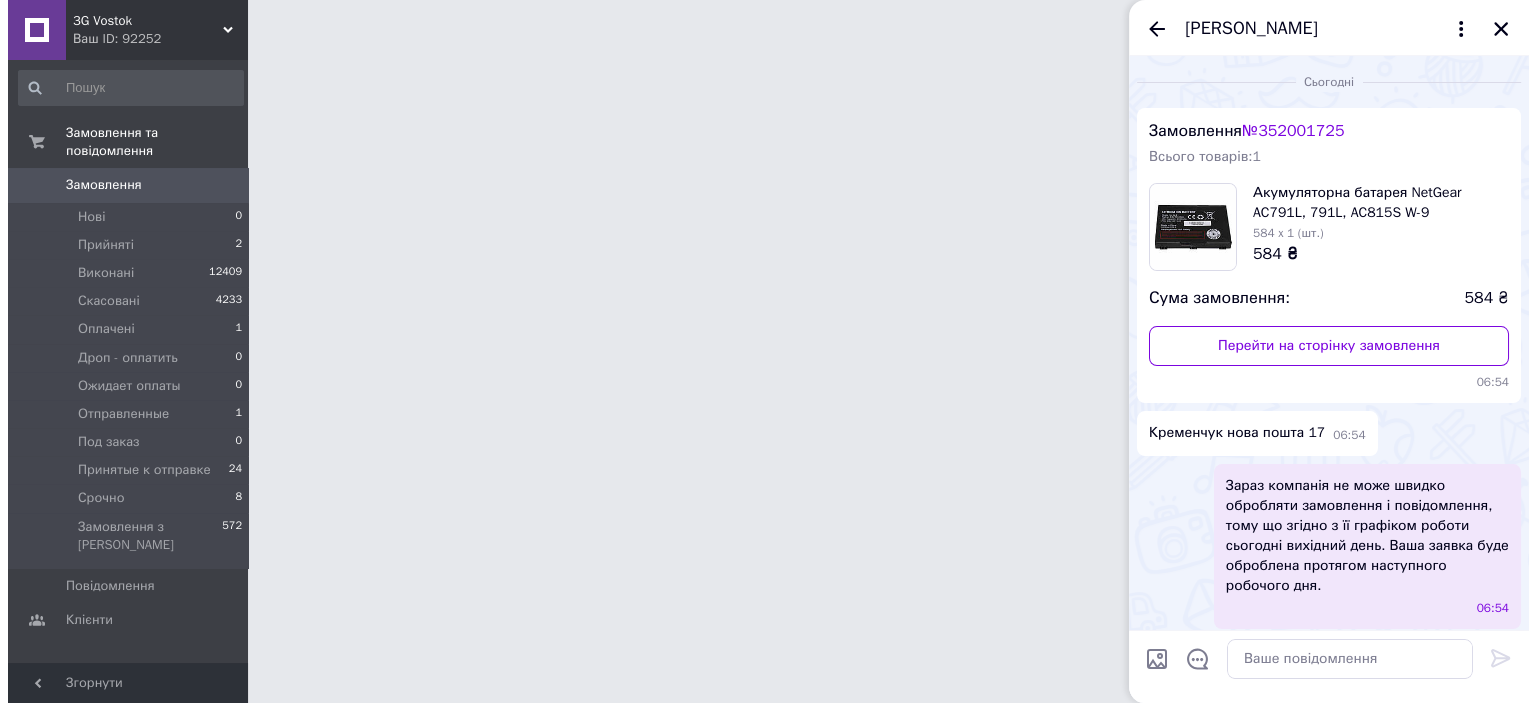 scroll, scrollTop: 0, scrollLeft: 0, axis: both 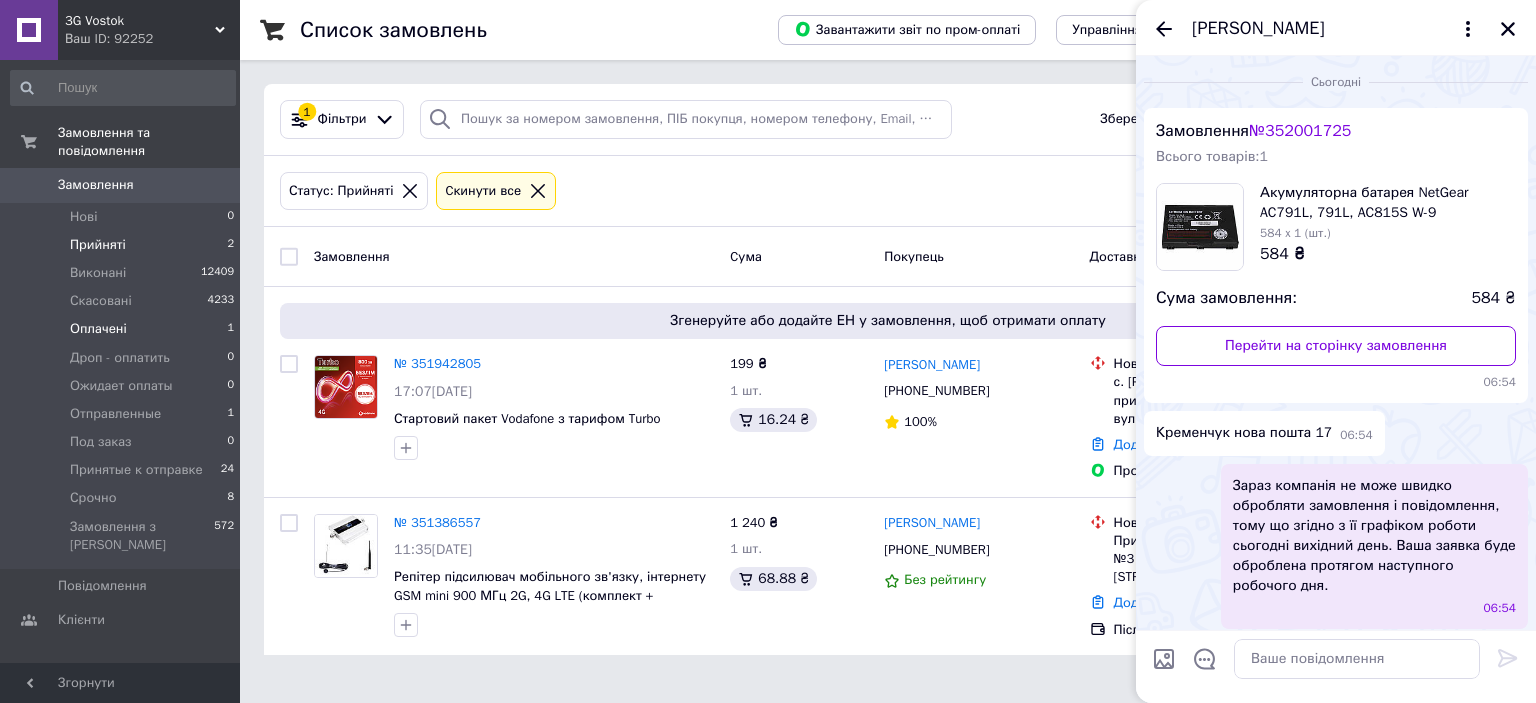 click on "Оплачені 1" at bounding box center (123, 329) 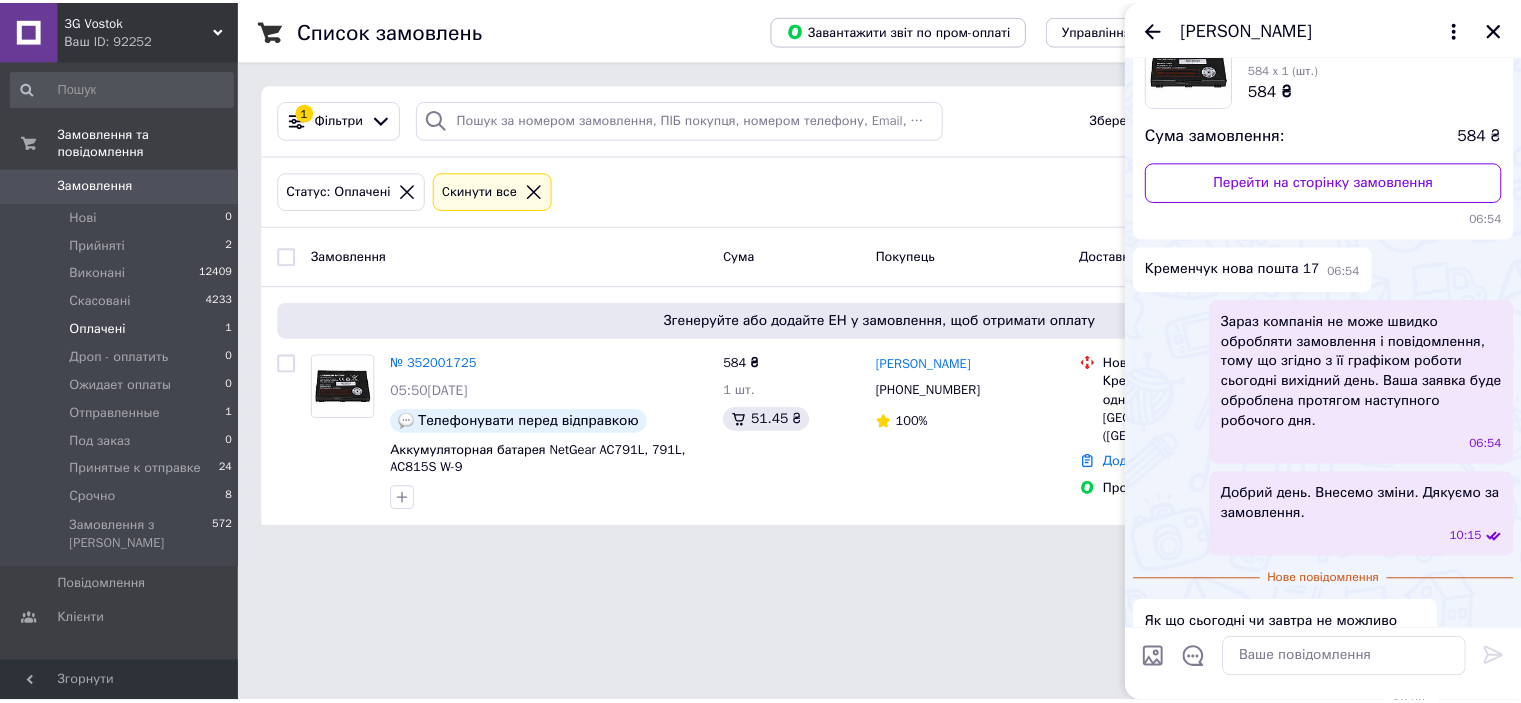 scroll, scrollTop: 69, scrollLeft: 0, axis: vertical 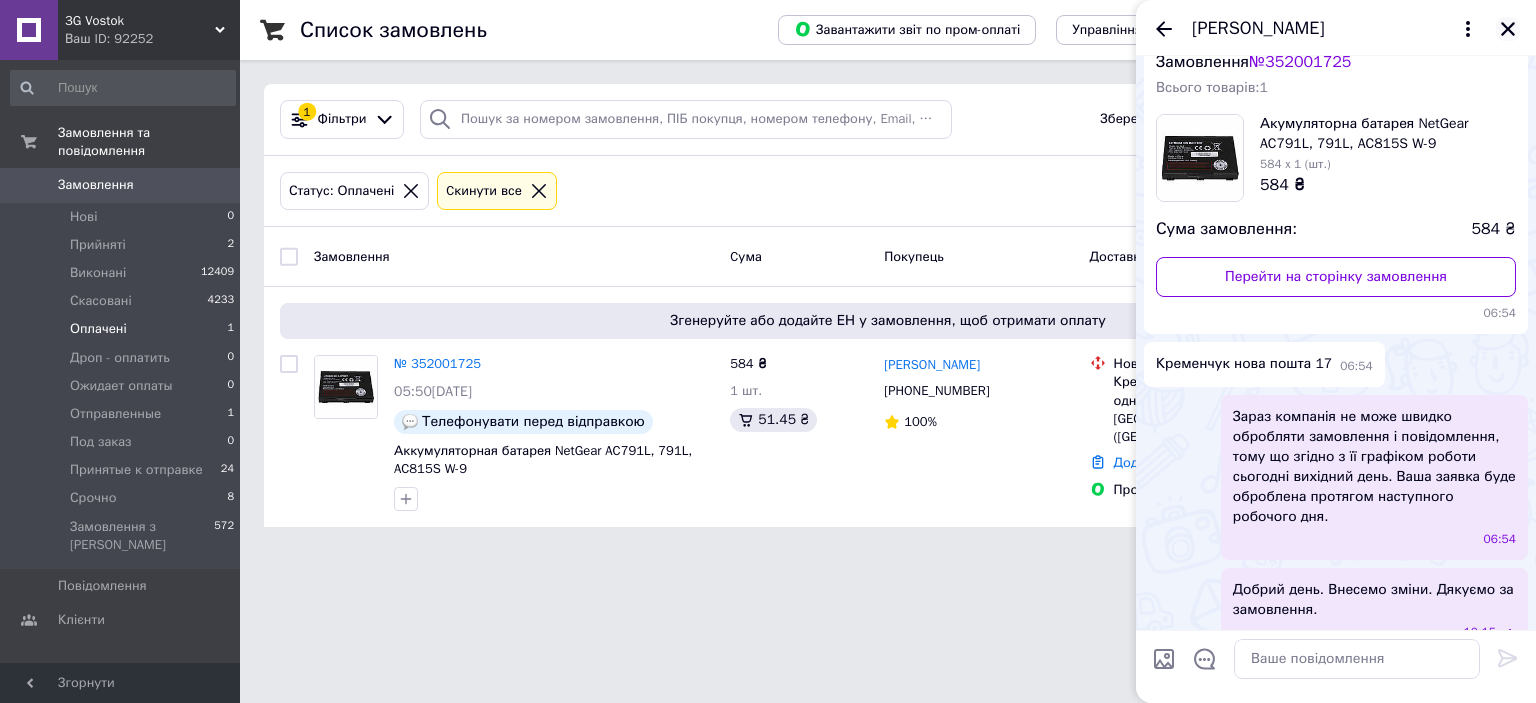 click 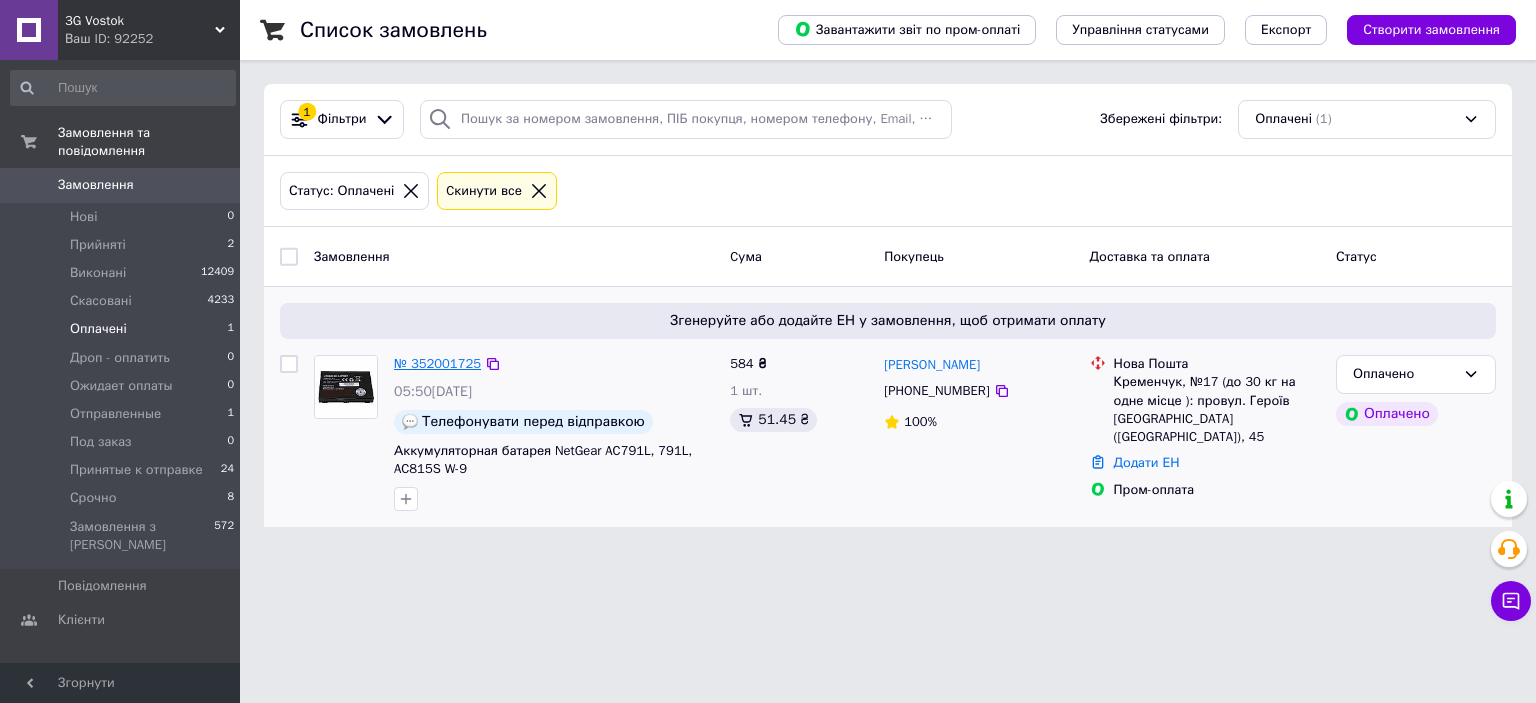 click on "№ 352001725" at bounding box center (437, 363) 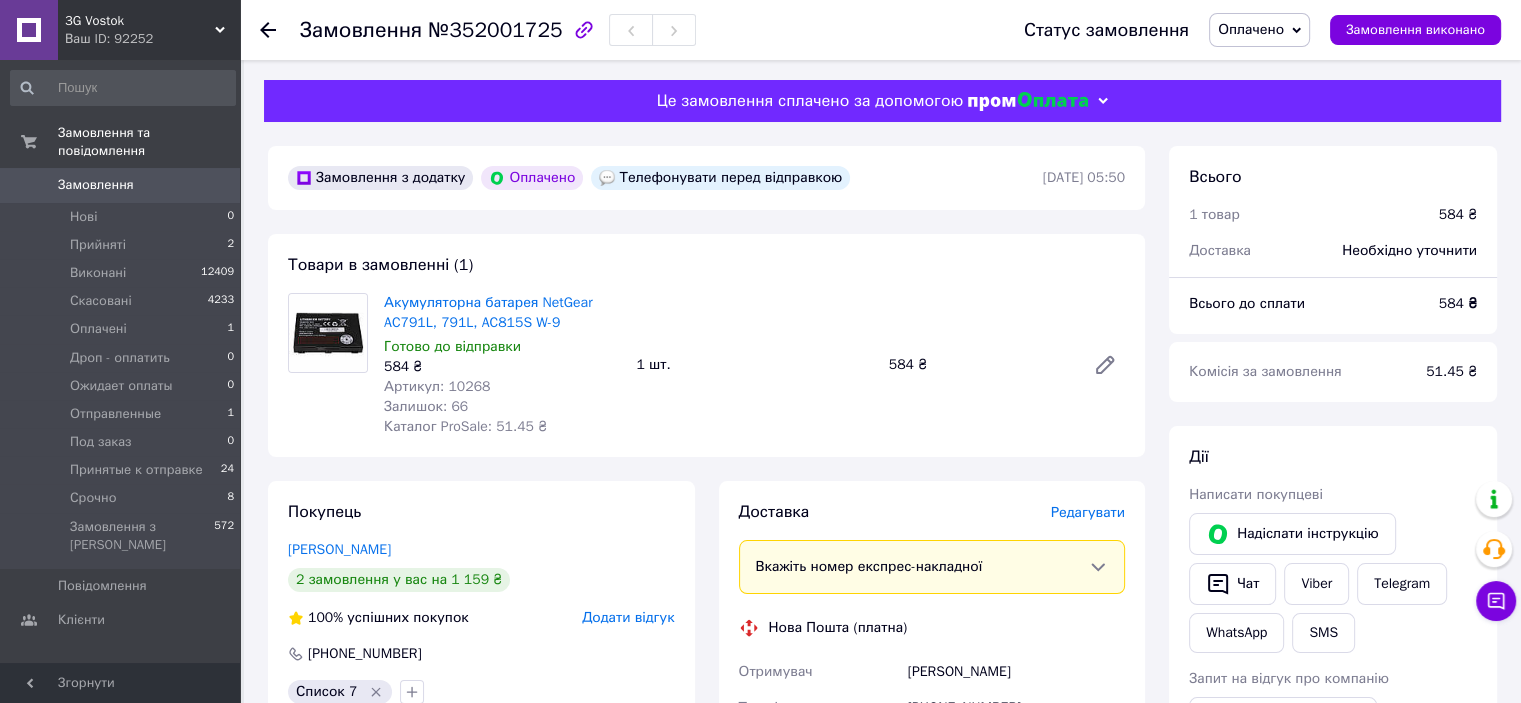 scroll, scrollTop: 100, scrollLeft: 0, axis: vertical 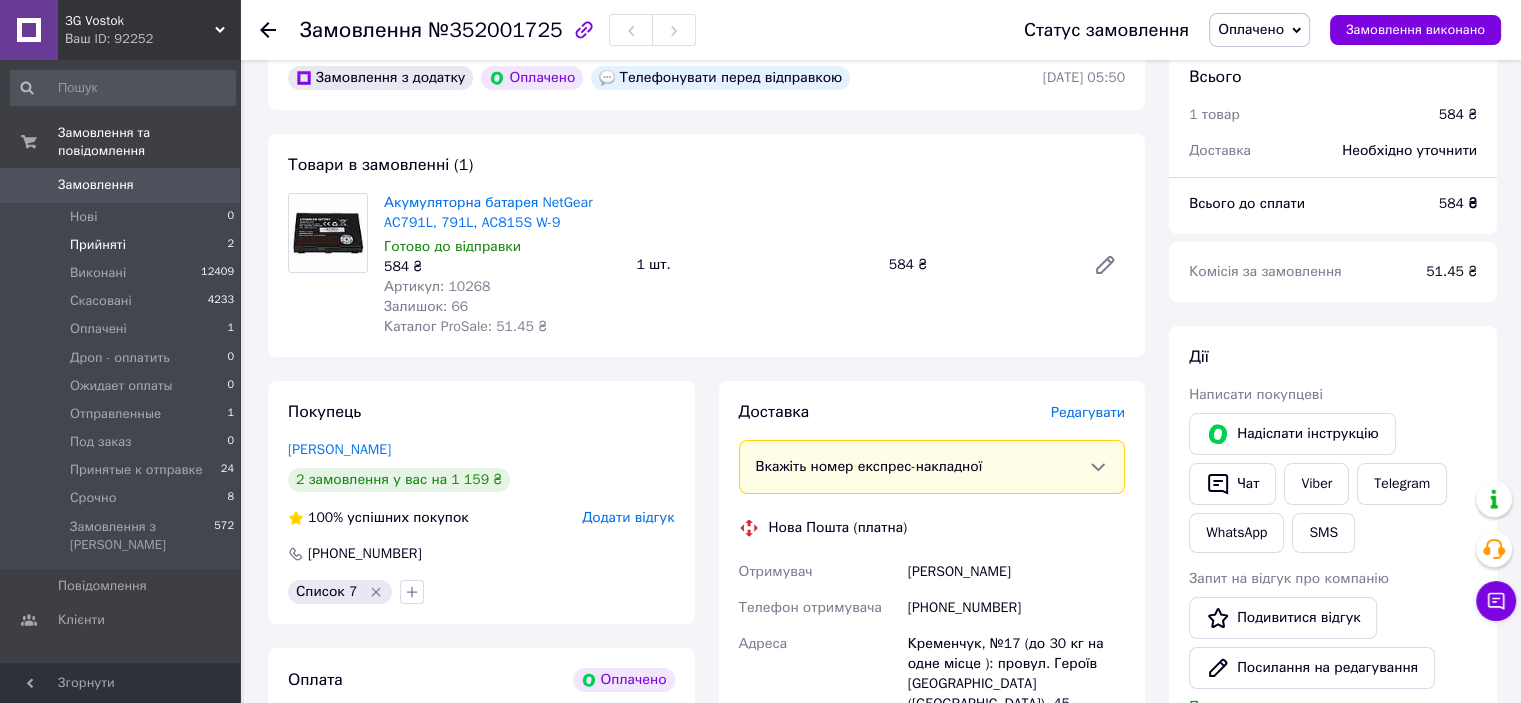 click on "2" at bounding box center (230, 245) 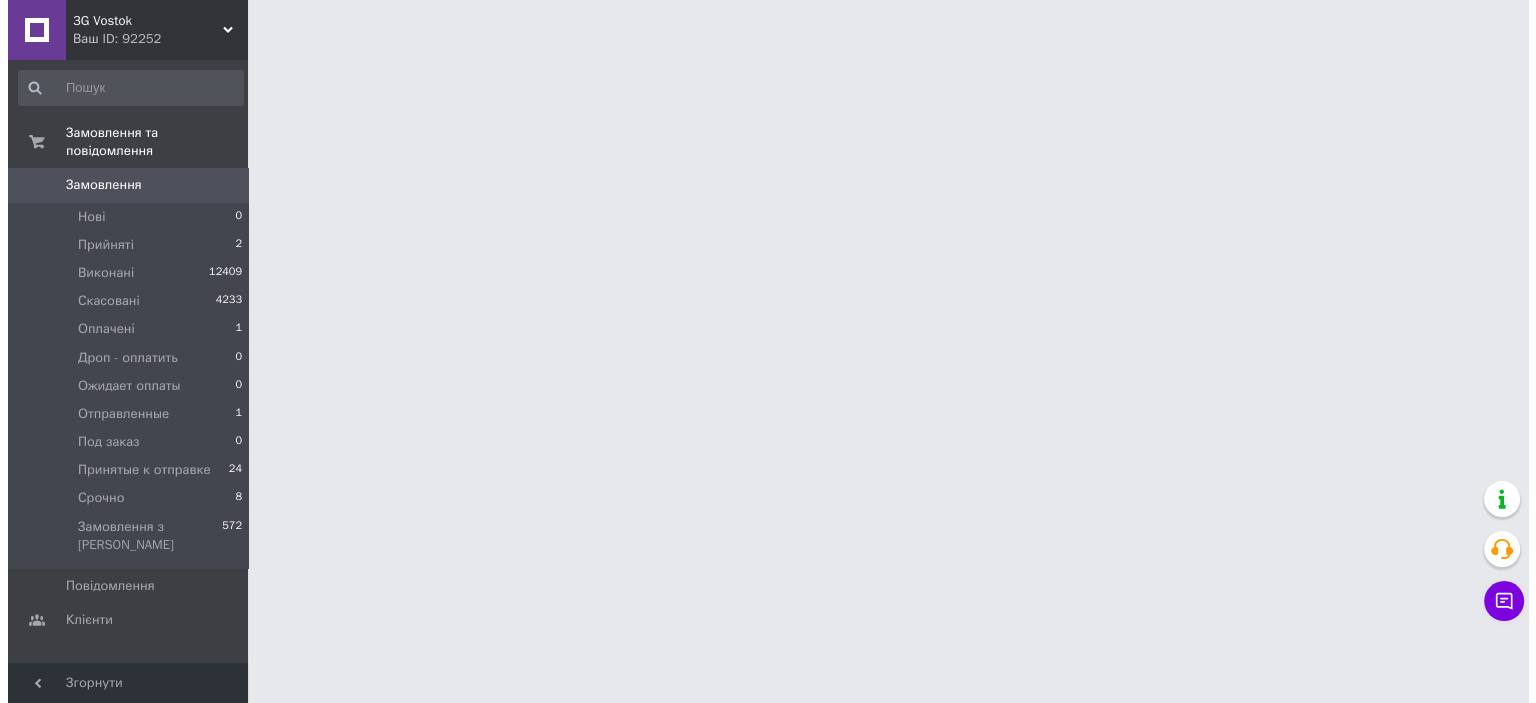 scroll, scrollTop: 0, scrollLeft: 0, axis: both 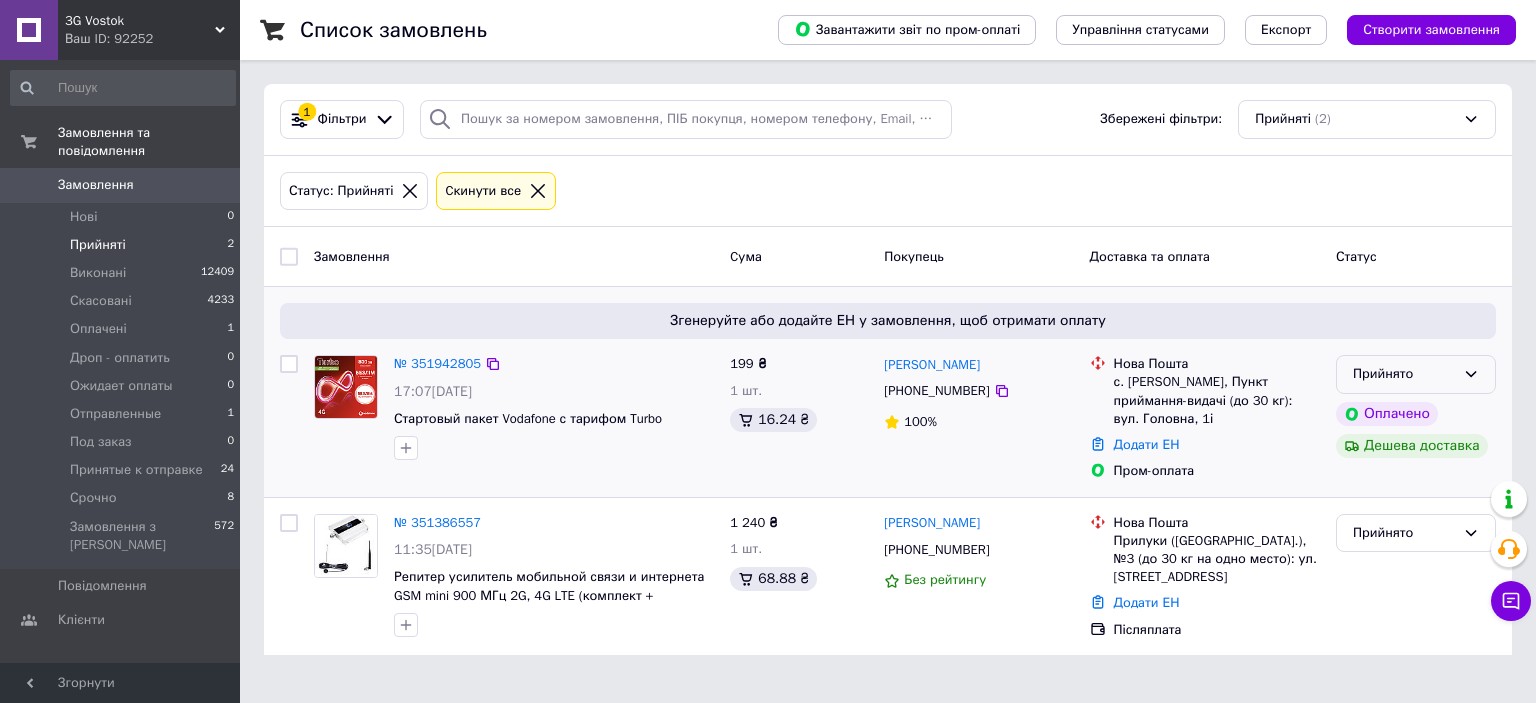 click 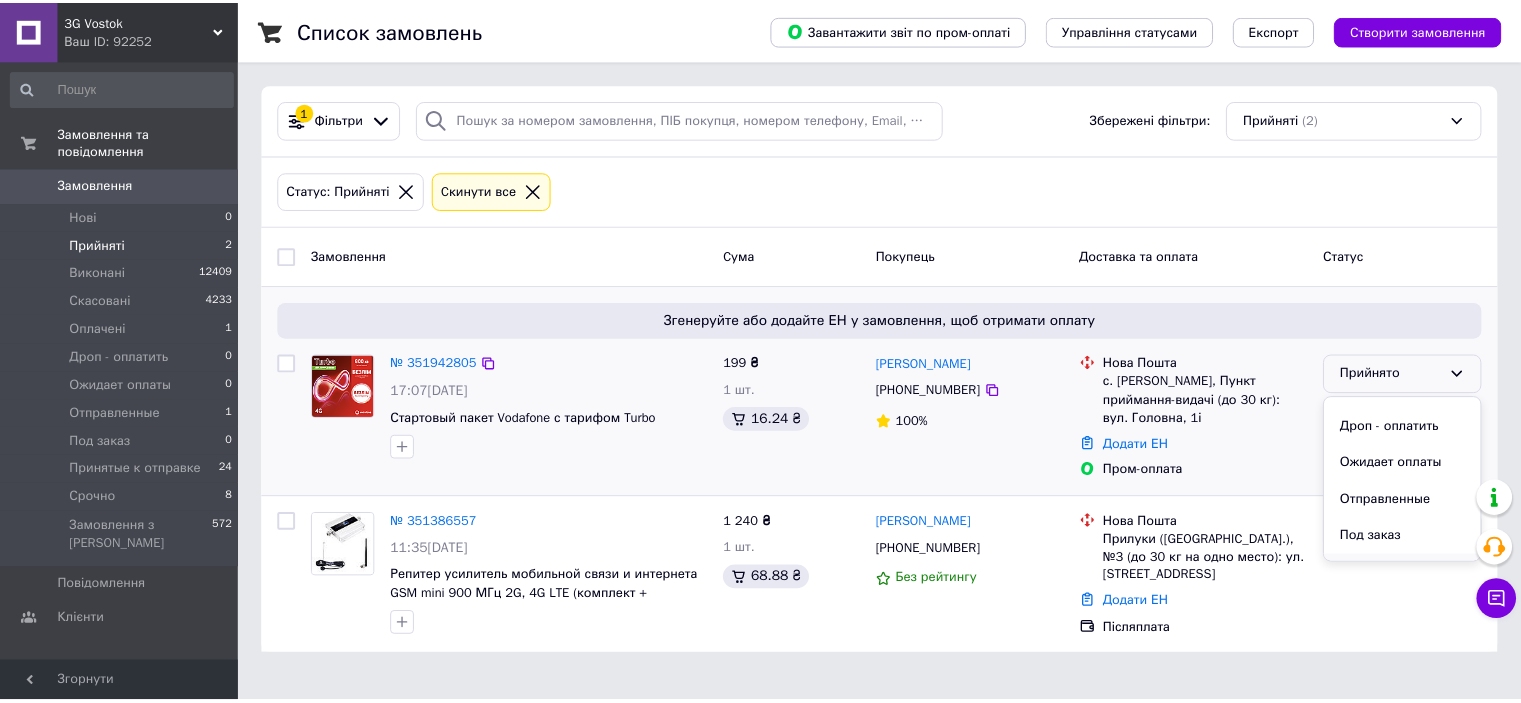 scroll, scrollTop: 184, scrollLeft: 0, axis: vertical 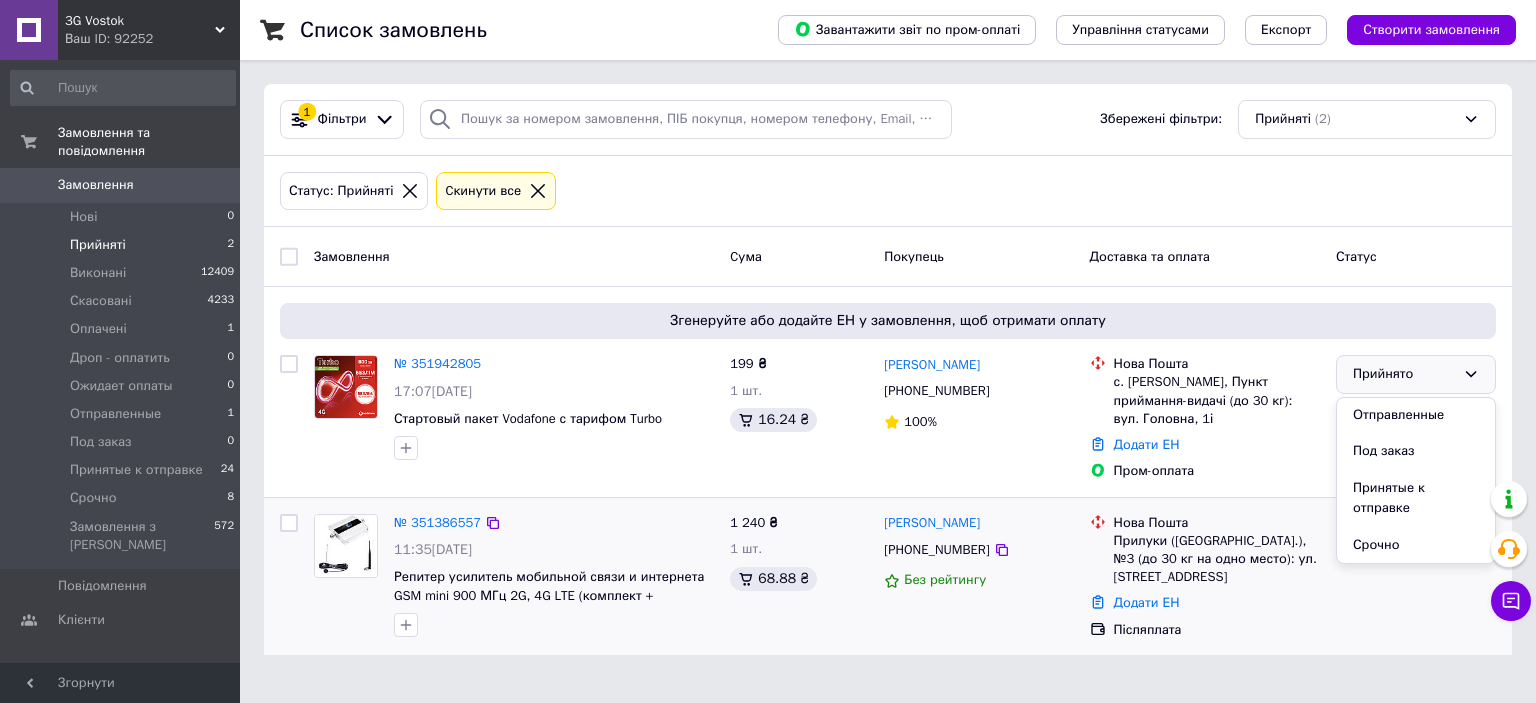click on "Принятые к отправке" at bounding box center (1416, 498) 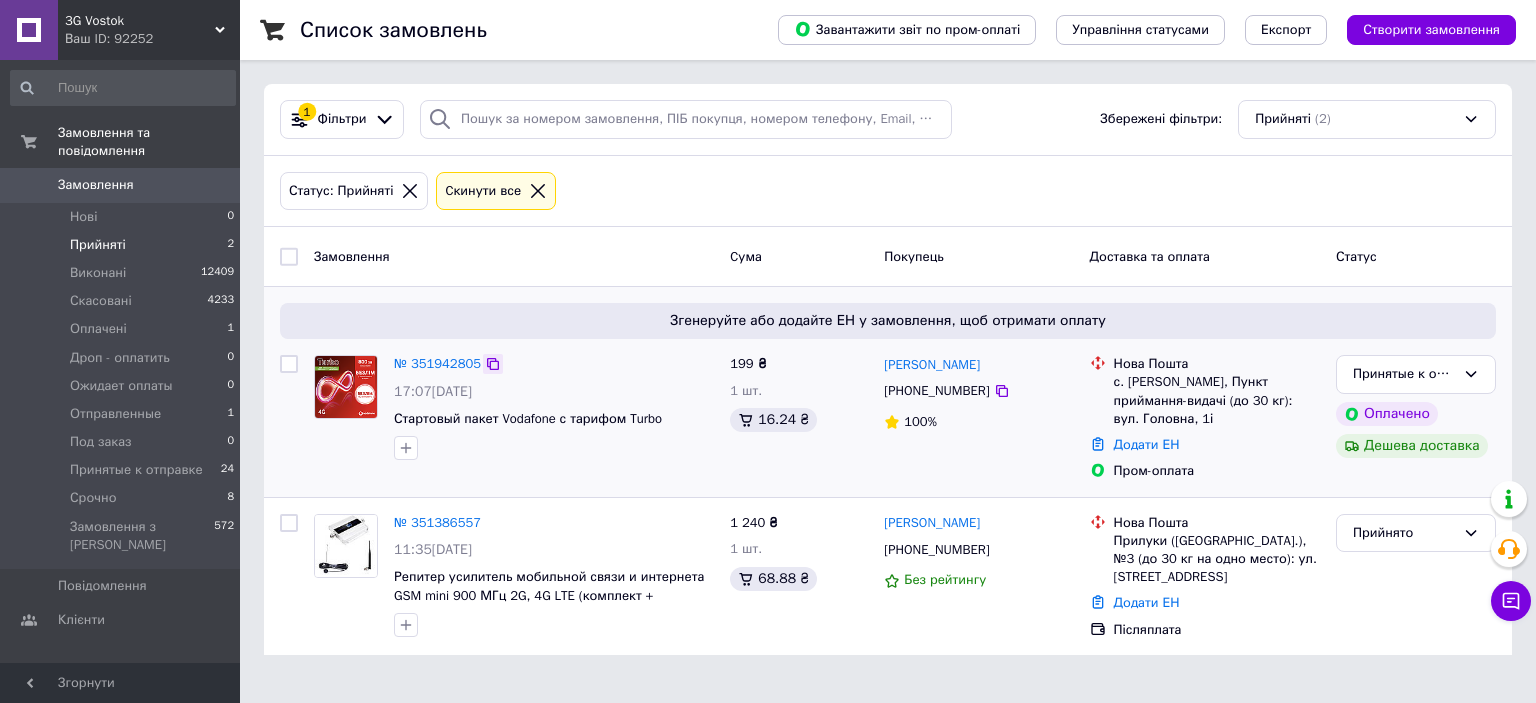 click at bounding box center [493, 364] 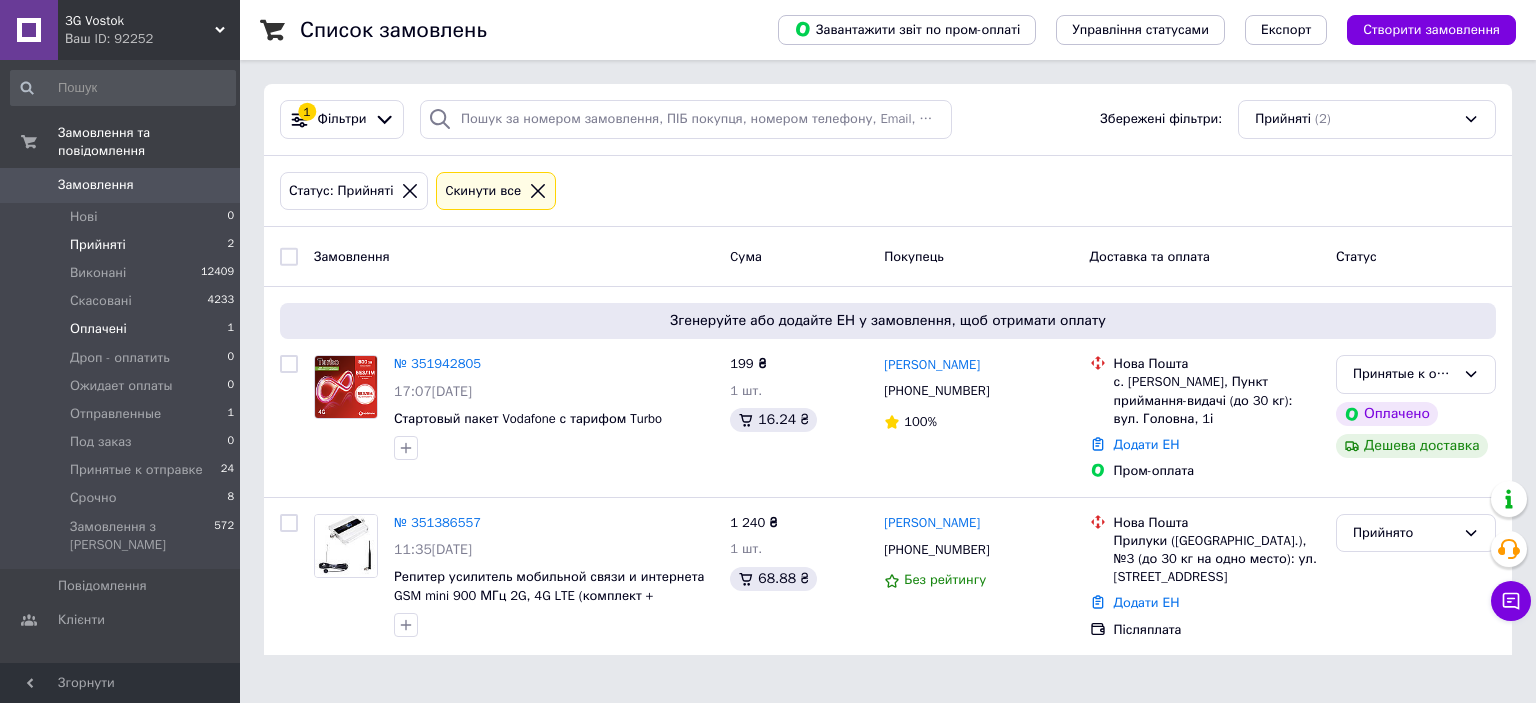 click on "Оплачені 1" at bounding box center [123, 329] 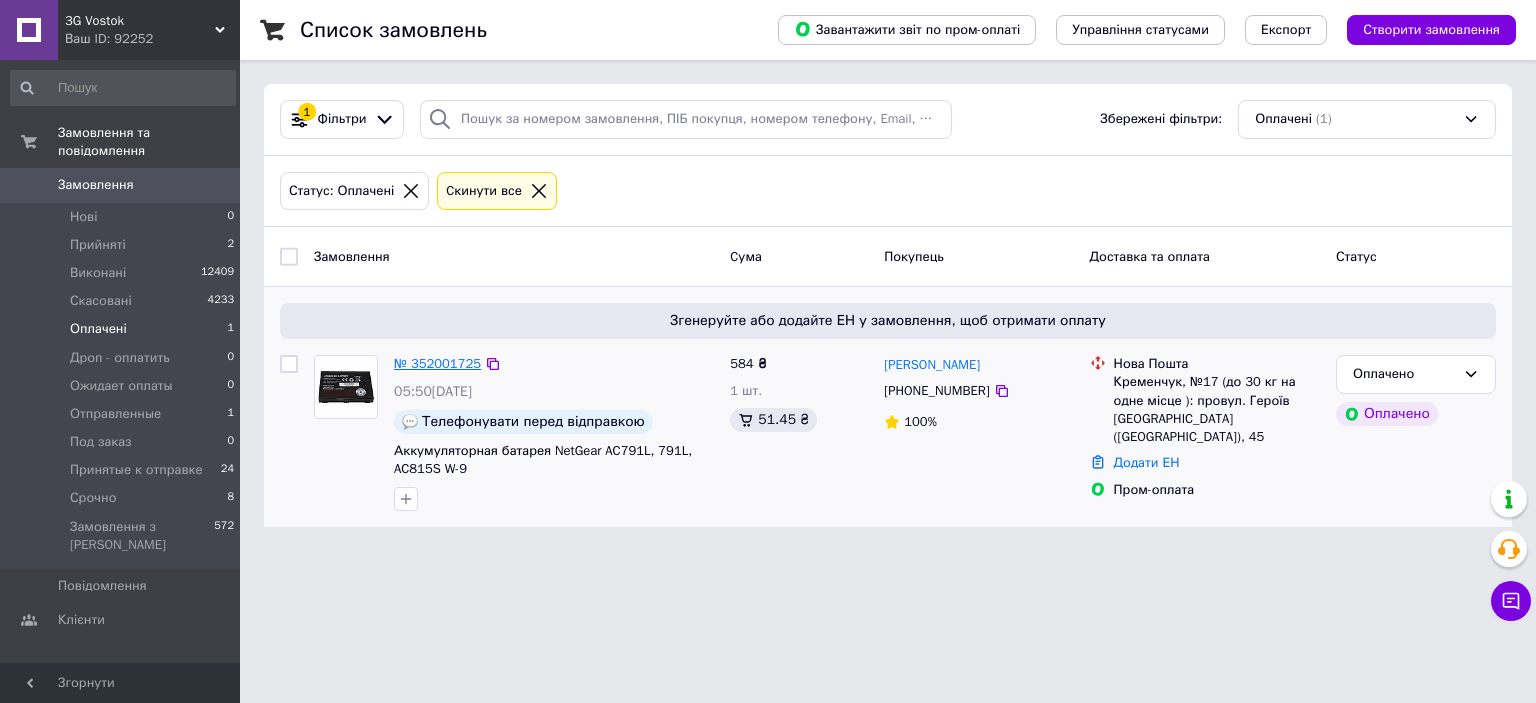 click on "№ 352001725" at bounding box center [437, 363] 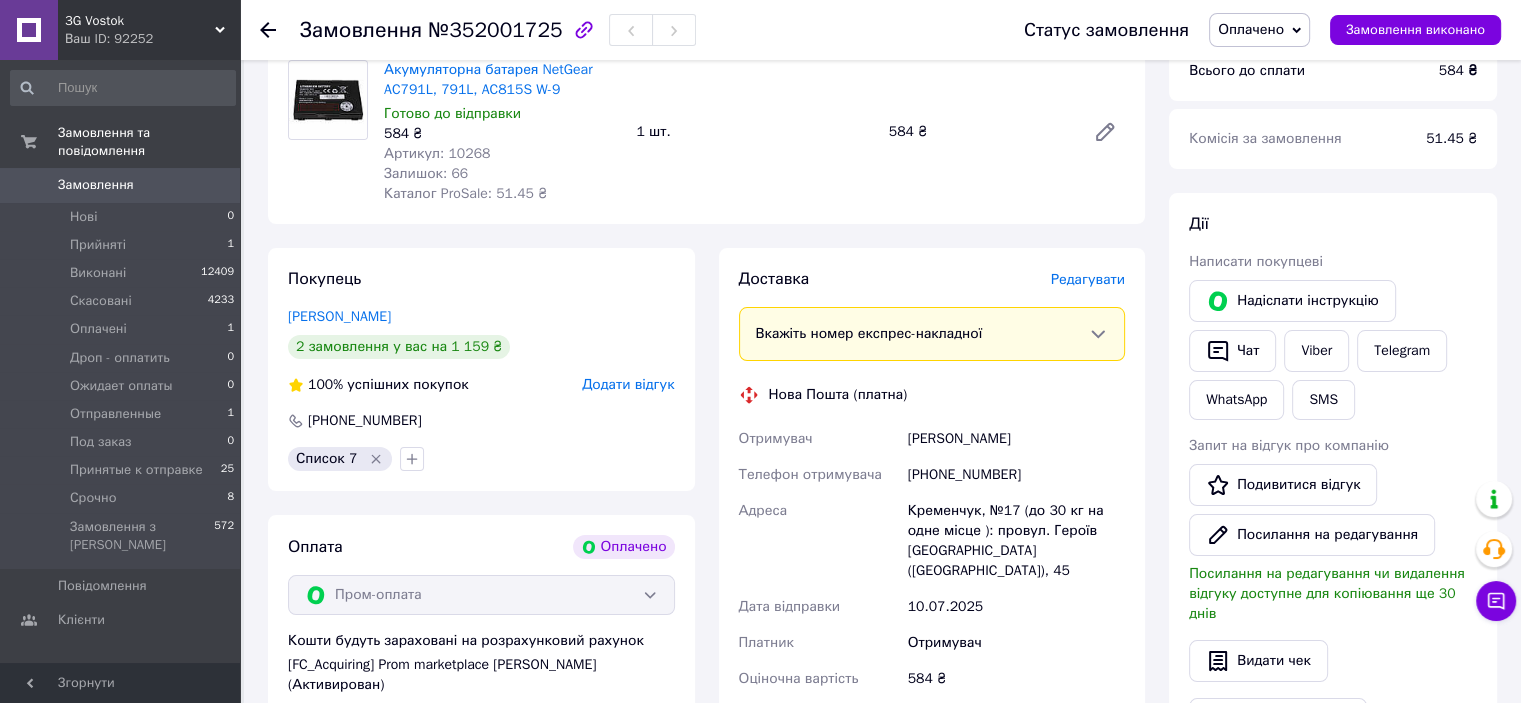 scroll, scrollTop: 200, scrollLeft: 0, axis: vertical 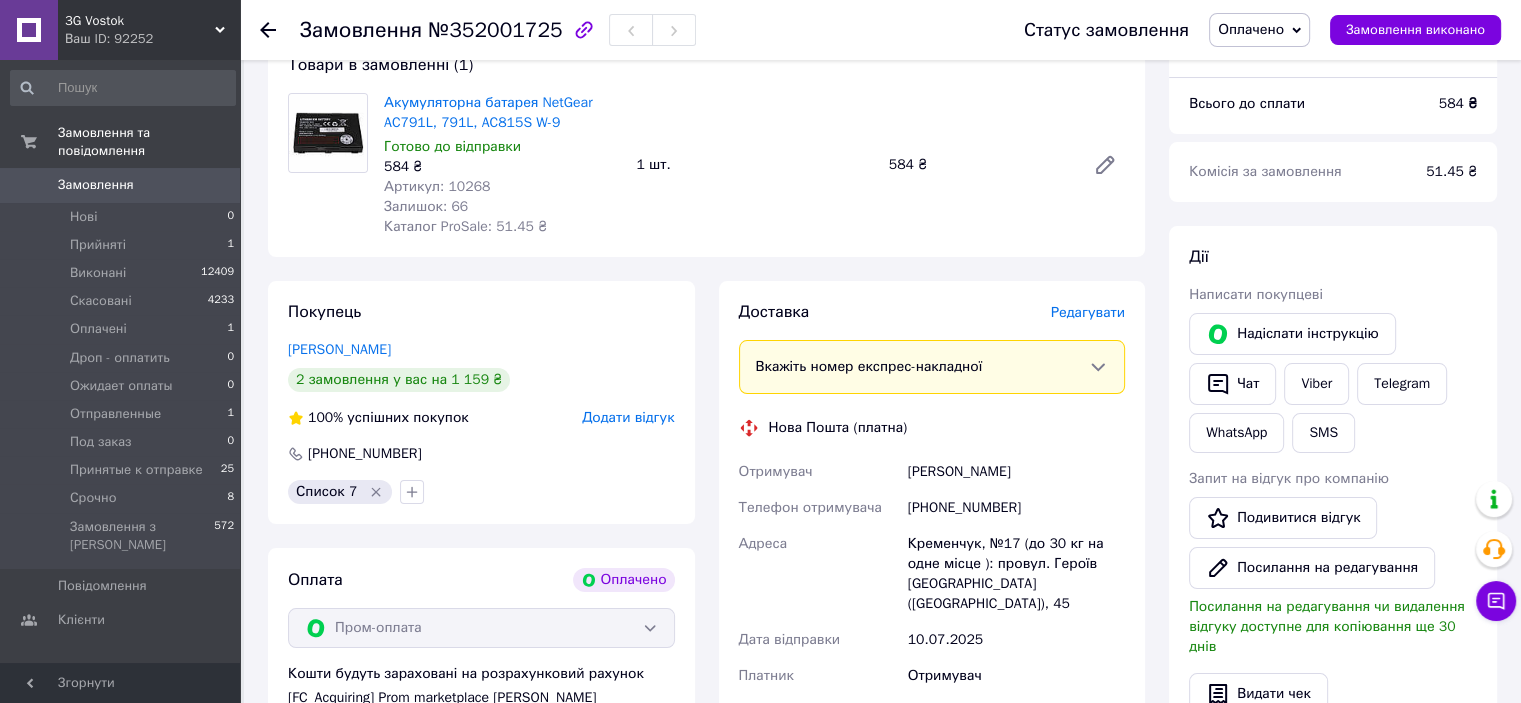 click on "Оплачено" at bounding box center (1259, 30) 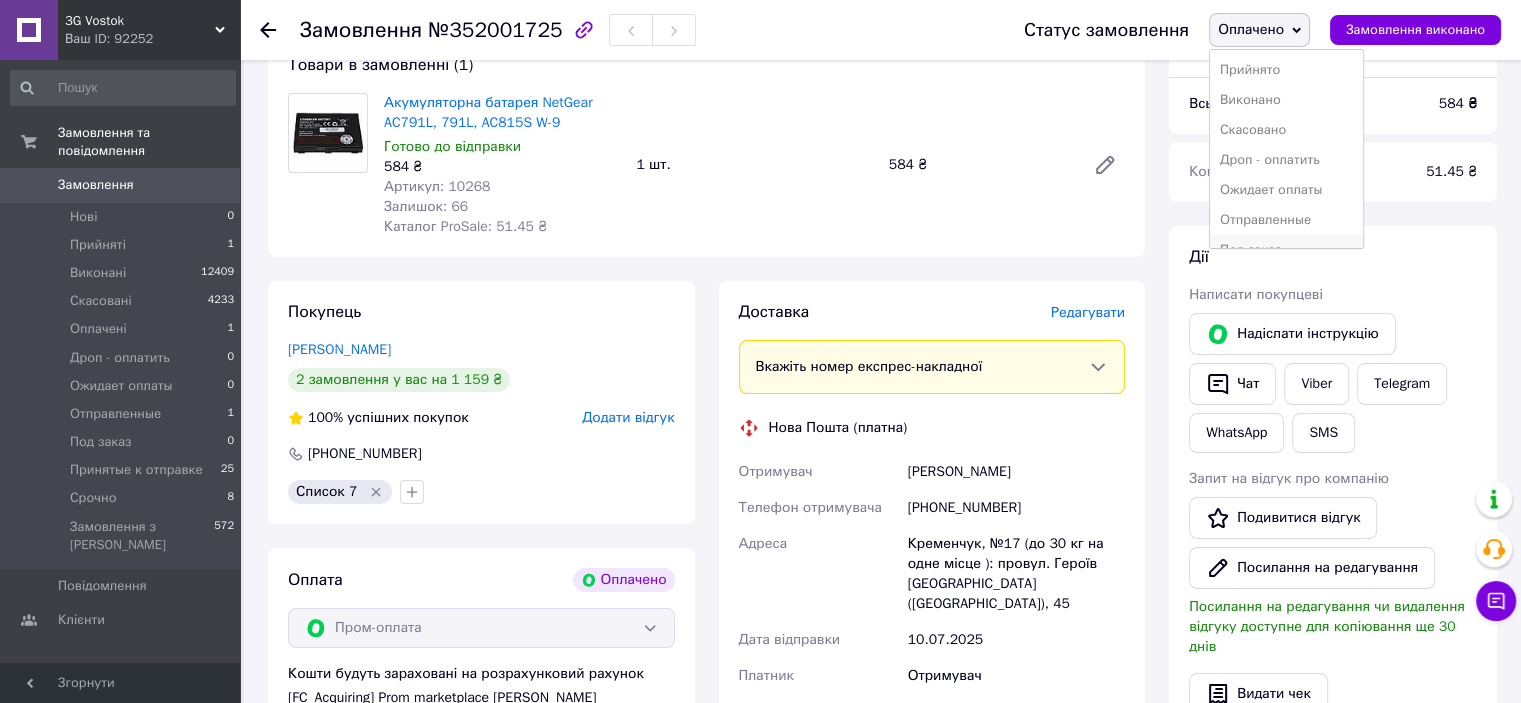 scroll, scrollTop: 81, scrollLeft: 0, axis: vertical 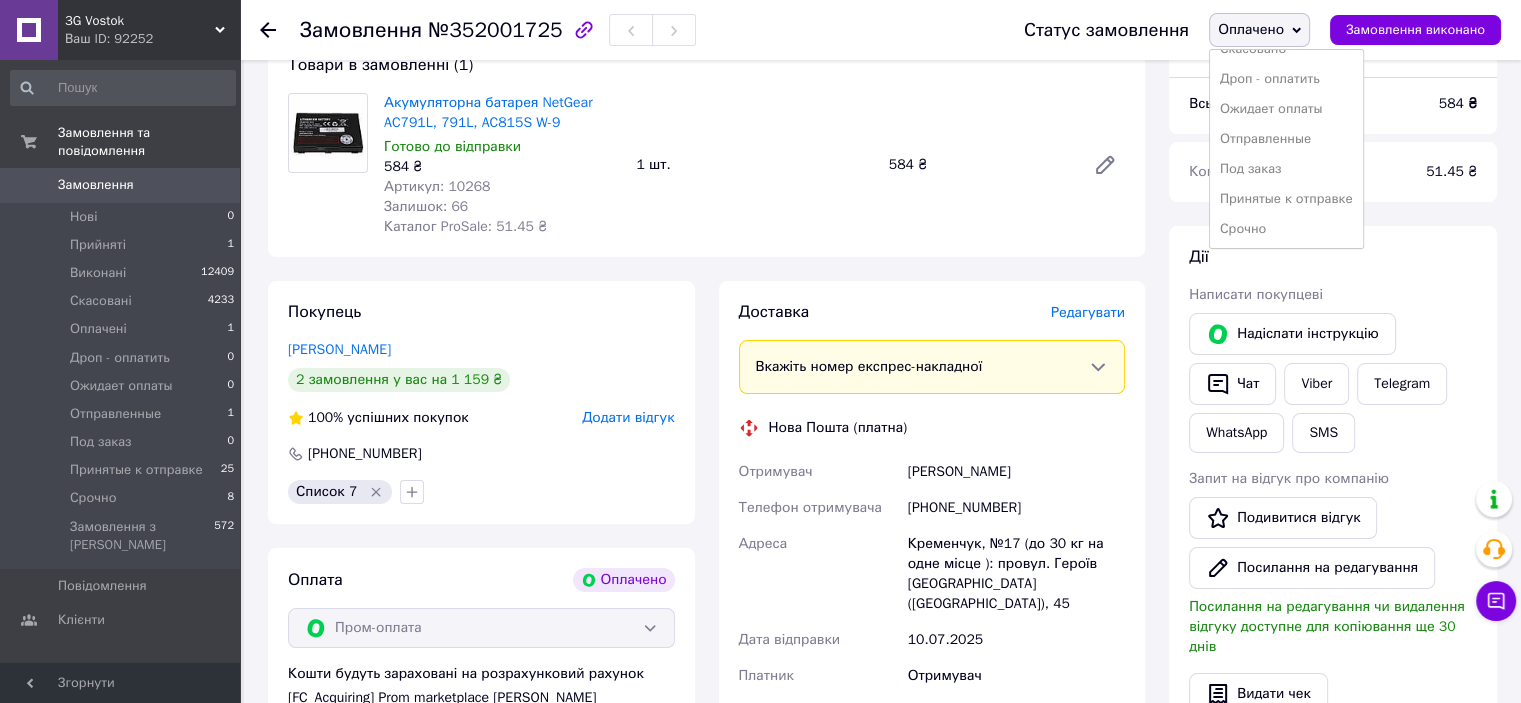 drag, startPoint x: 1296, startPoint y: 204, endPoint x: 1065, endPoint y: 247, distance: 234.96808 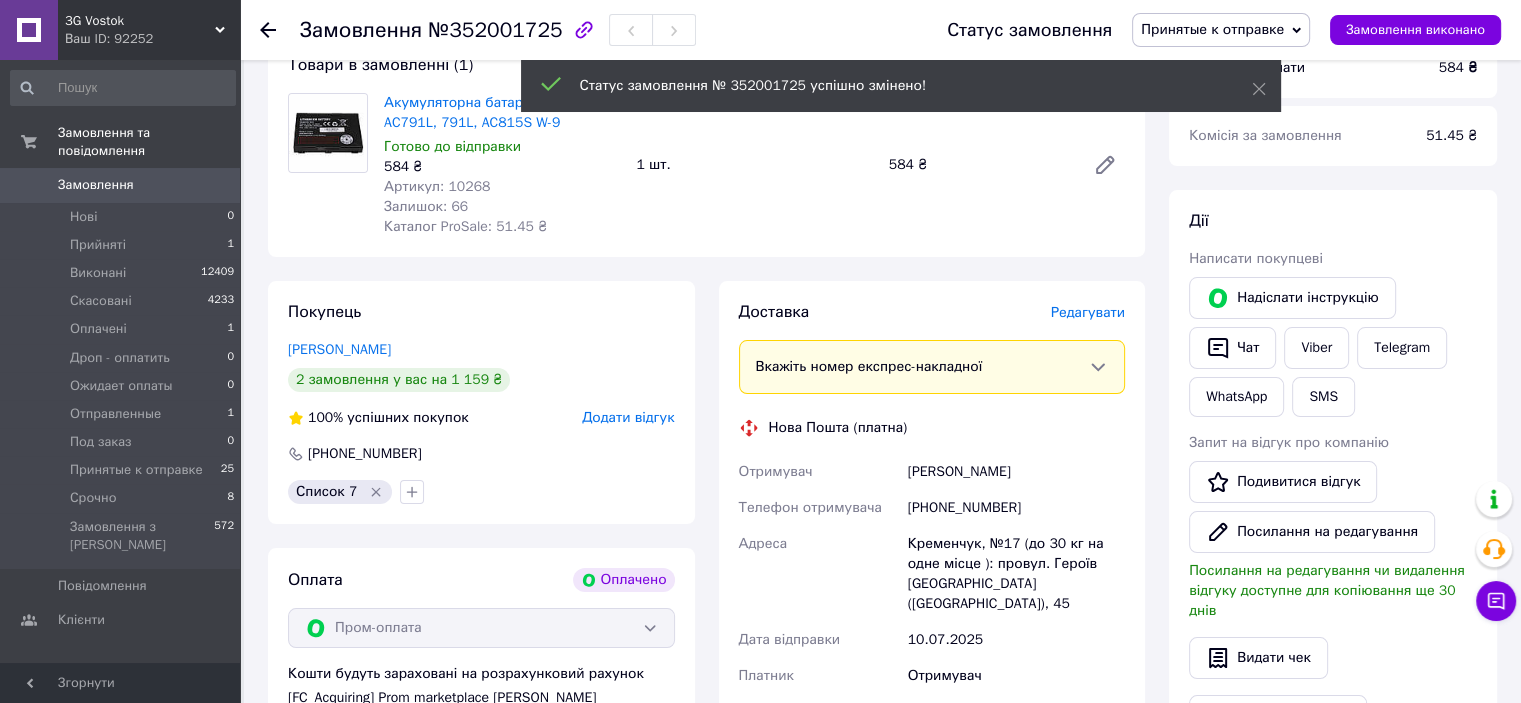 click on "№352001725" at bounding box center [495, 30] 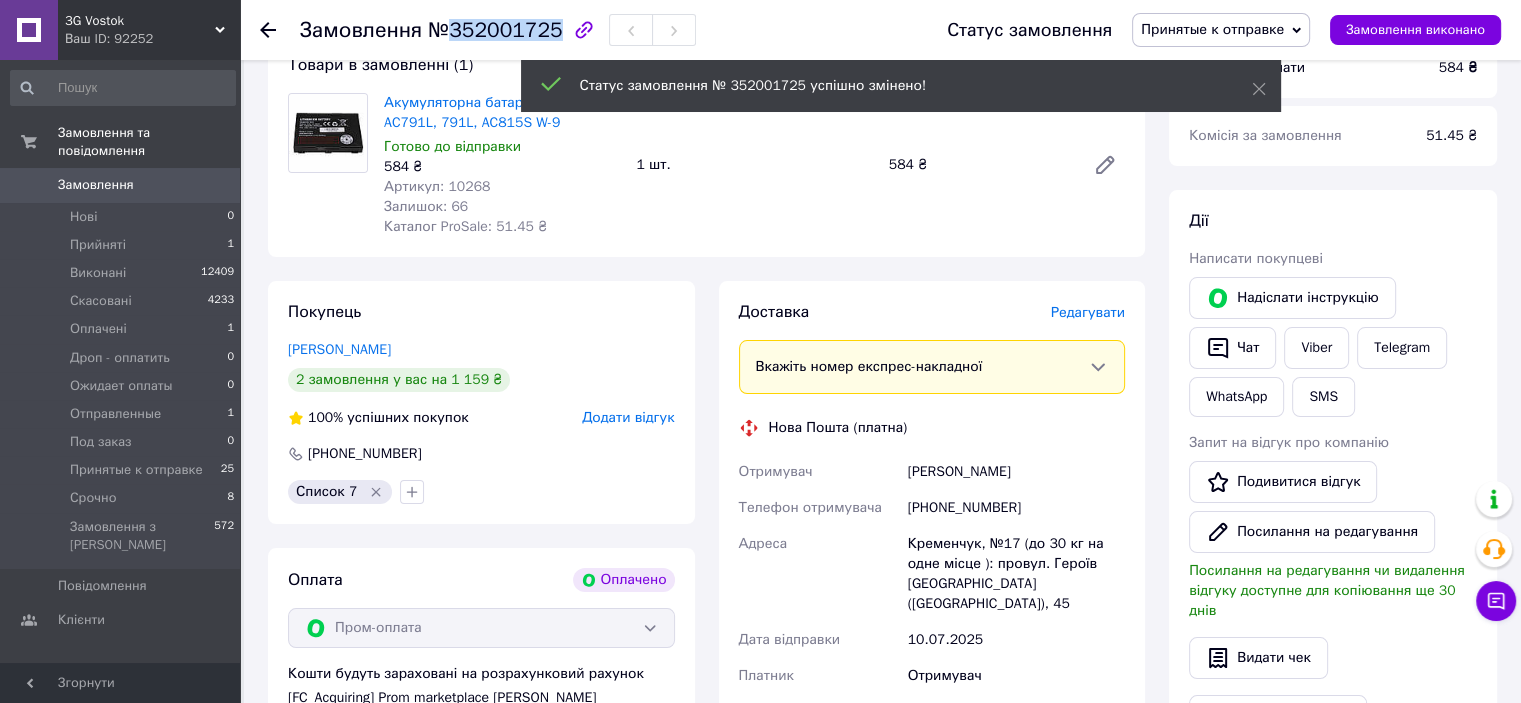 click on "№352001725" at bounding box center (495, 30) 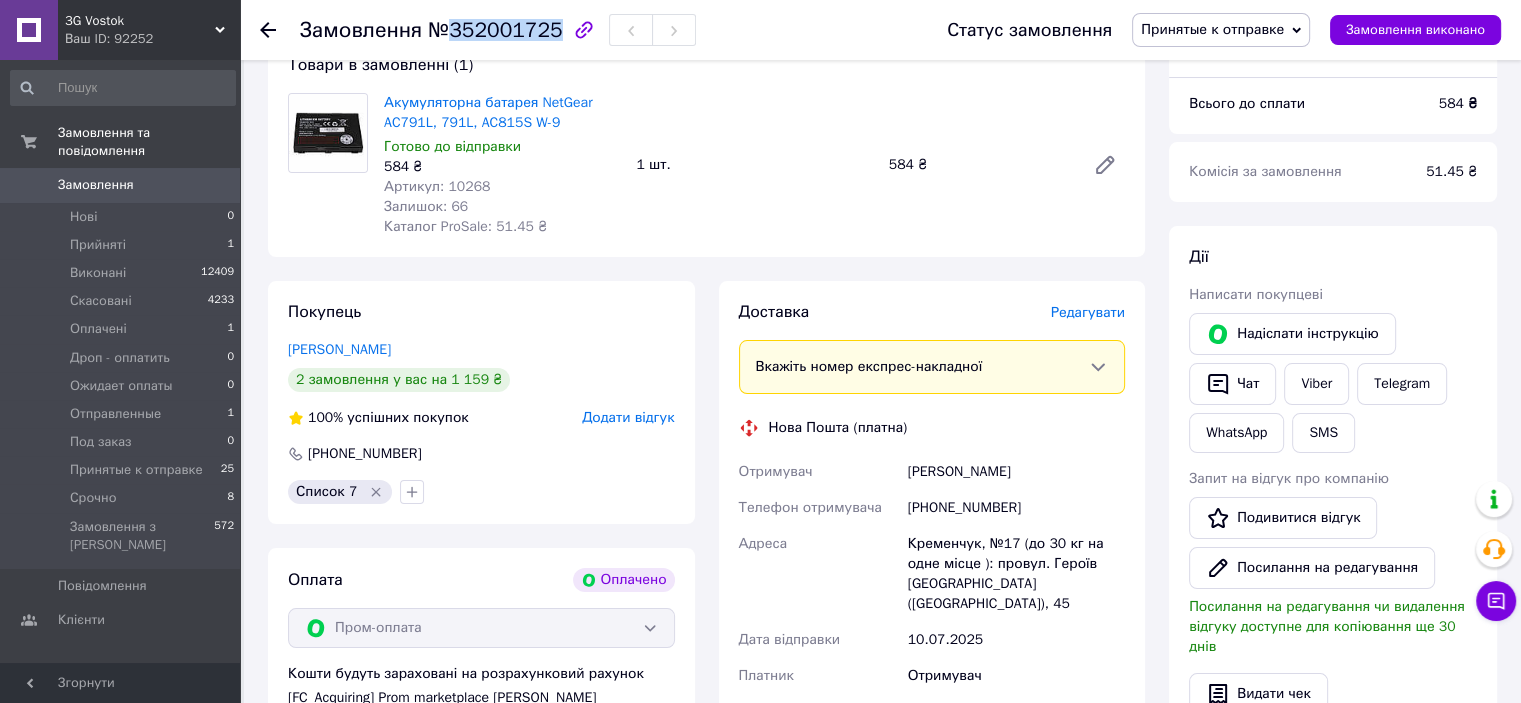 copy on "352001725" 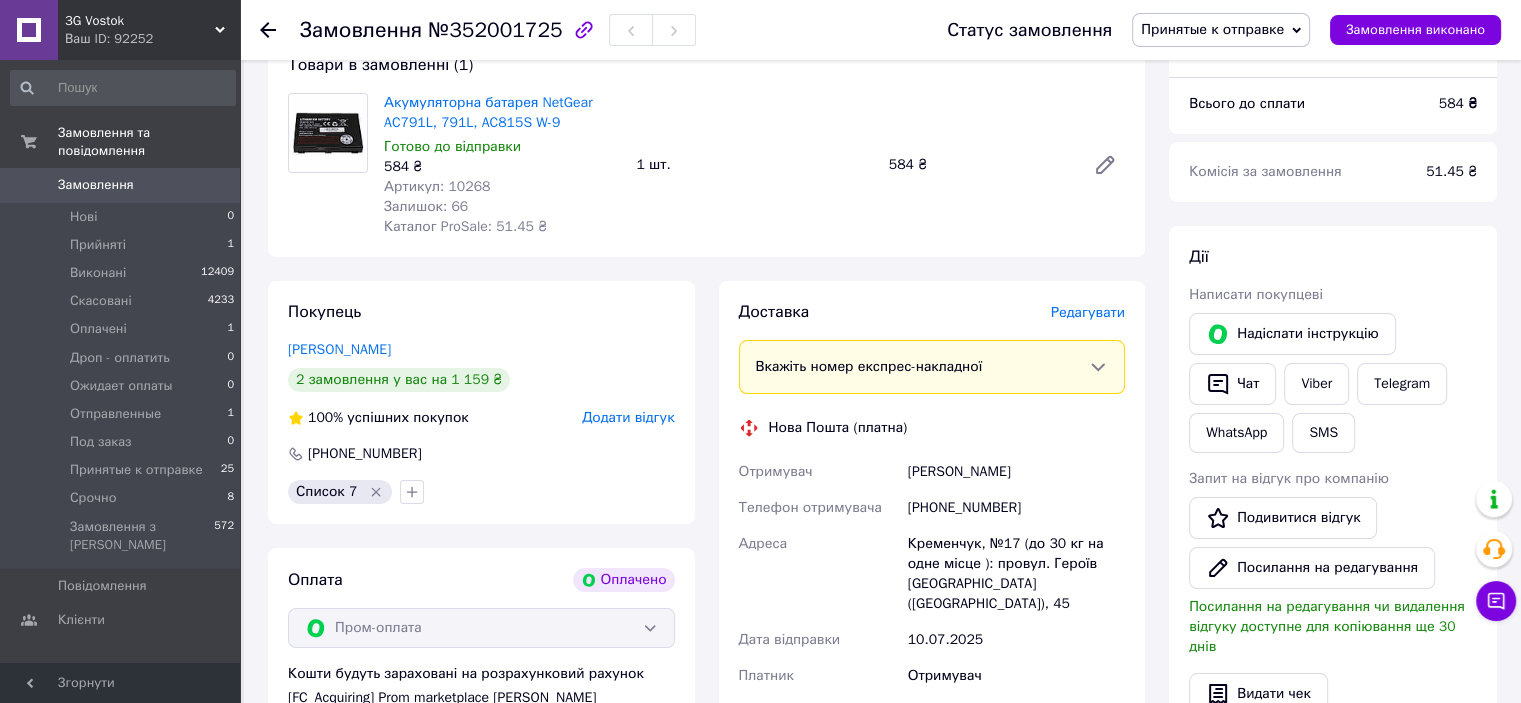 click 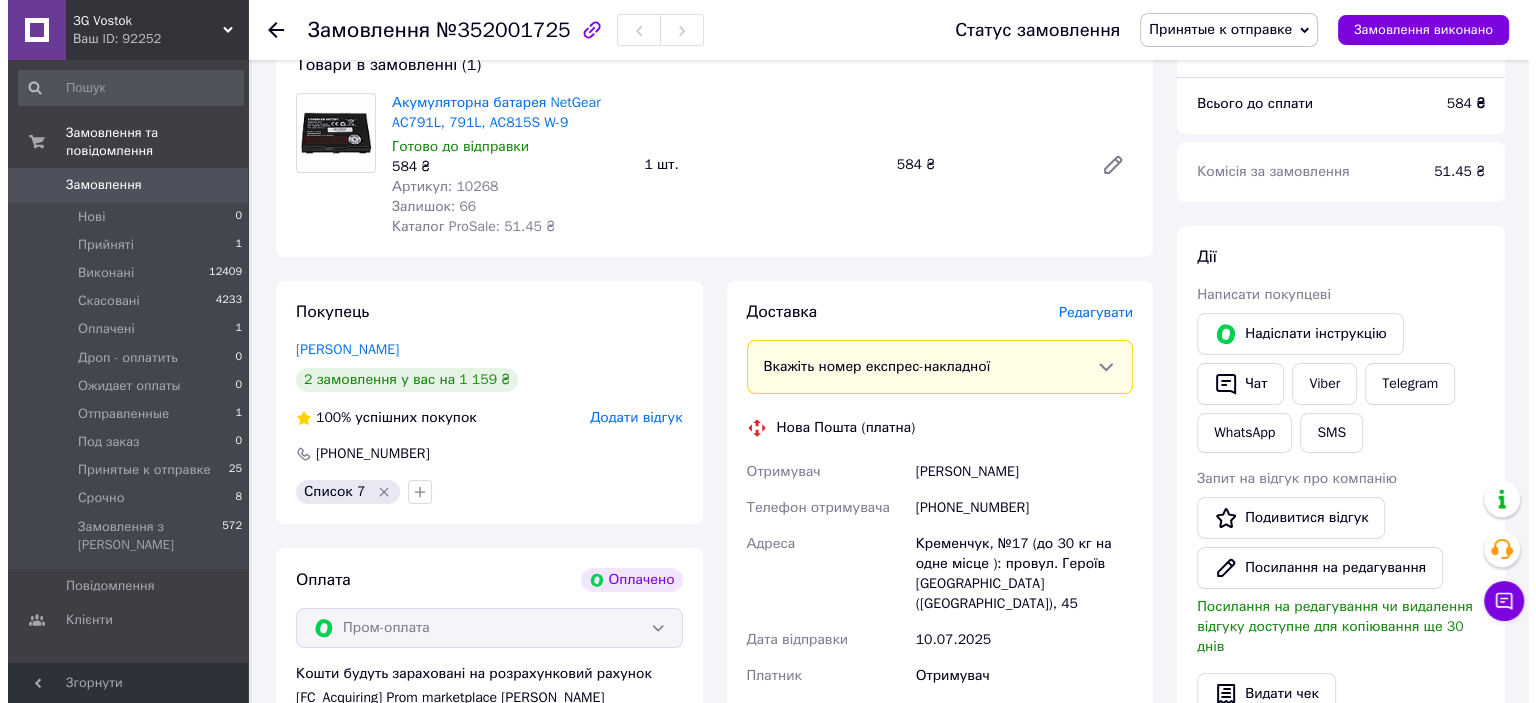 scroll, scrollTop: 0, scrollLeft: 0, axis: both 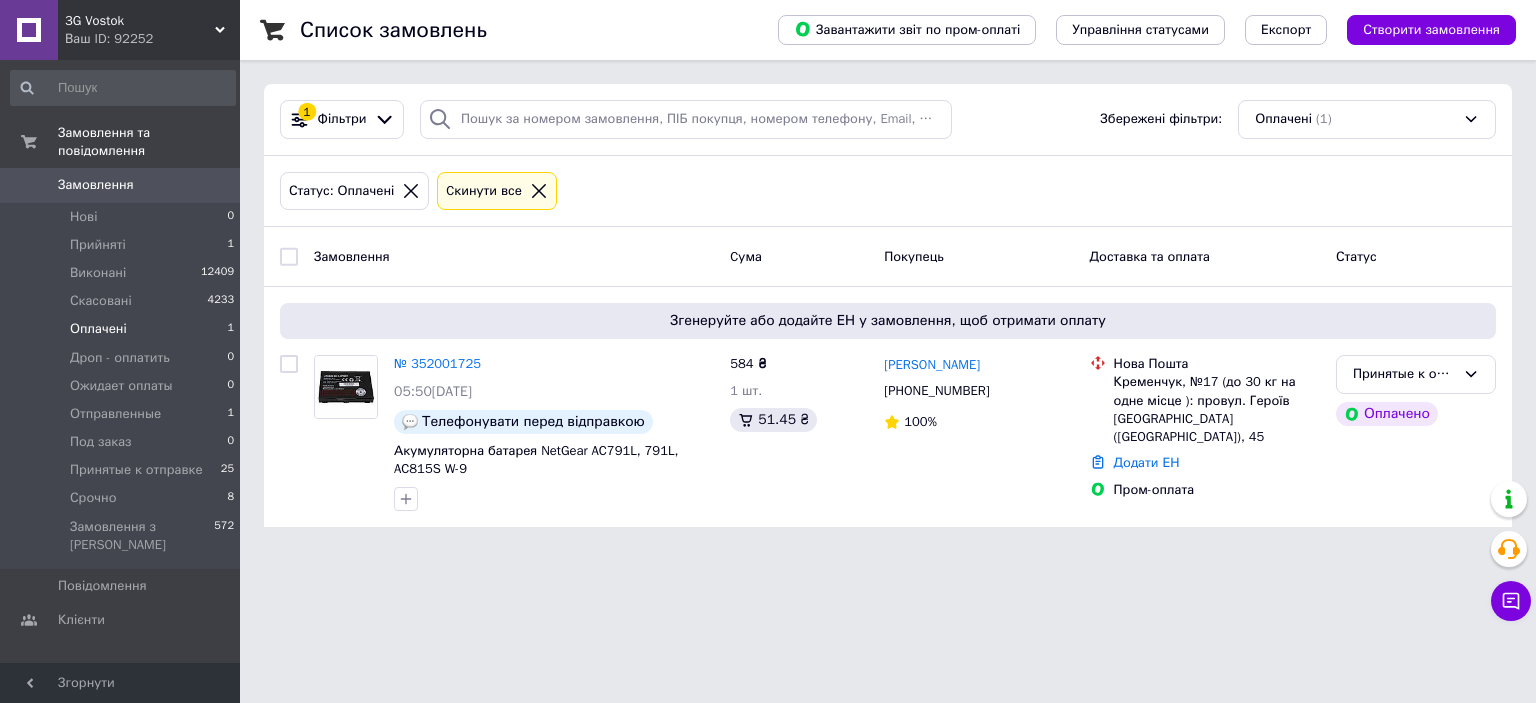 click on "Оплачені 1" at bounding box center [123, 329] 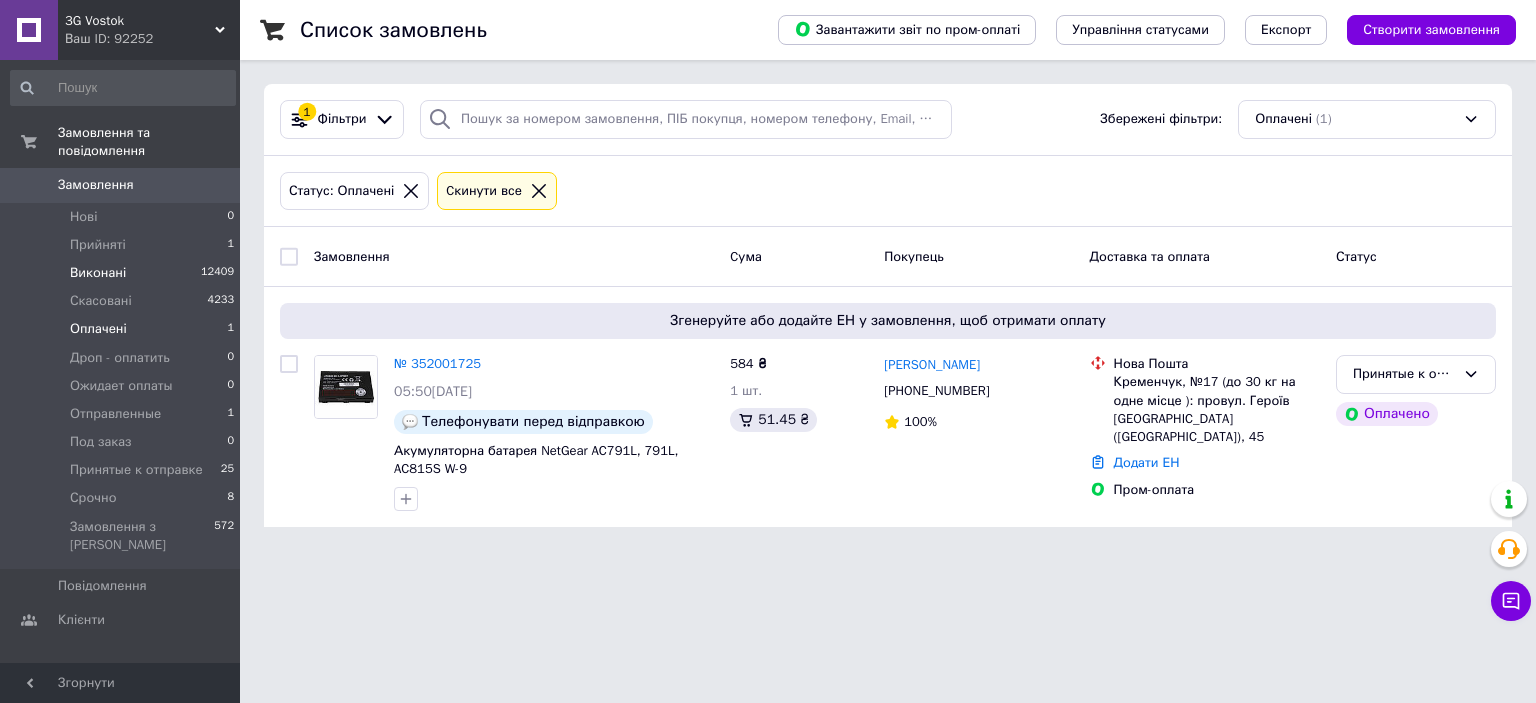 drag, startPoint x: 217, startPoint y: 220, endPoint x: 217, endPoint y: 253, distance: 33 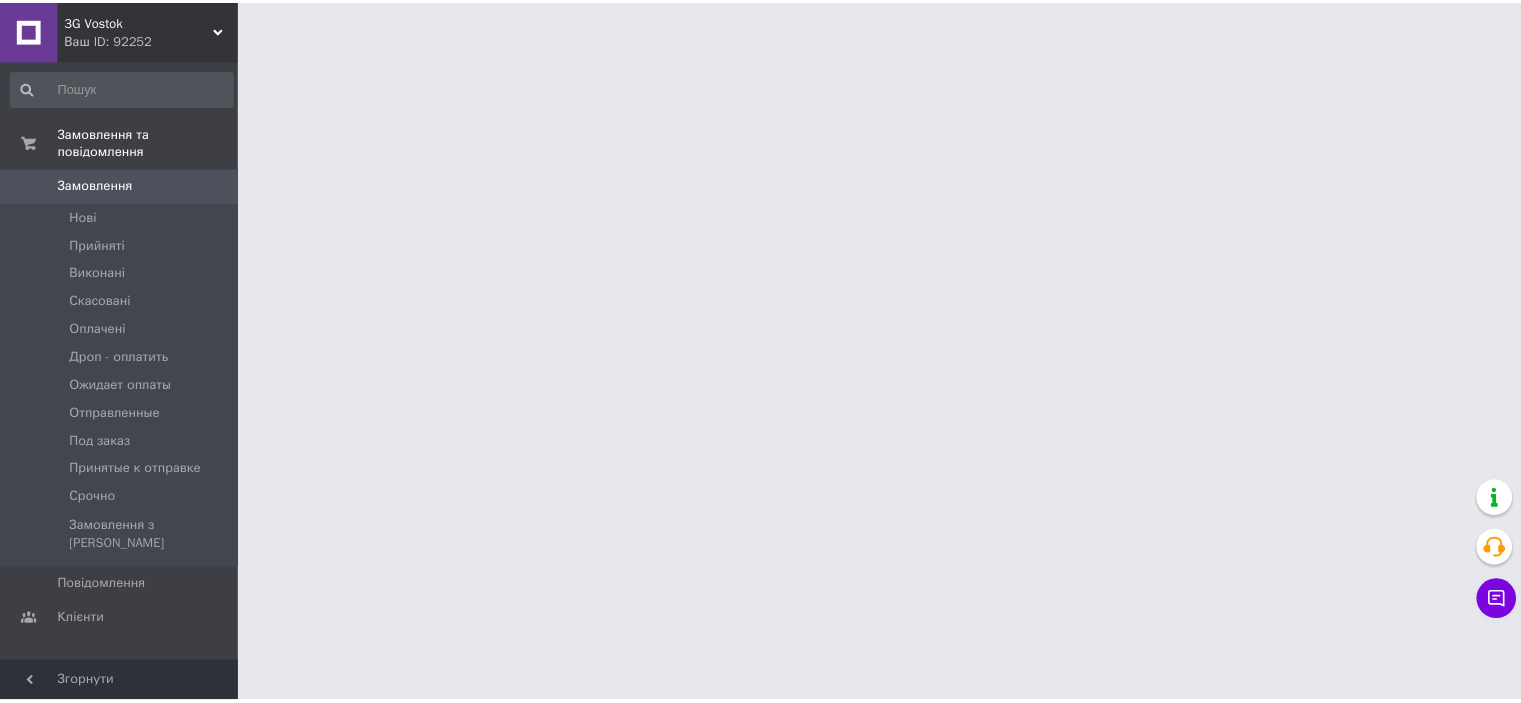 scroll, scrollTop: 0, scrollLeft: 0, axis: both 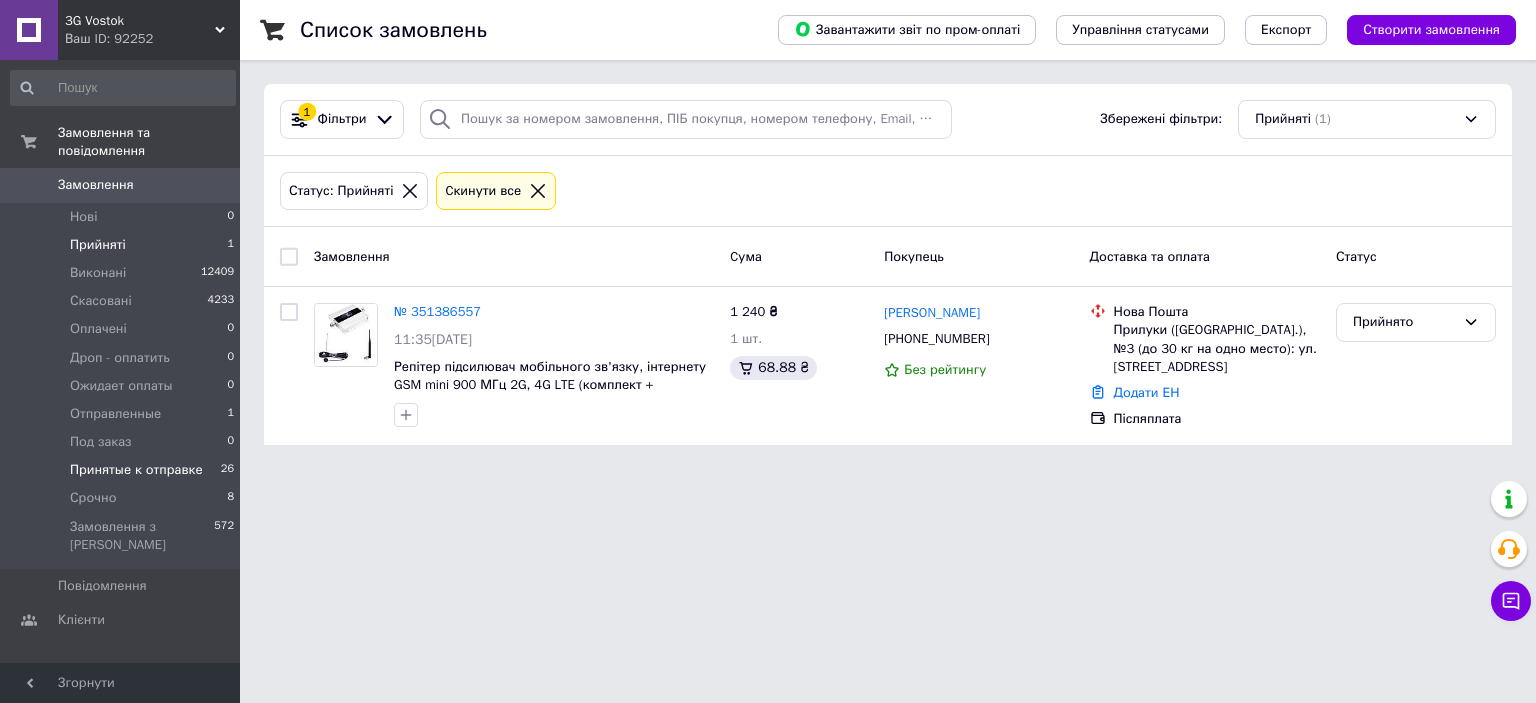 click on "Принятые к отправке 26" at bounding box center [123, 470] 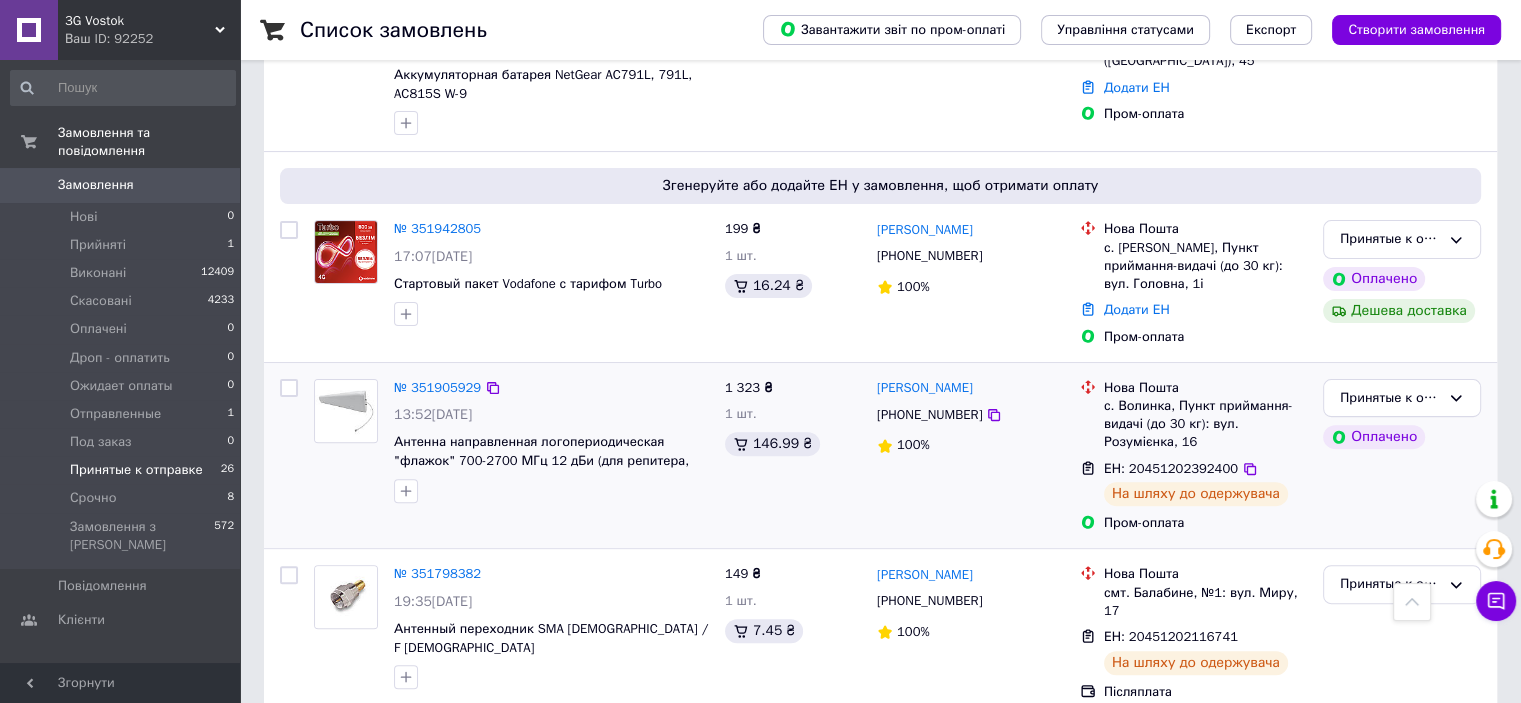 scroll, scrollTop: 500, scrollLeft: 0, axis: vertical 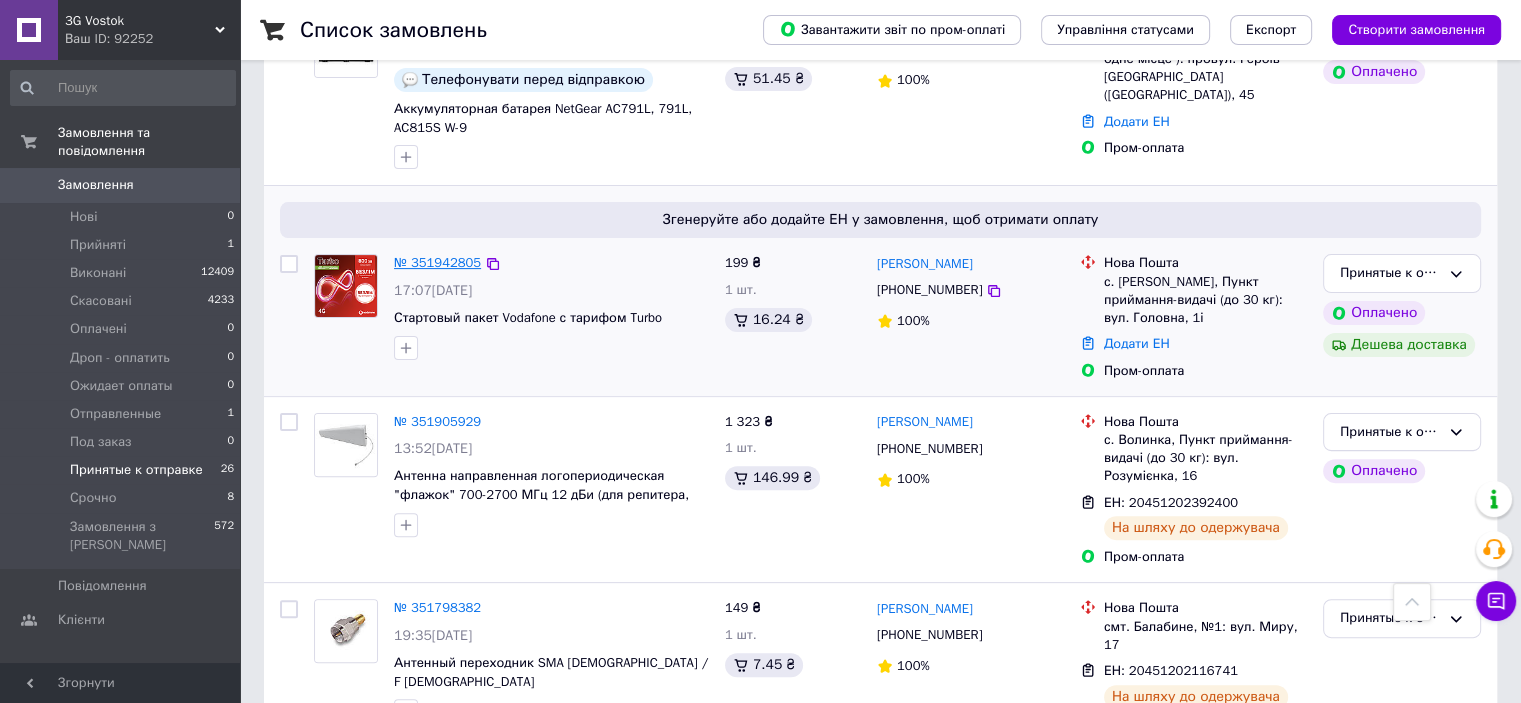 click on "№ 351942805" at bounding box center [437, 262] 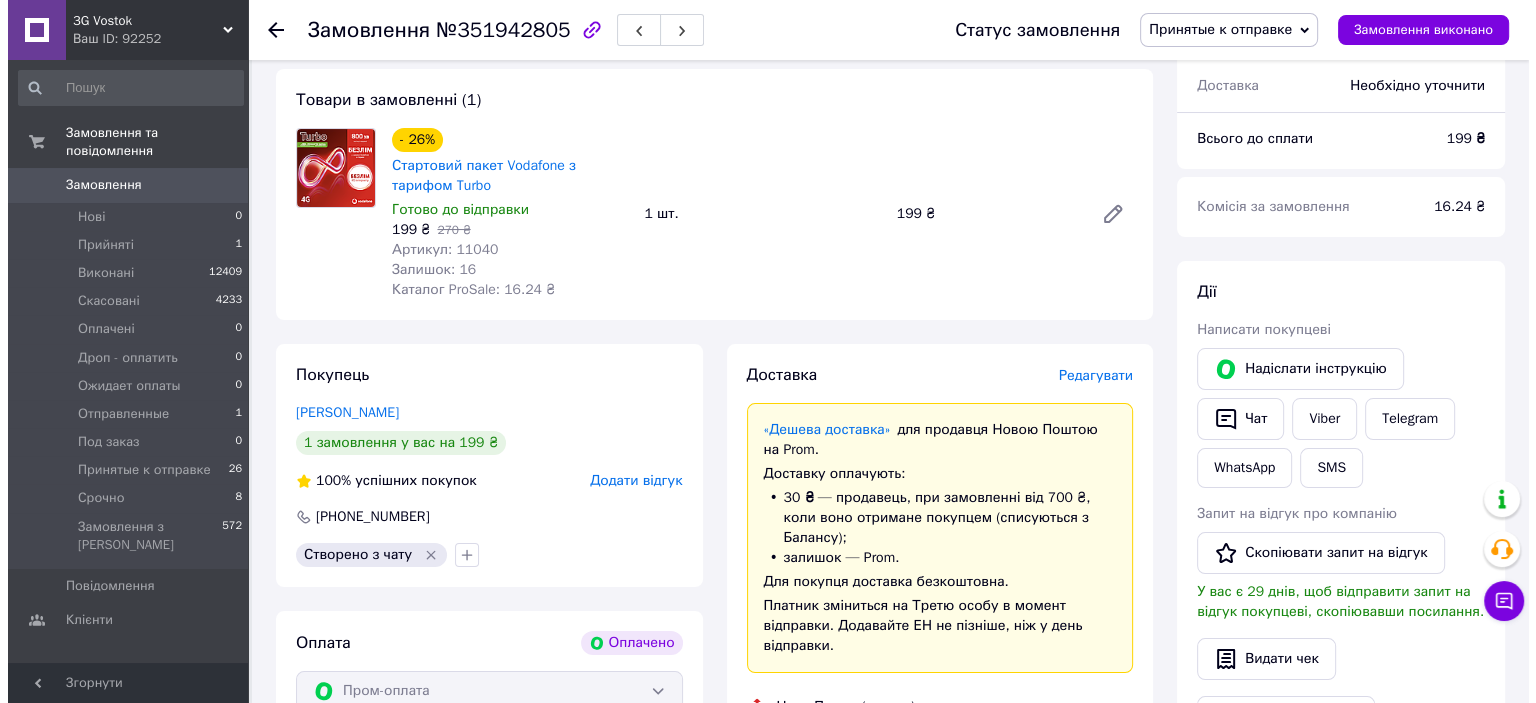 scroll, scrollTop: 200, scrollLeft: 0, axis: vertical 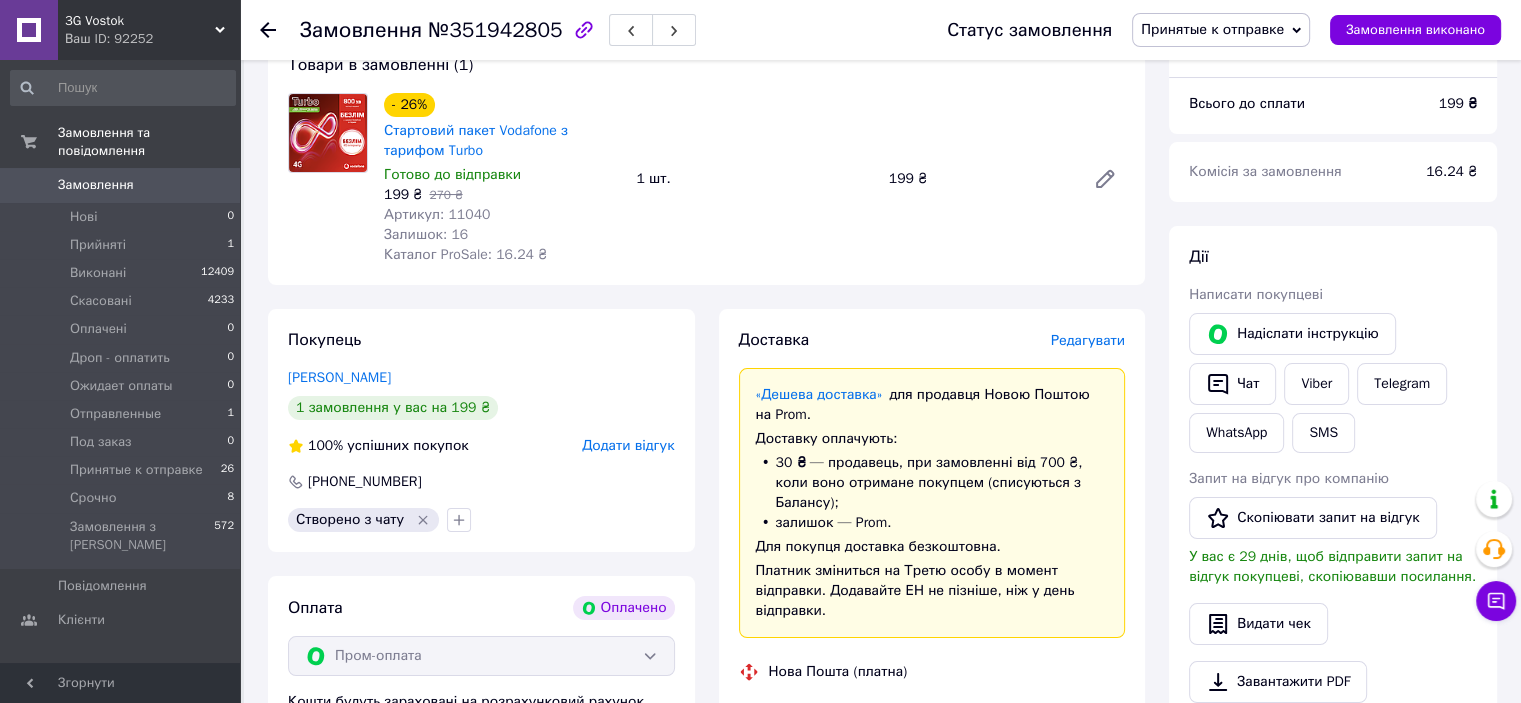 click on "Редагувати" at bounding box center (1088, 340) 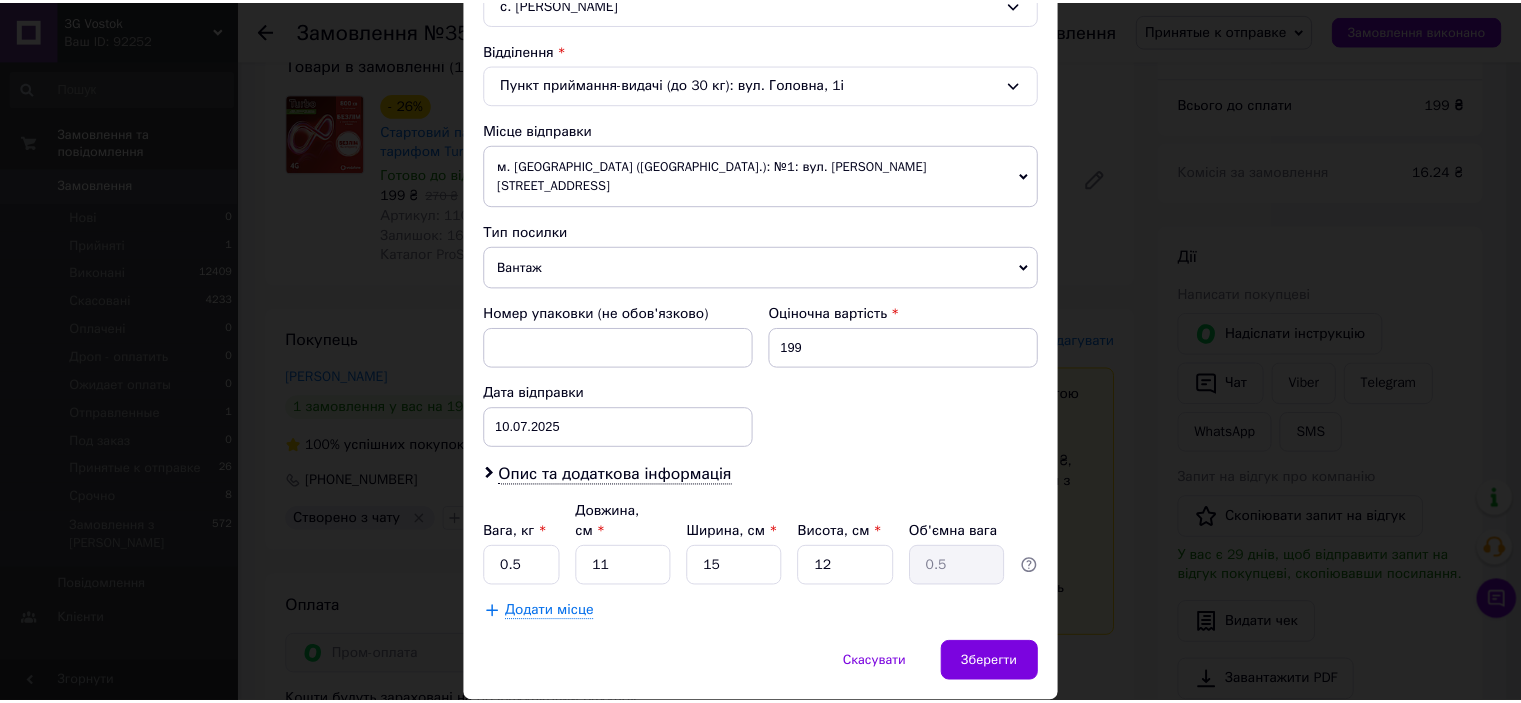 scroll, scrollTop: 600, scrollLeft: 0, axis: vertical 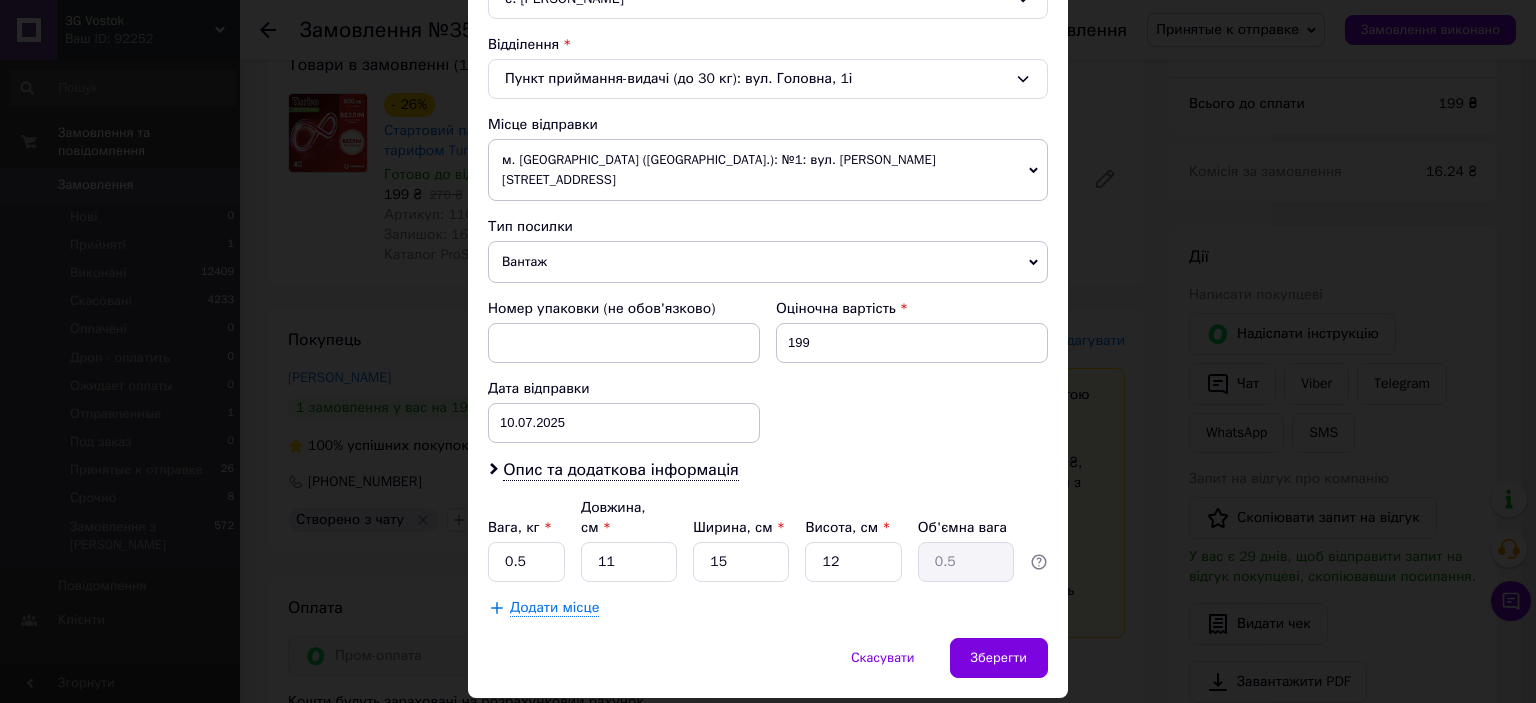 click on "Вантаж" at bounding box center [768, 262] 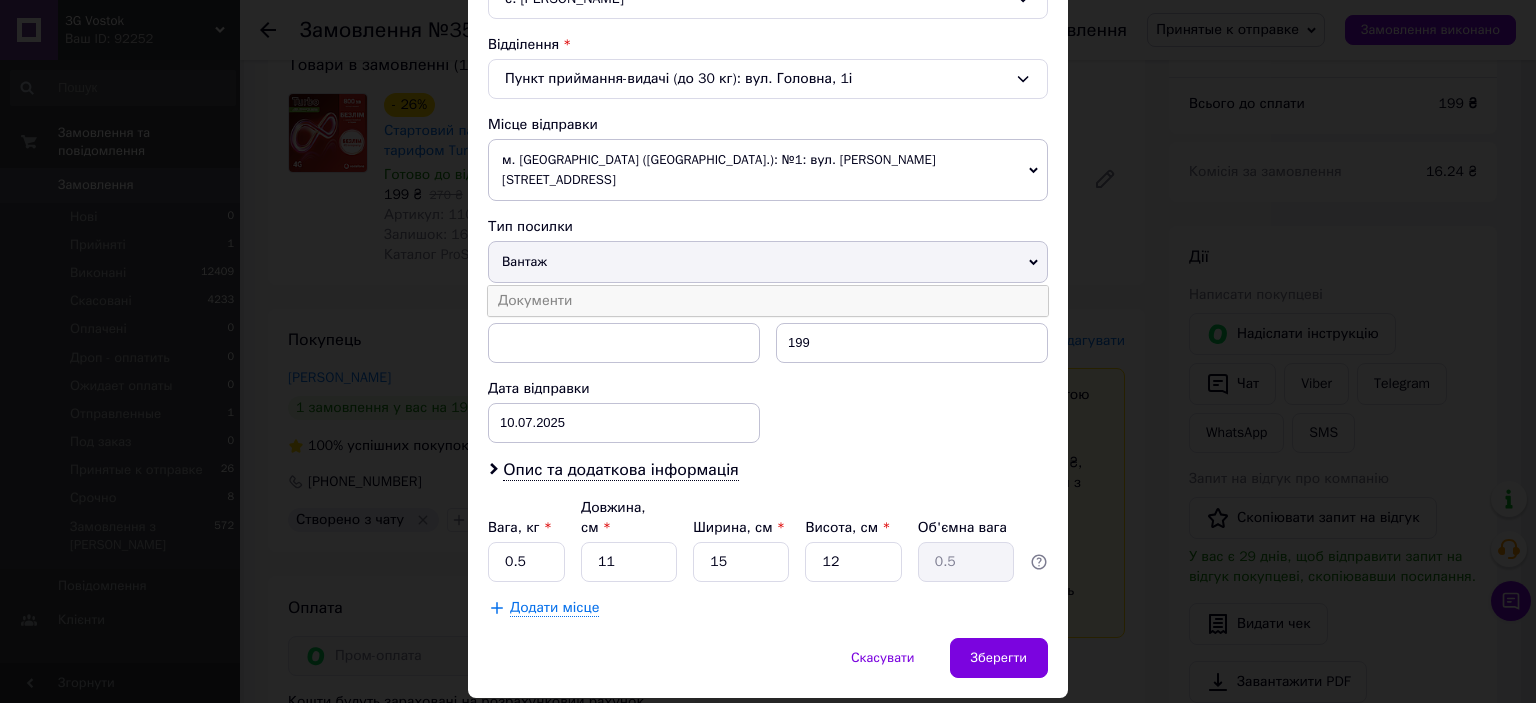 click on "Документи" at bounding box center (768, 301) 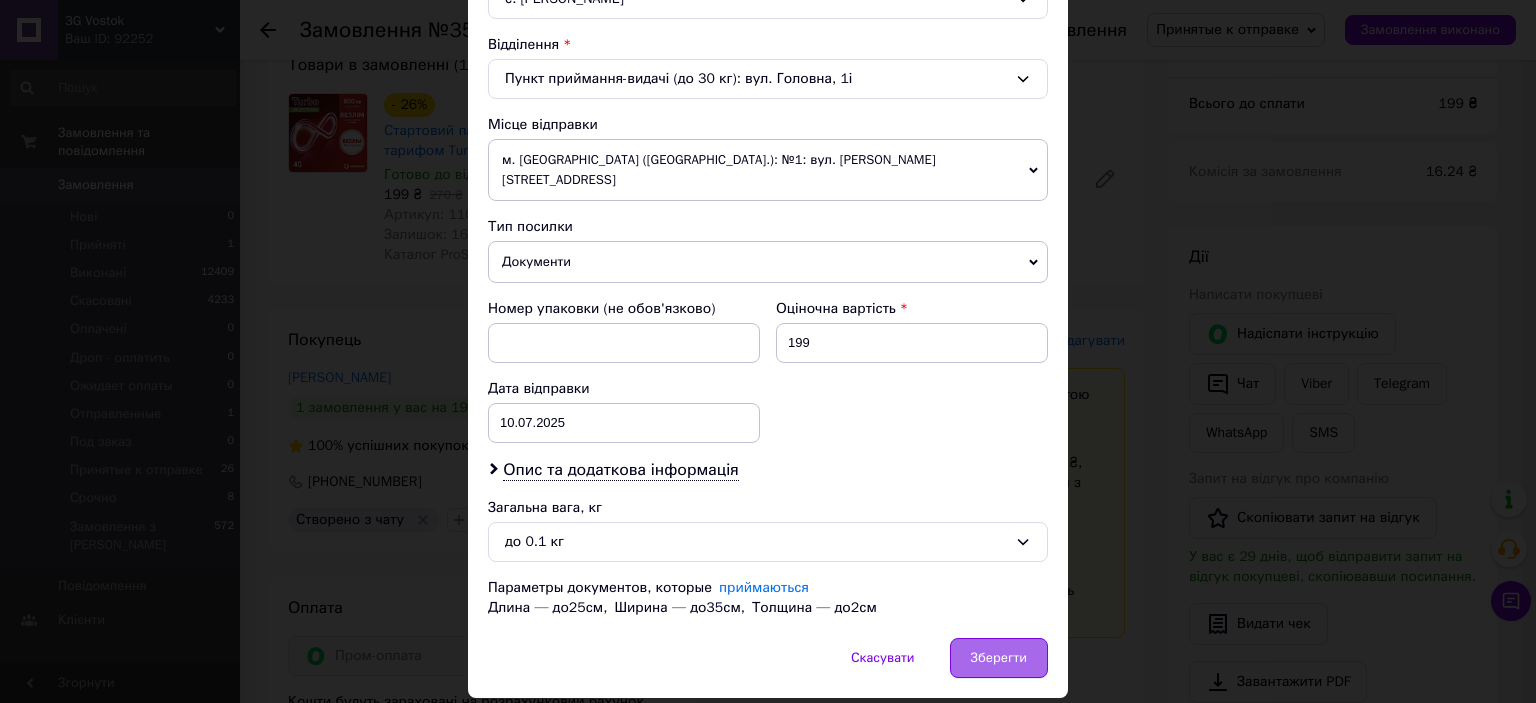 click on "Зберегти" at bounding box center [999, 658] 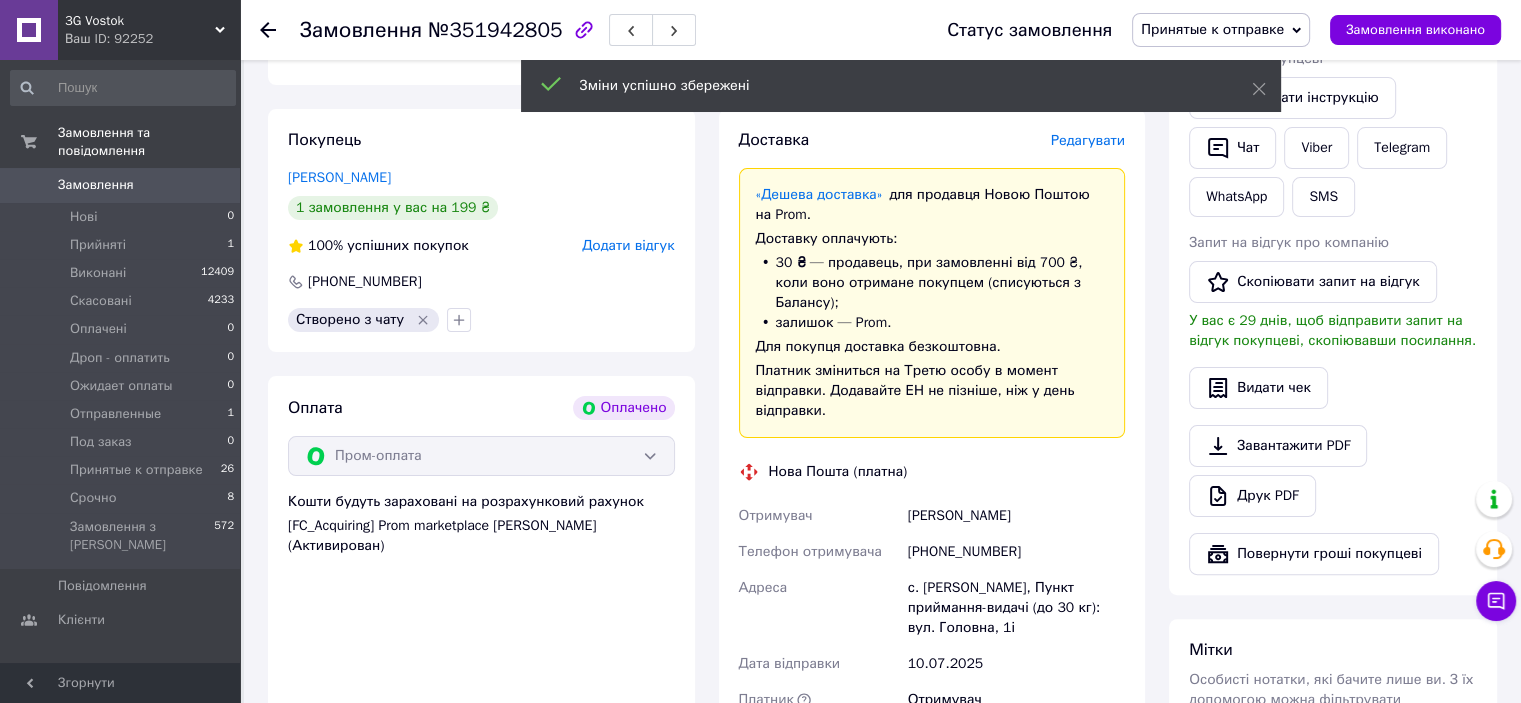 scroll, scrollTop: 600, scrollLeft: 0, axis: vertical 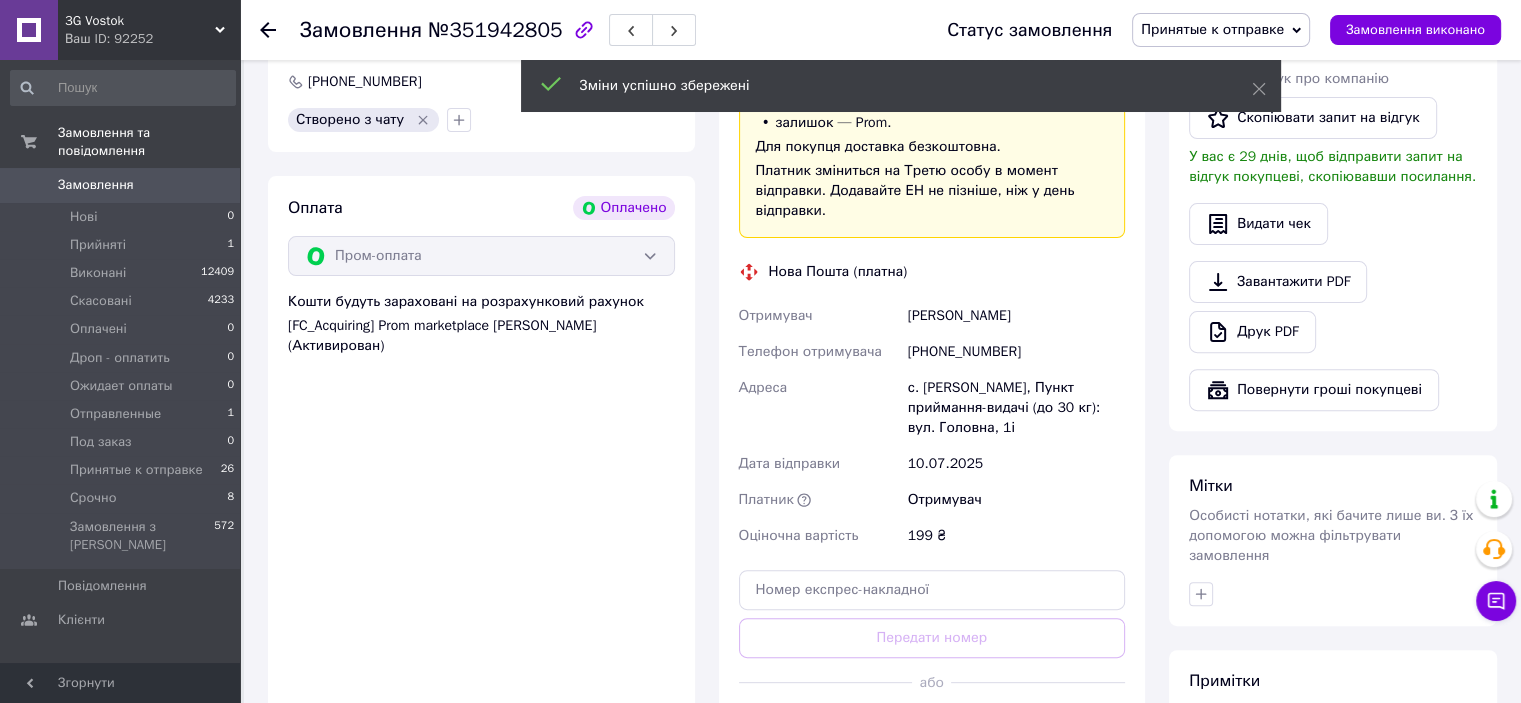 click on "Згенерувати ЕН" at bounding box center [932, 727] 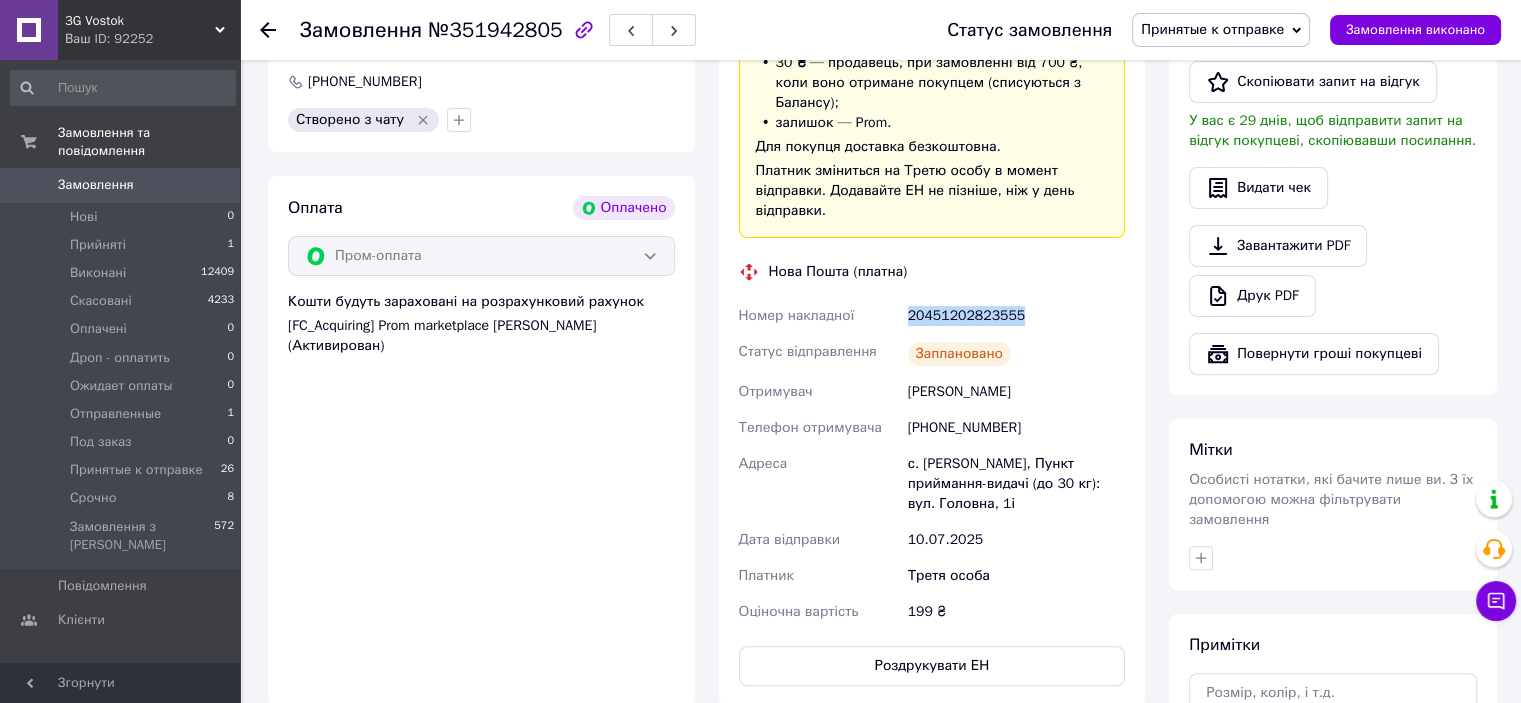 drag, startPoint x: 902, startPoint y: 295, endPoint x: 1037, endPoint y: 295, distance: 135 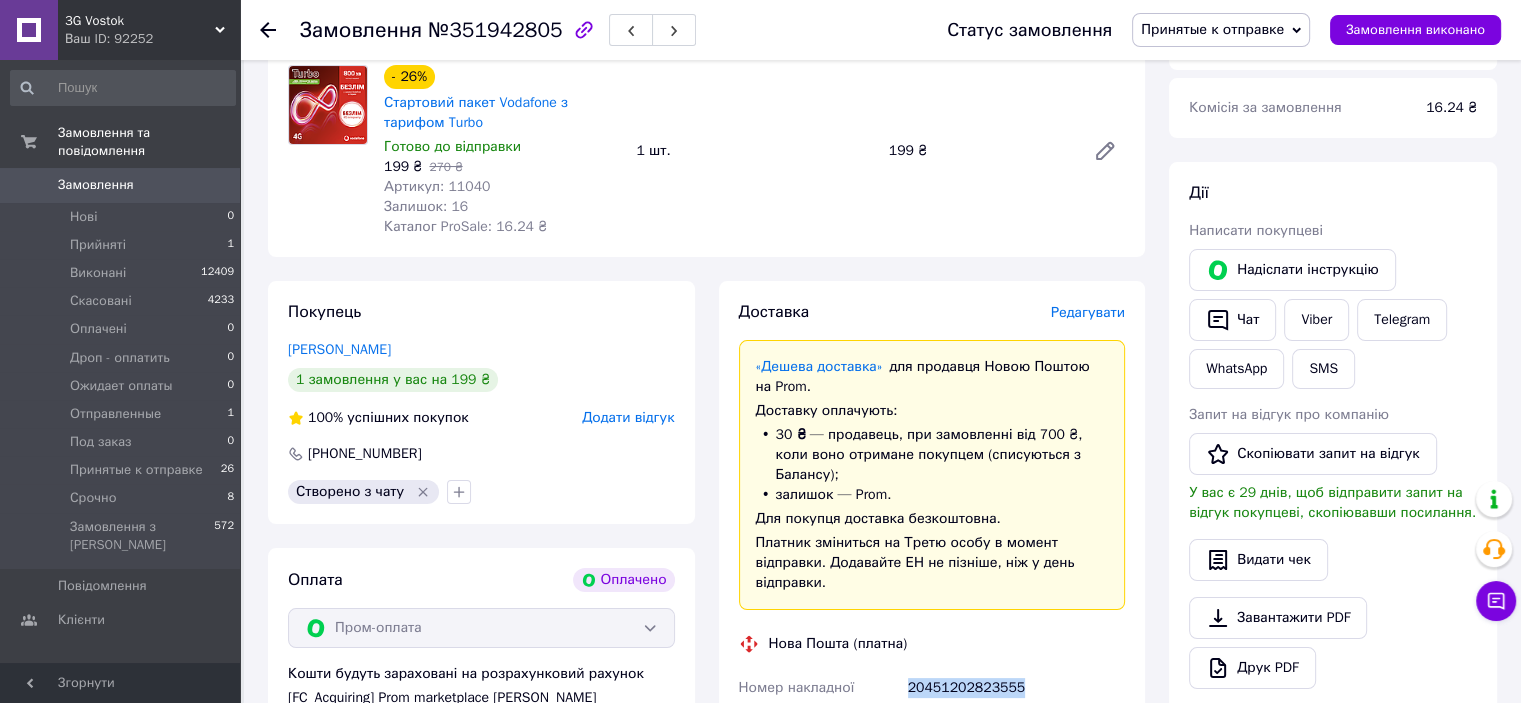 scroll, scrollTop: 200, scrollLeft: 0, axis: vertical 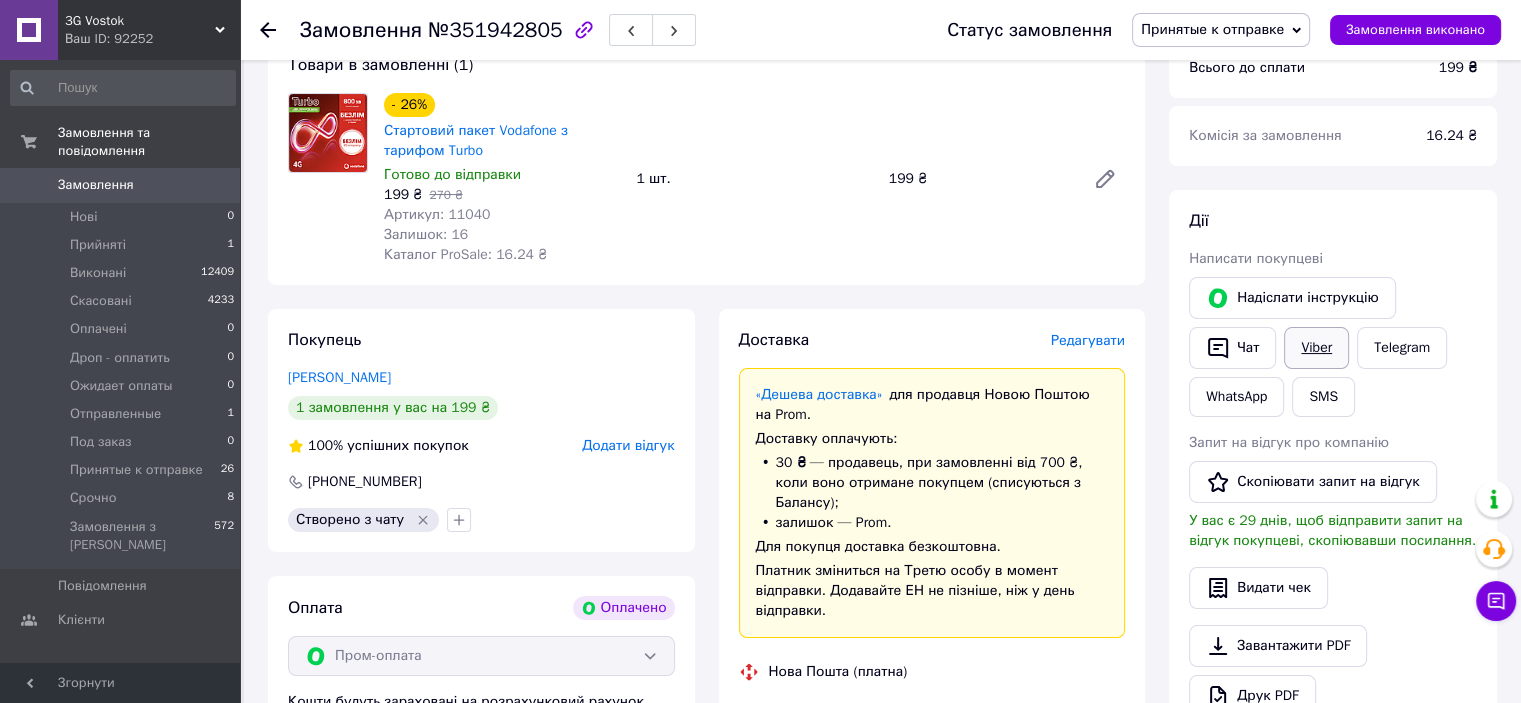 click on "Viber" at bounding box center (1316, 348) 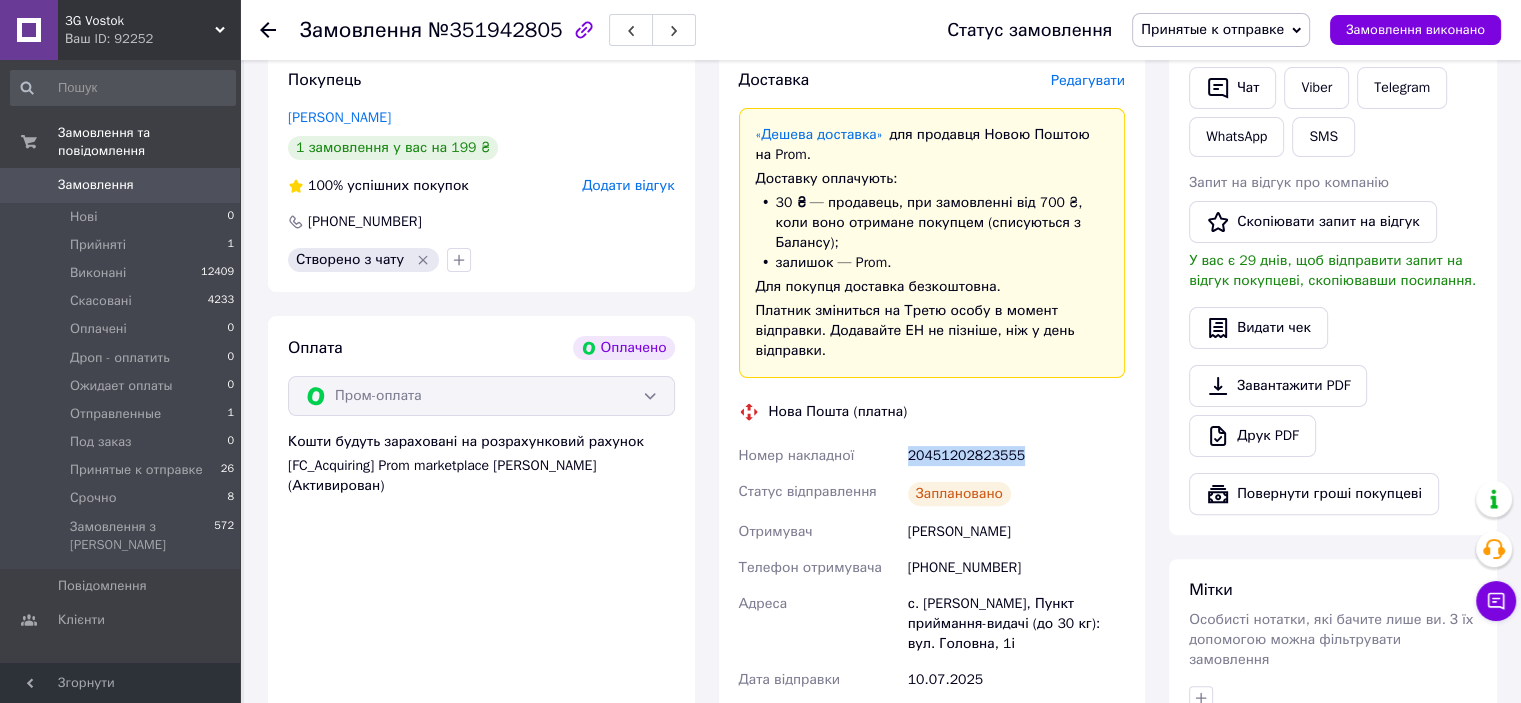 scroll, scrollTop: 600, scrollLeft: 0, axis: vertical 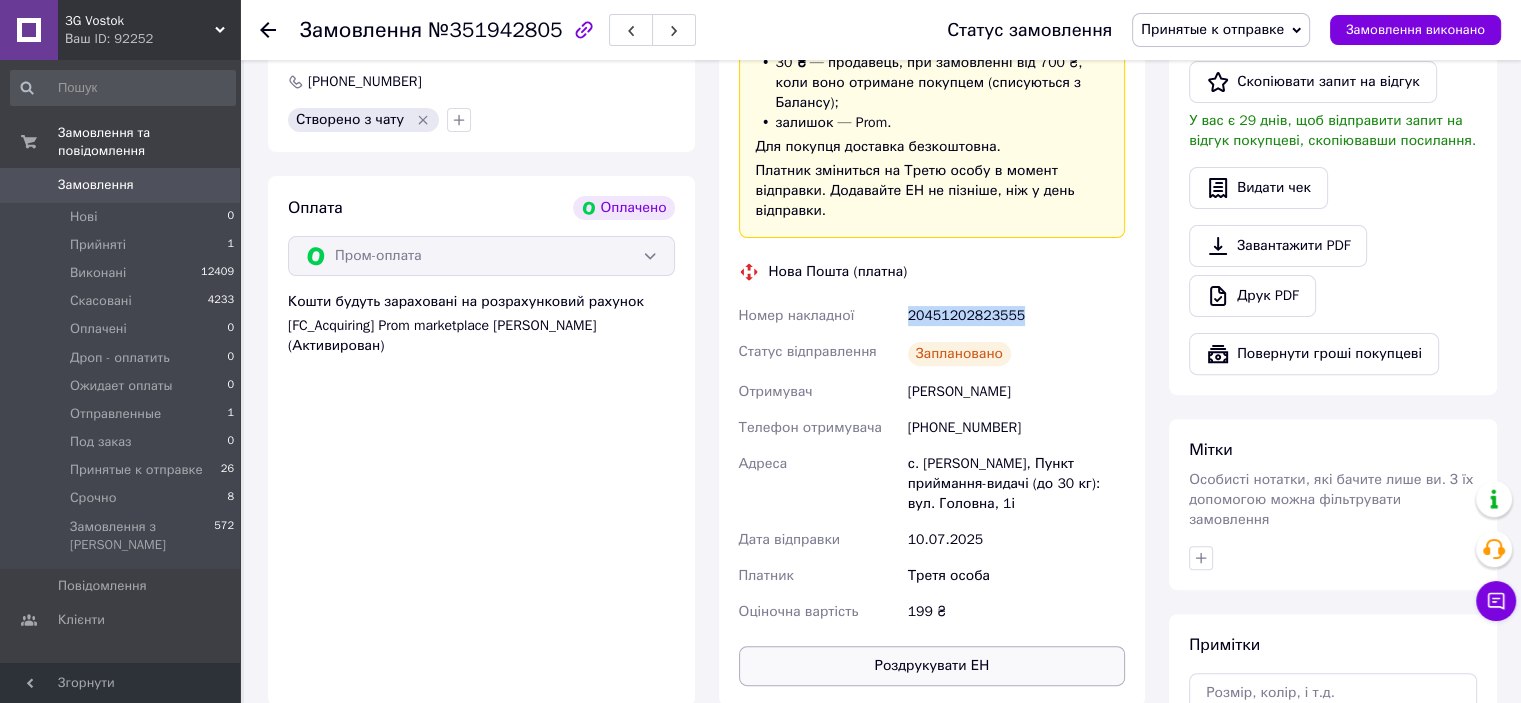 click on "Роздрукувати ЕН" at bounding box center [932, 666] 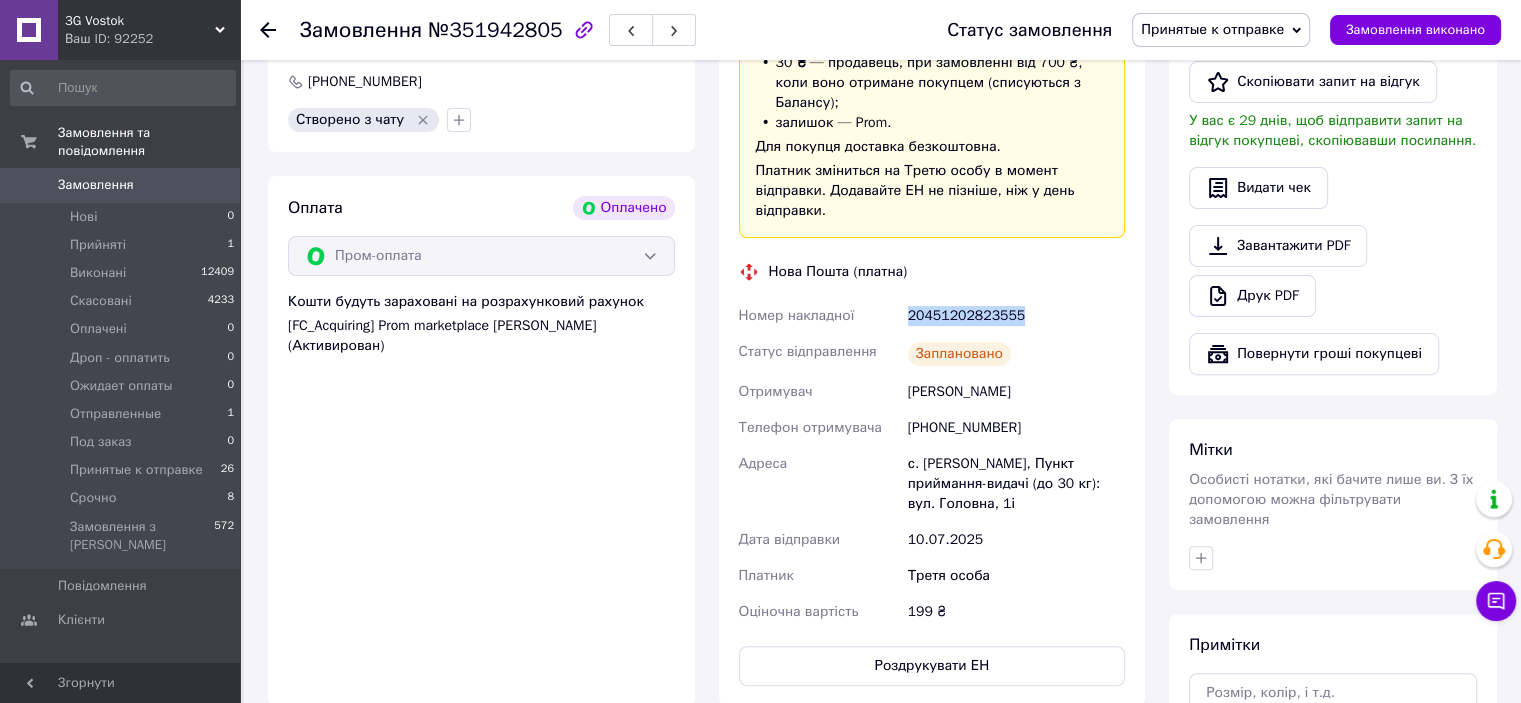 click 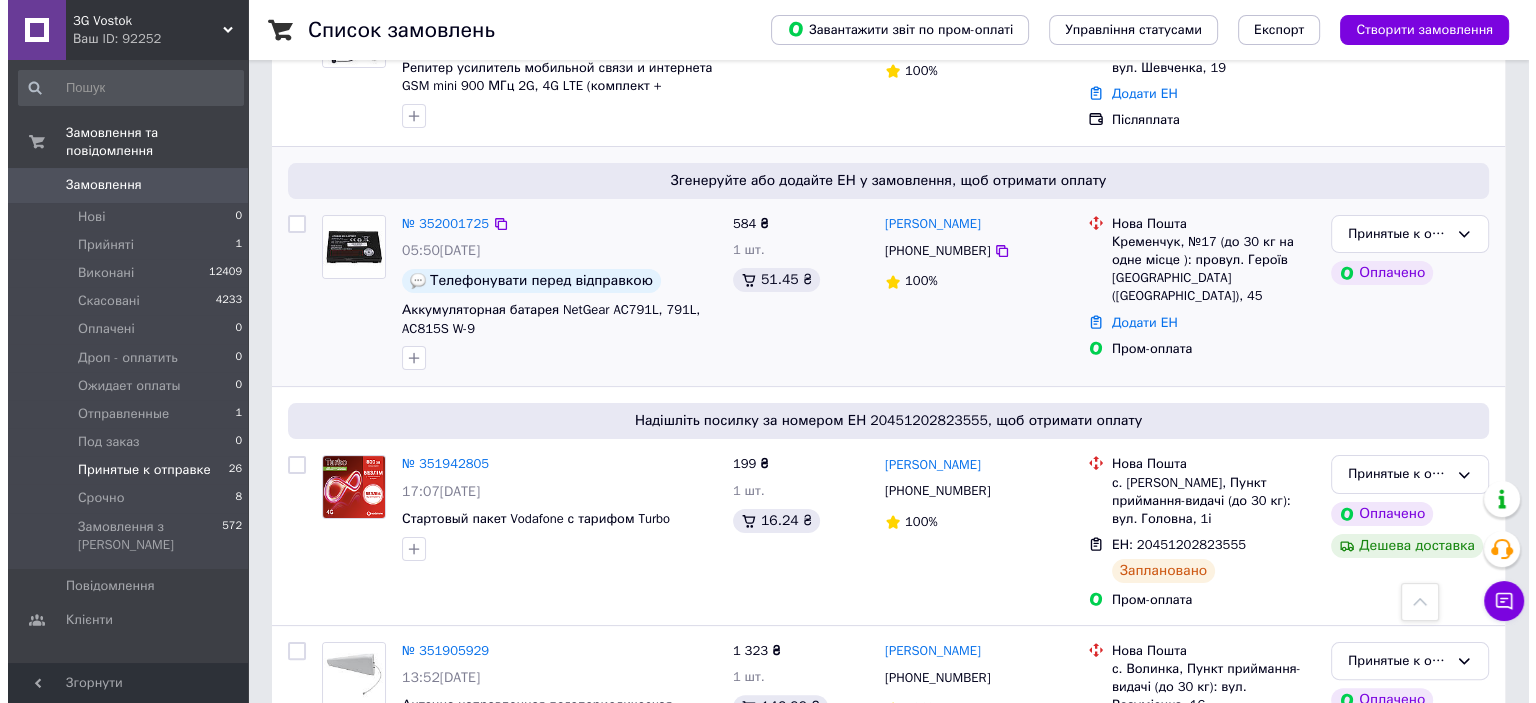 scroll, scrollTop: 200, scrollLeft: 0, axis: vertical 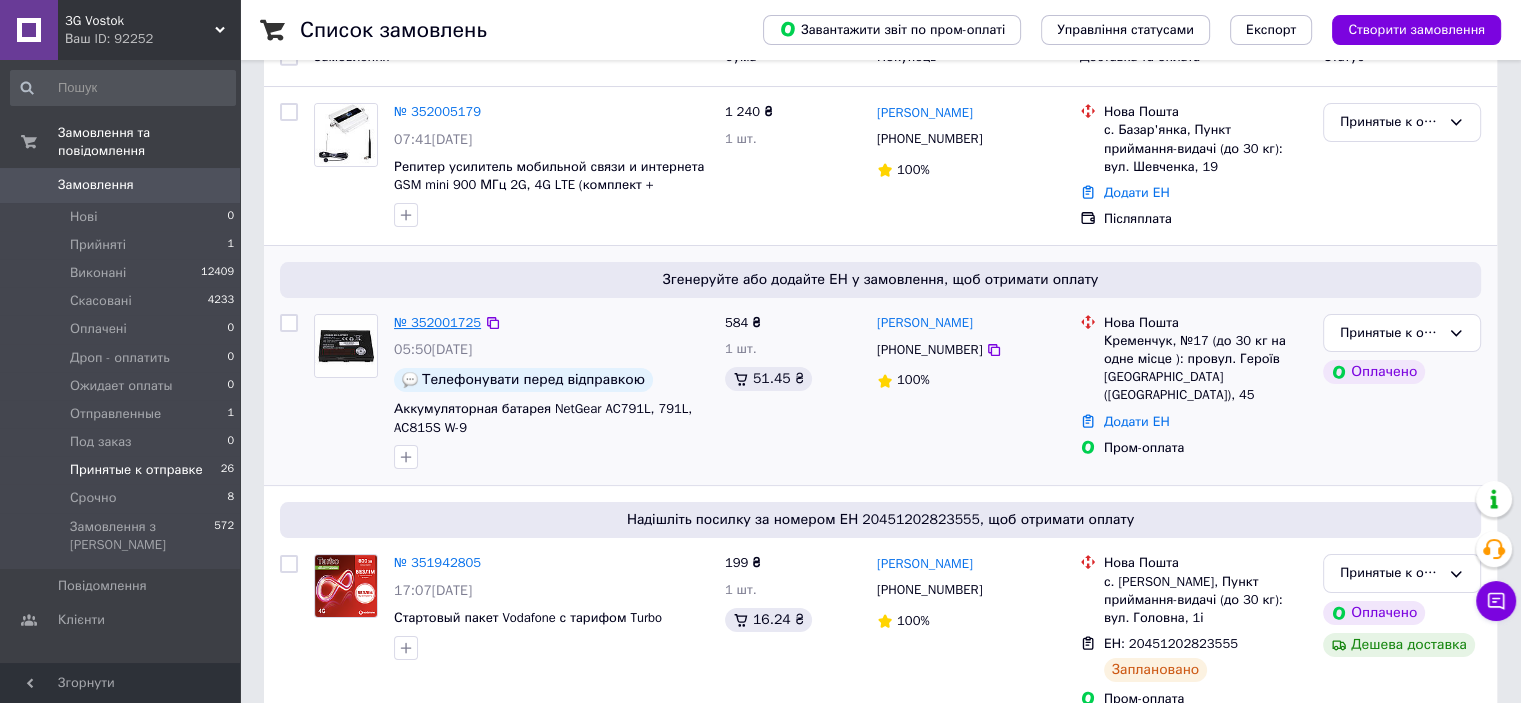 click on "№ 352001725" at bounding box center (437, 322) 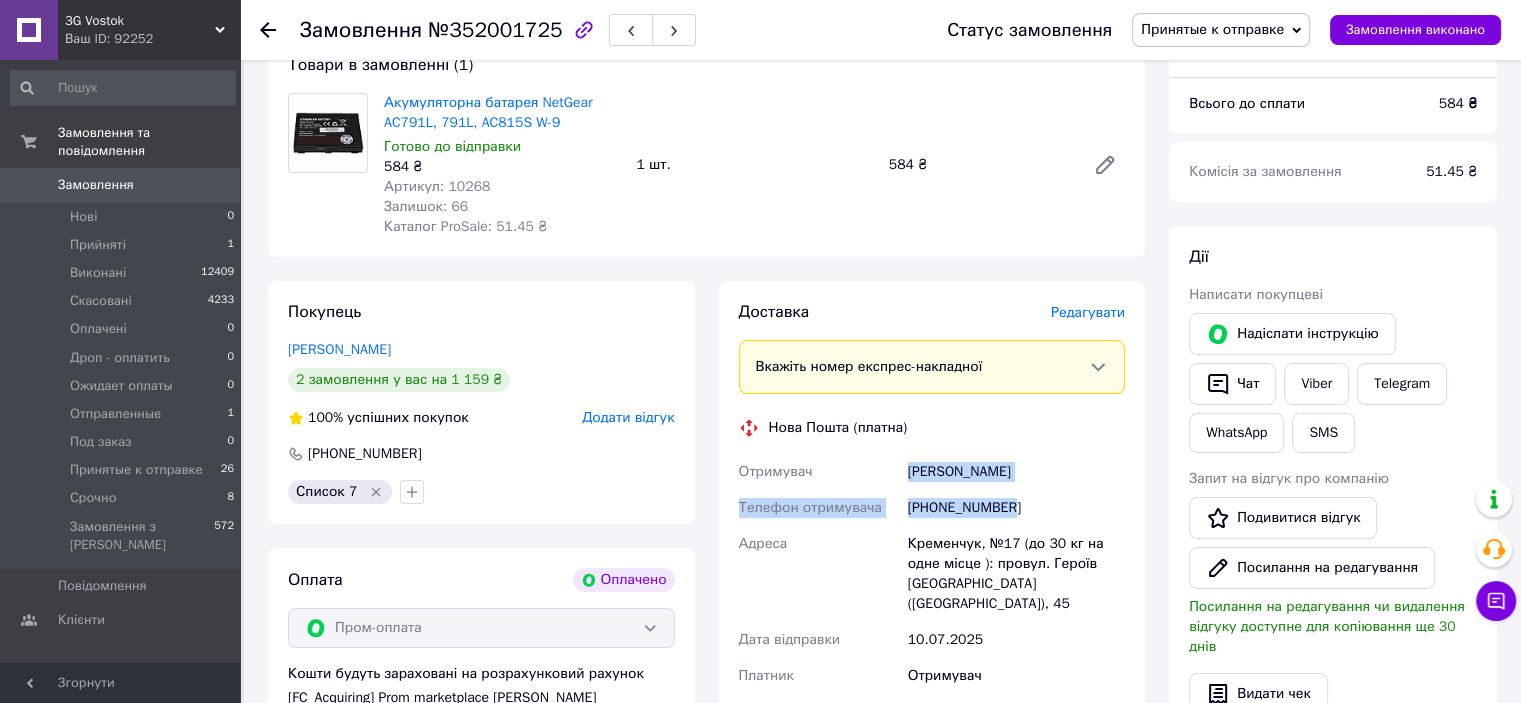 drag, startPoint x: 903, startPoint y: 472, endPoint x: 1050, endPoint y: 492, distance: 148.35431 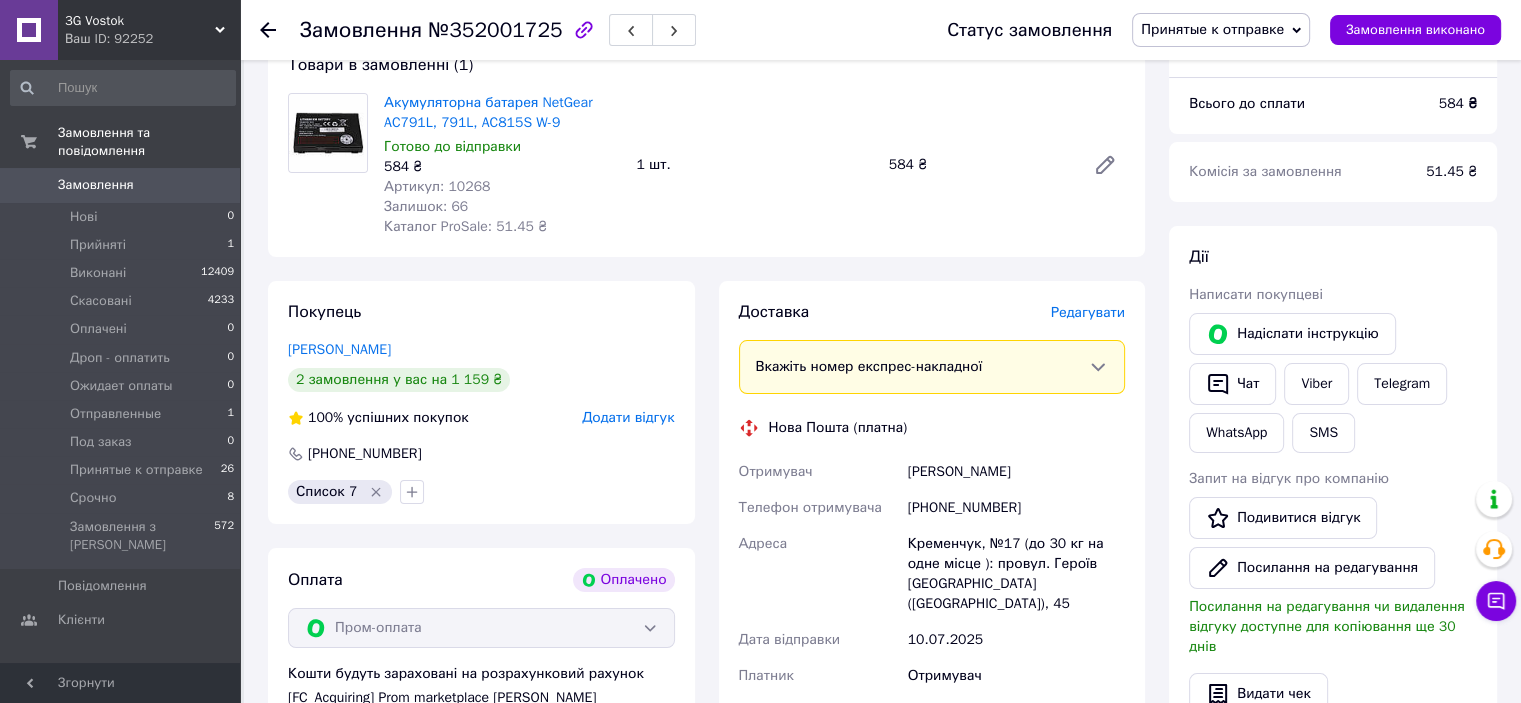 drag, startPoint x: 928, startPoint y: 469, endPoint x: 1040, endPoint y: 471, distance: 112.01785 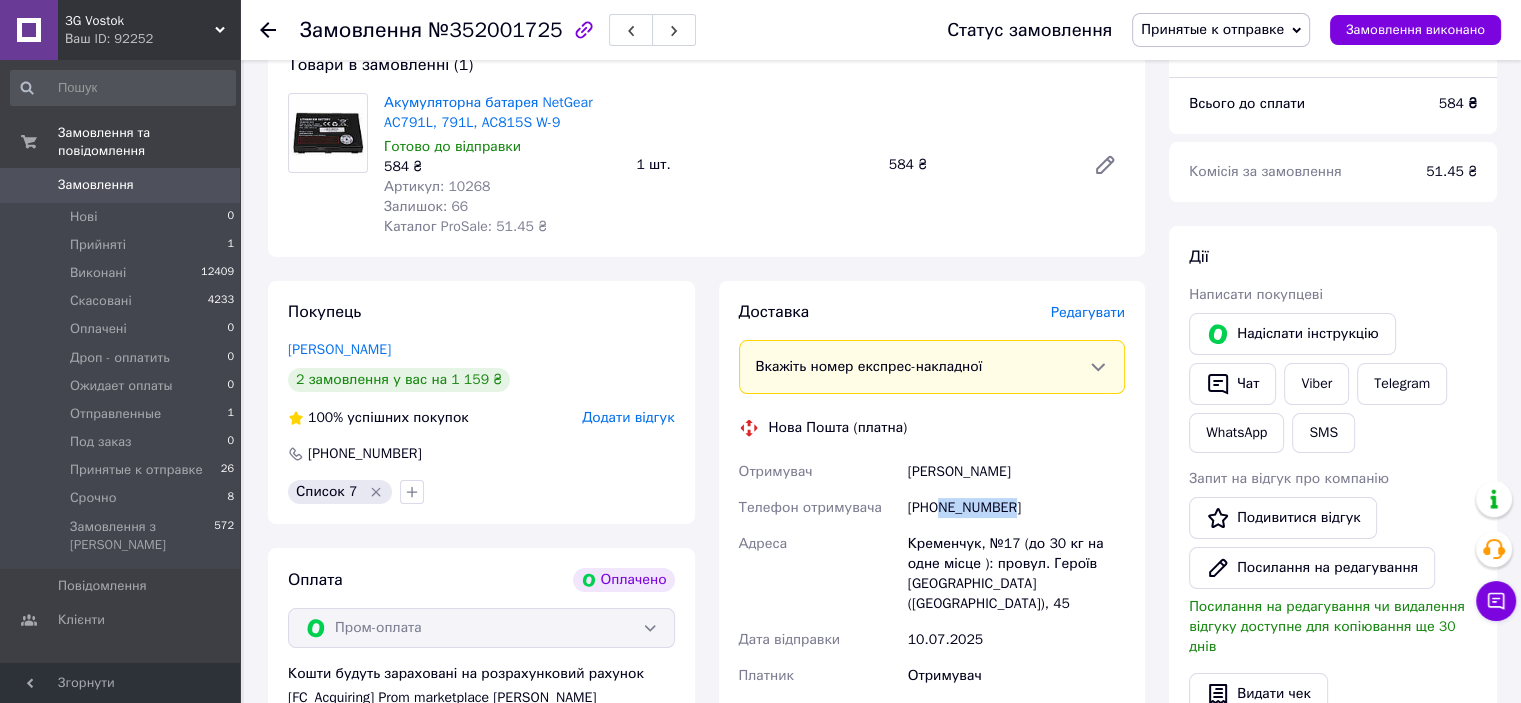 drag, startPoint x: 940, startPoint y: 508, endPoint x: 1027, endPoint y: 506, distance: 87.02299 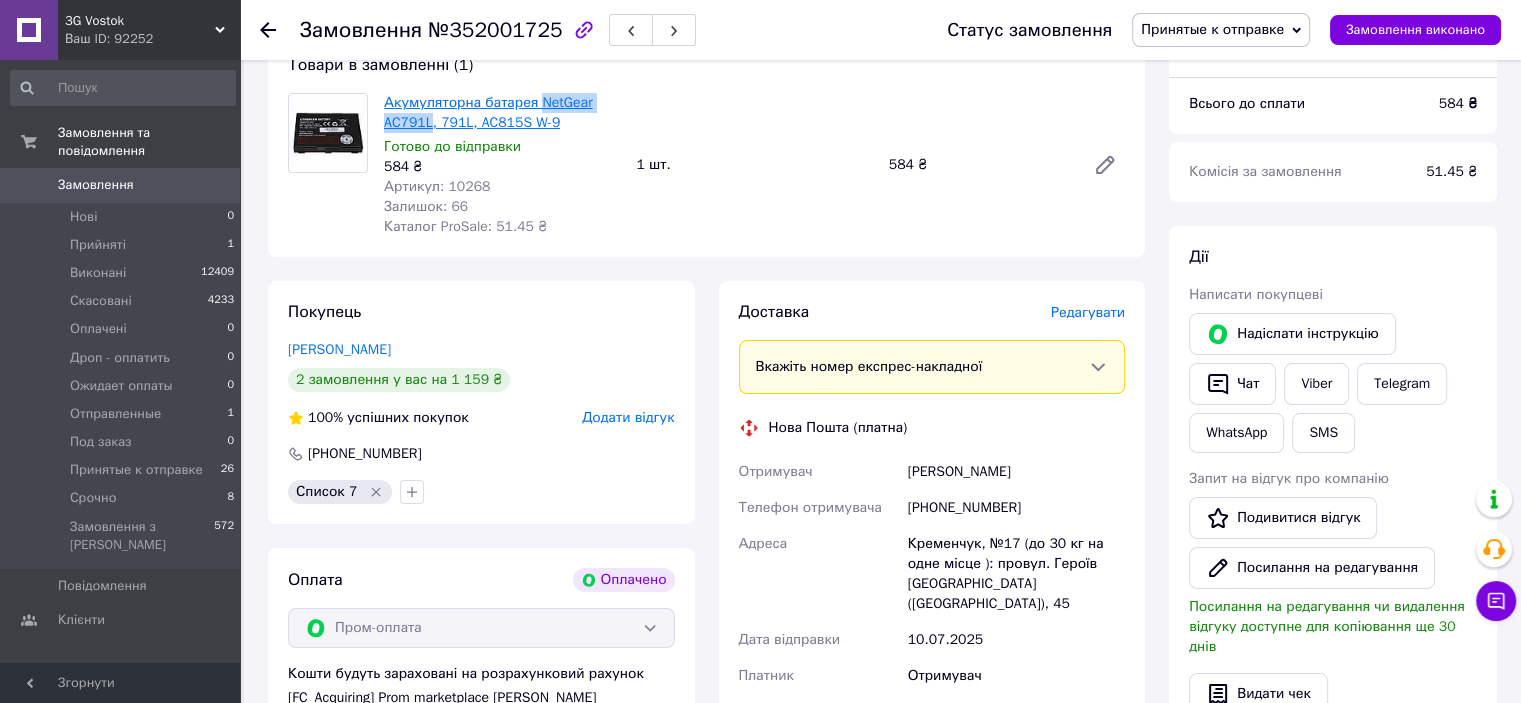 drag, startPoint x: 532, startPoint y: 87, endPoint x: 432, endPoint y: 133, distance: 110.0727 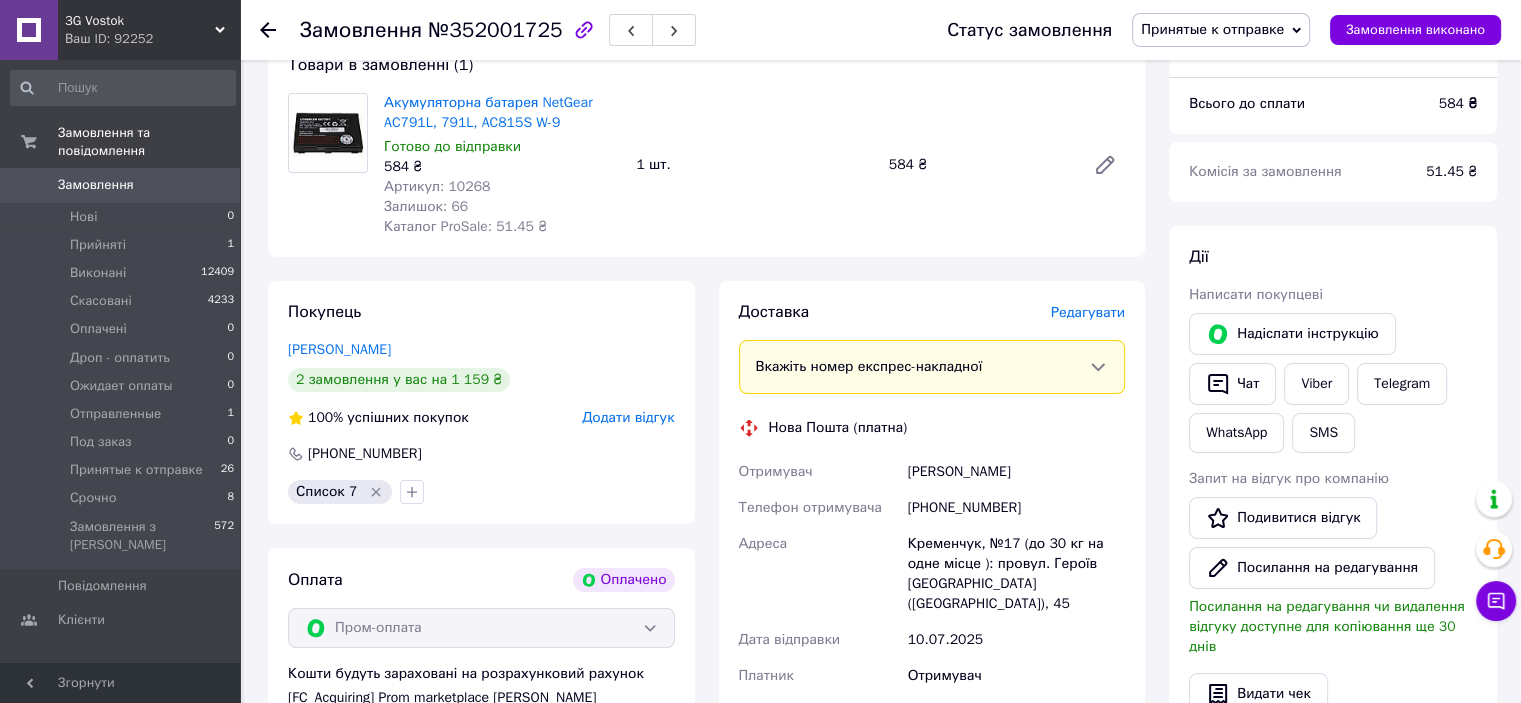 click on "Редагувати" at bounding box center [1088, 312] 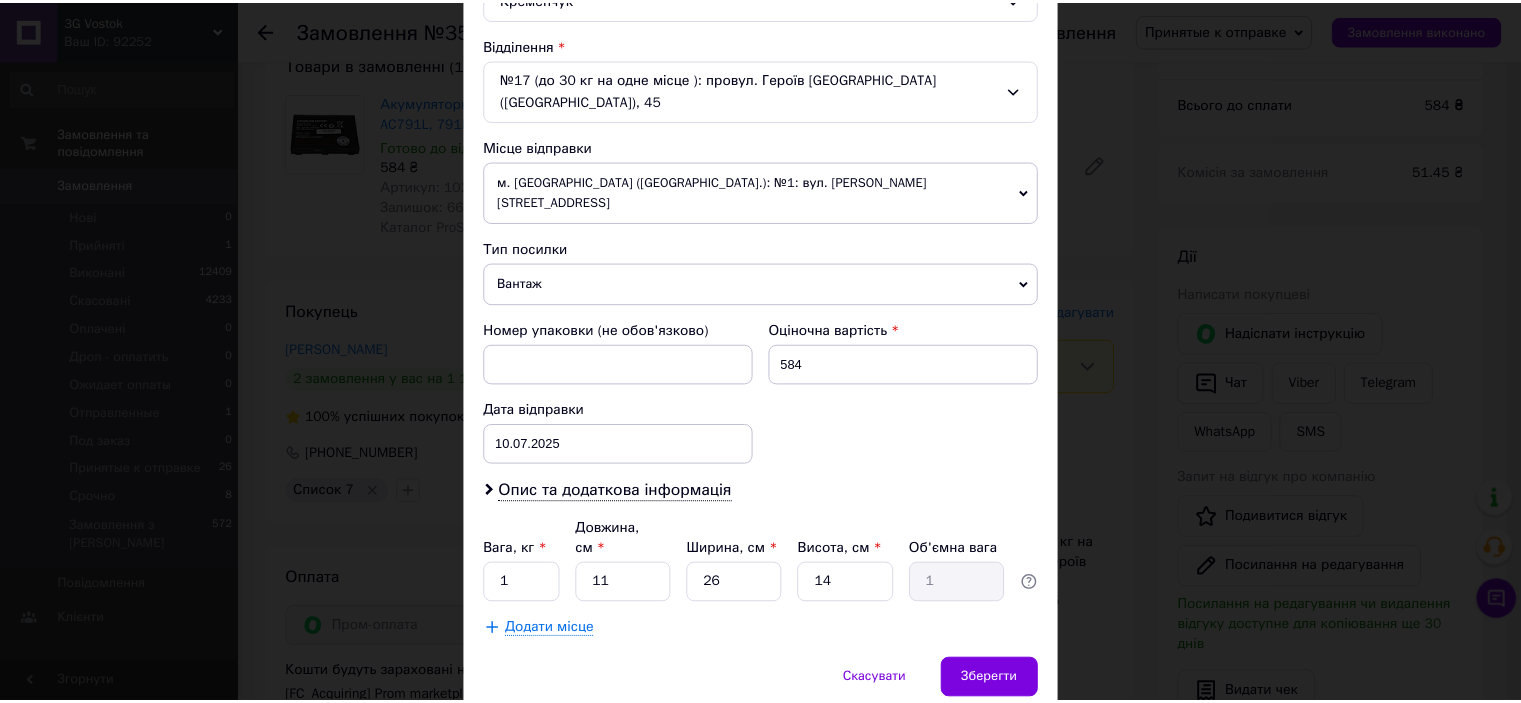 scroll, scrollTop: 619, scrollLeft: 0, axis: vertical 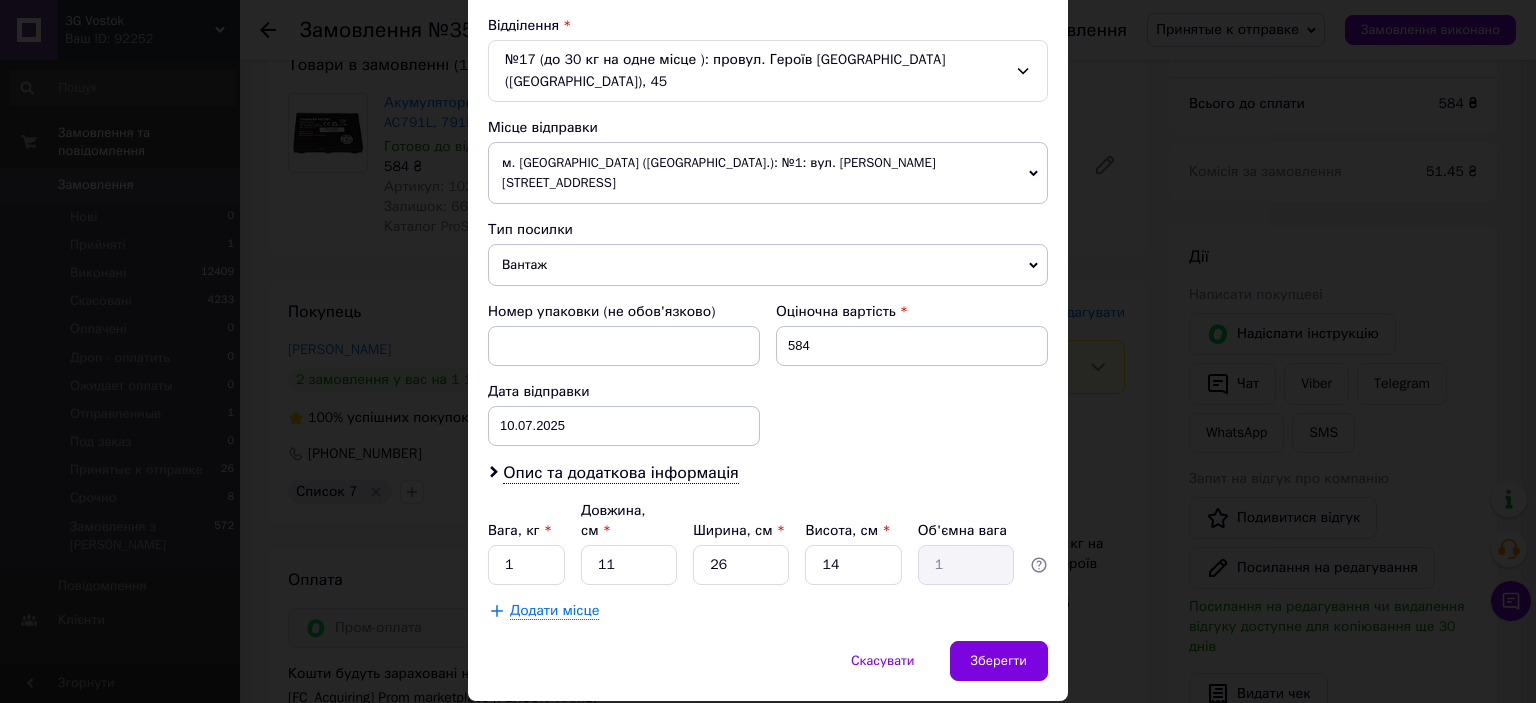 click on "Вантаж" at bounding box center (768, 265) 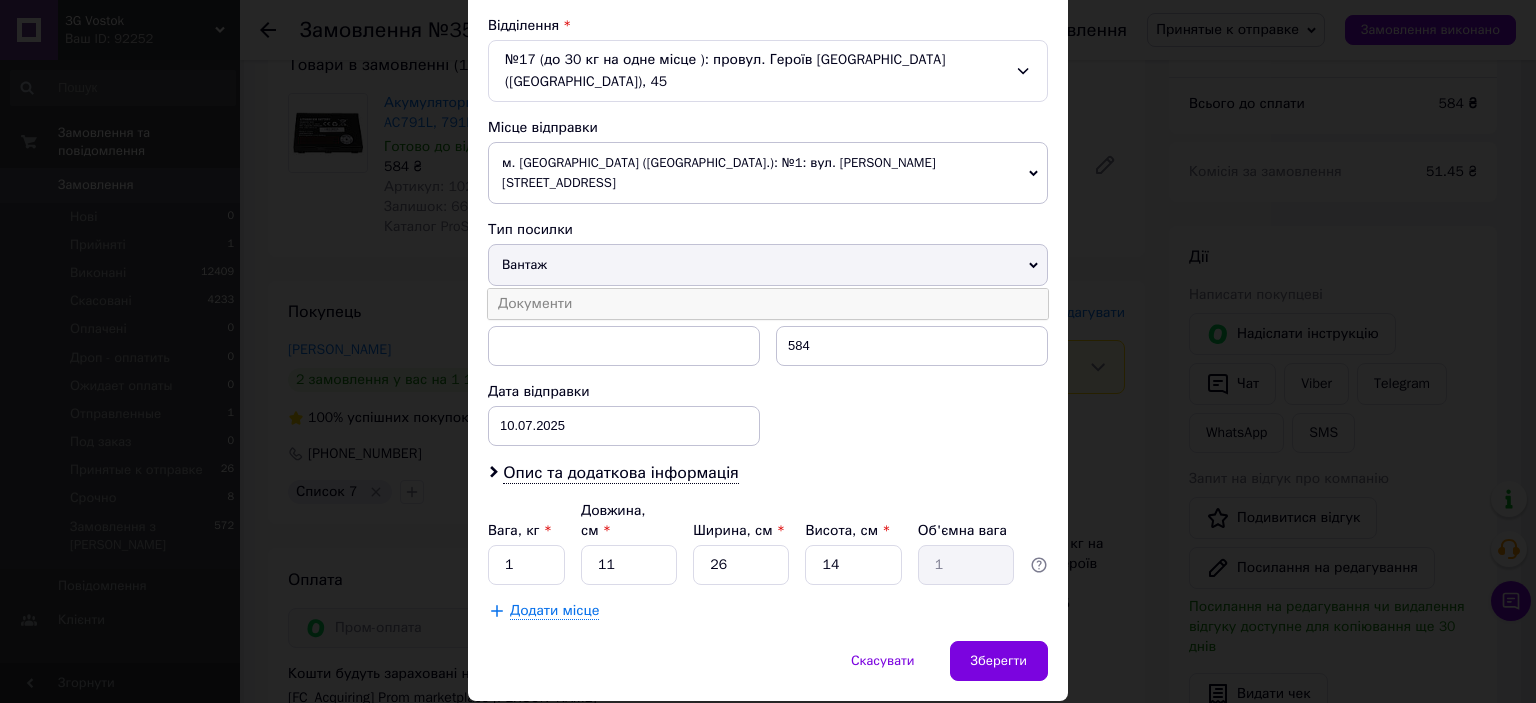 click on "Документи" at bounding box center (768, 304) 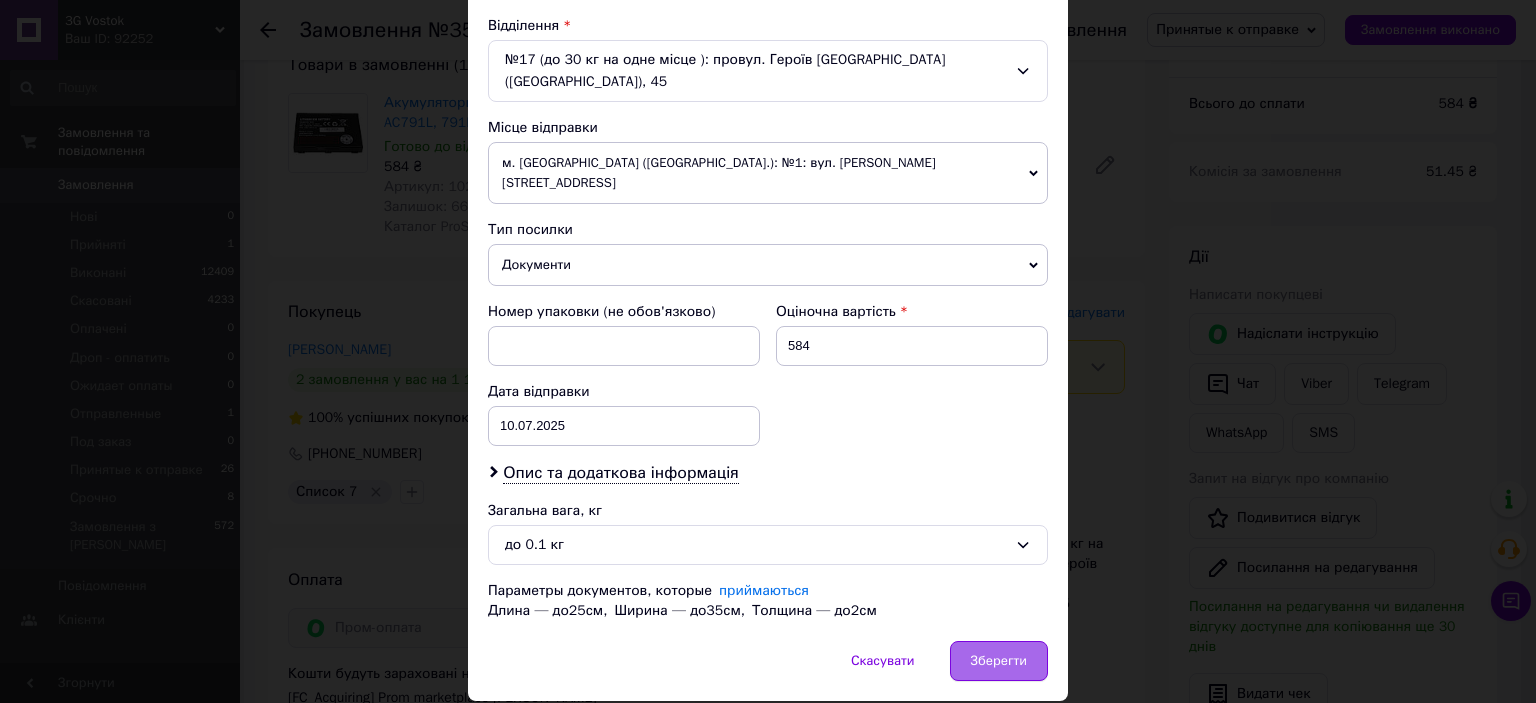 click on "Зберегти" at bounding box center (999, 661) 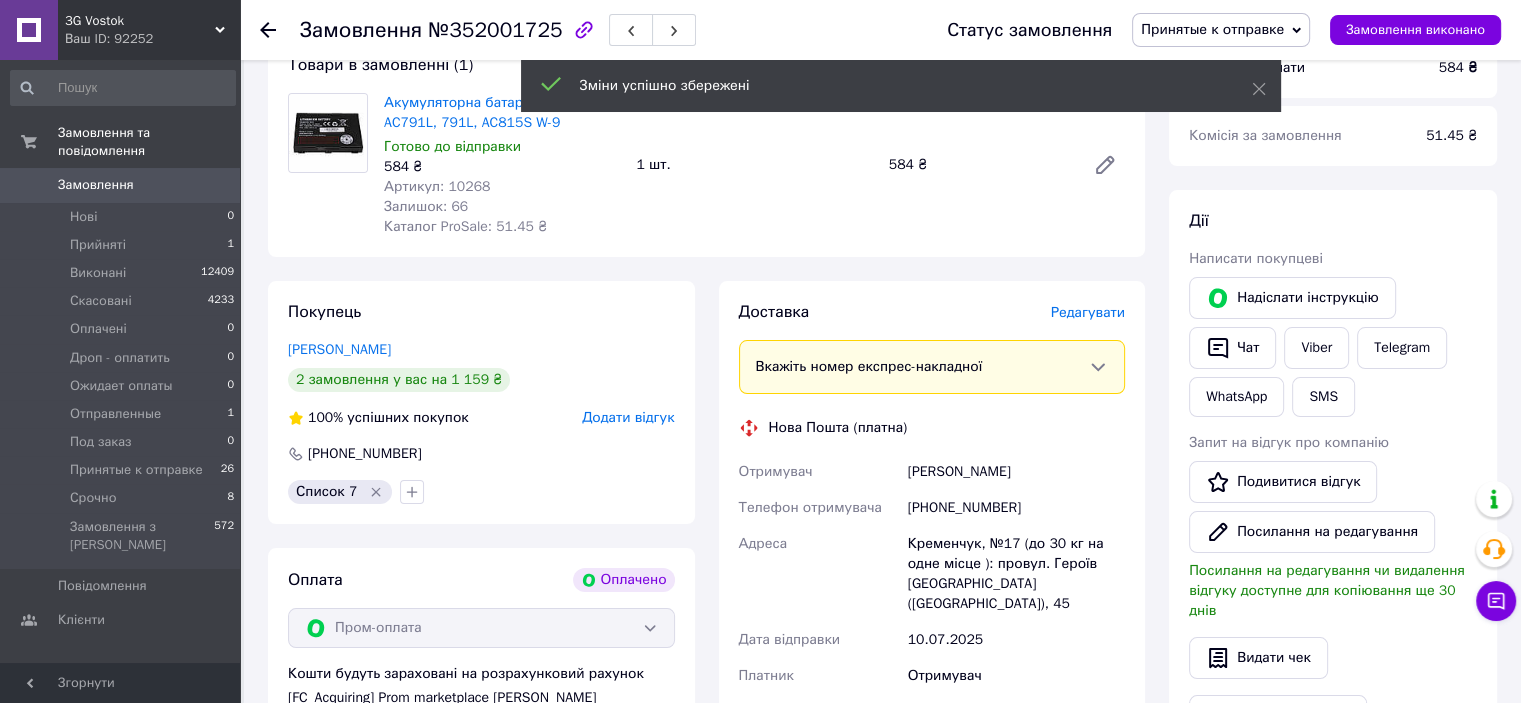 scroll, scrollTop: 44, scrollLeft: 0, axis: vertical 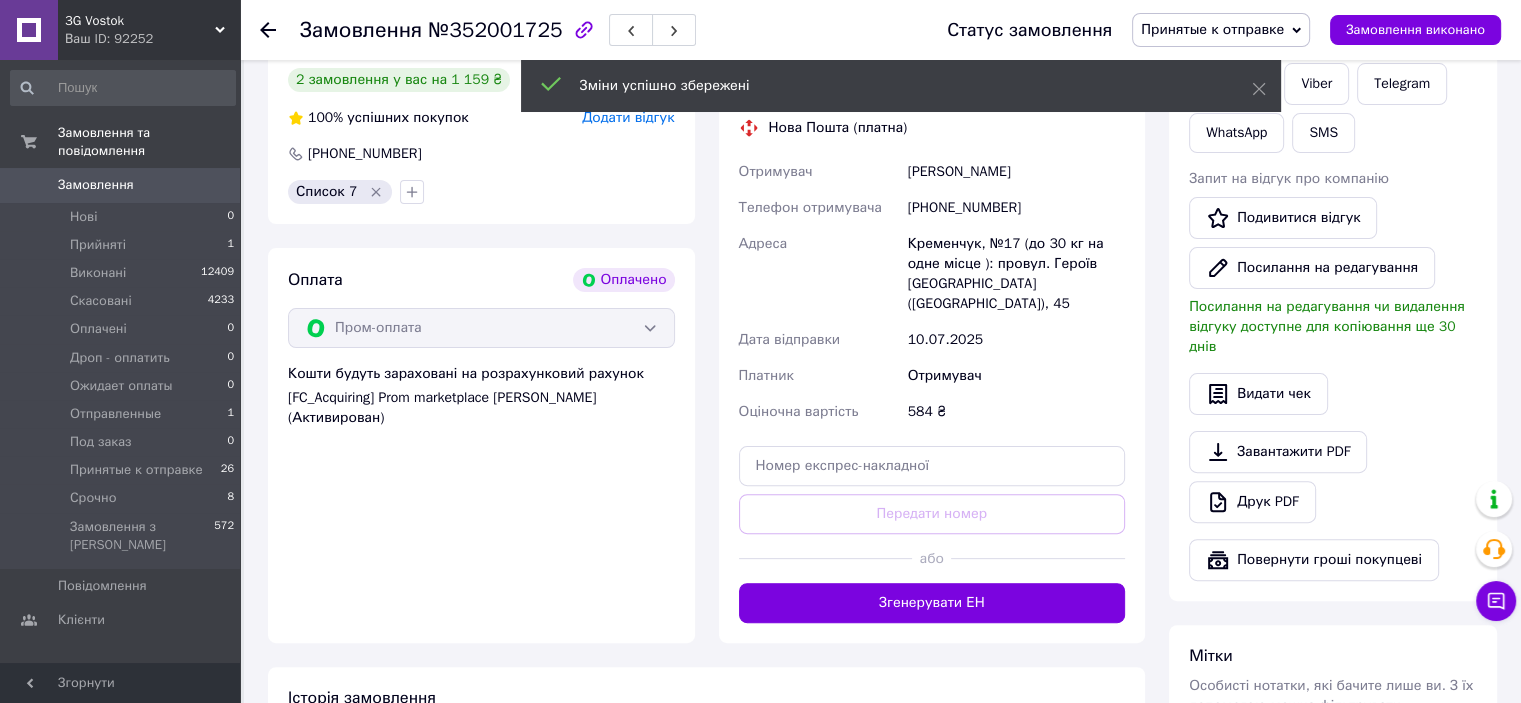 click on "Згенерувати ЕН" at bounding box center [932, 603] 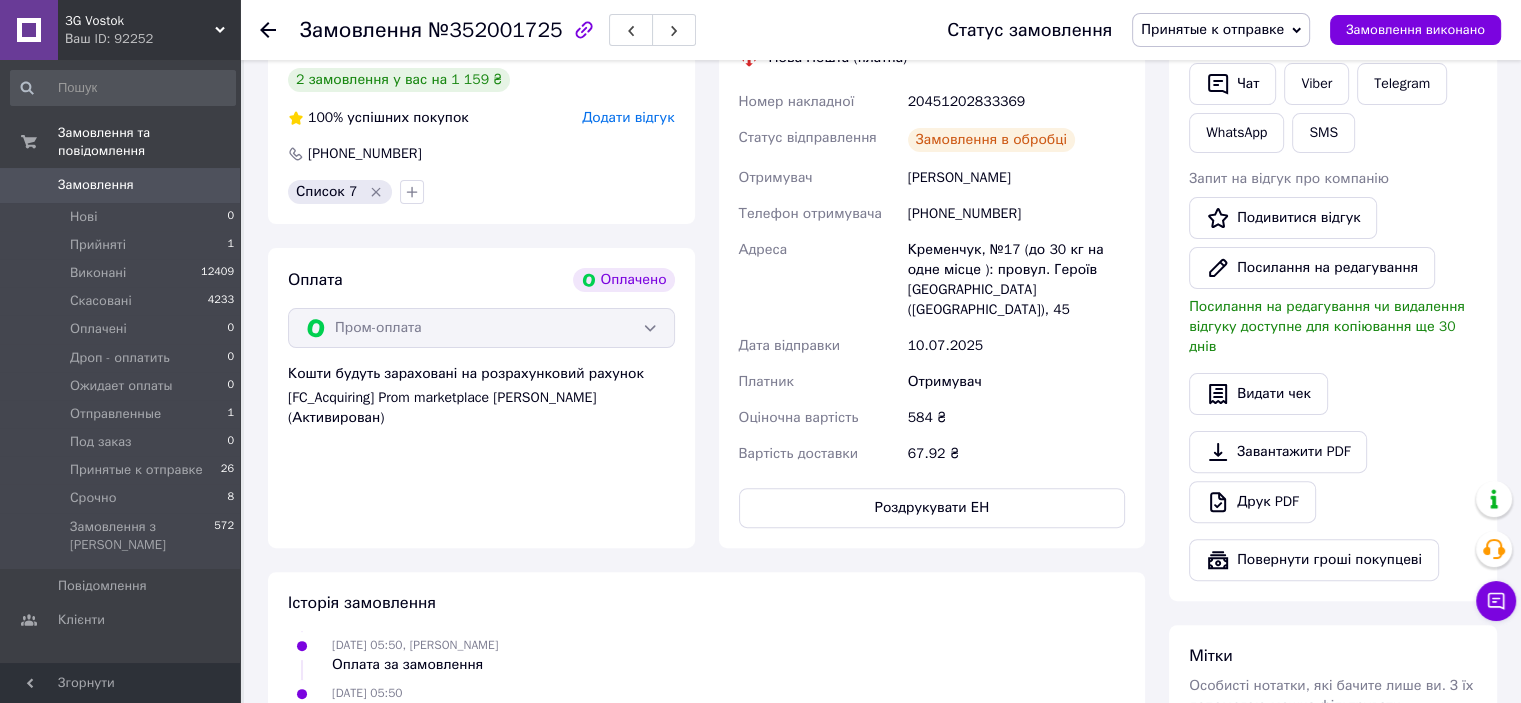 scroll, scrollTop: 92, scrollLeft: 0, axis: vertical 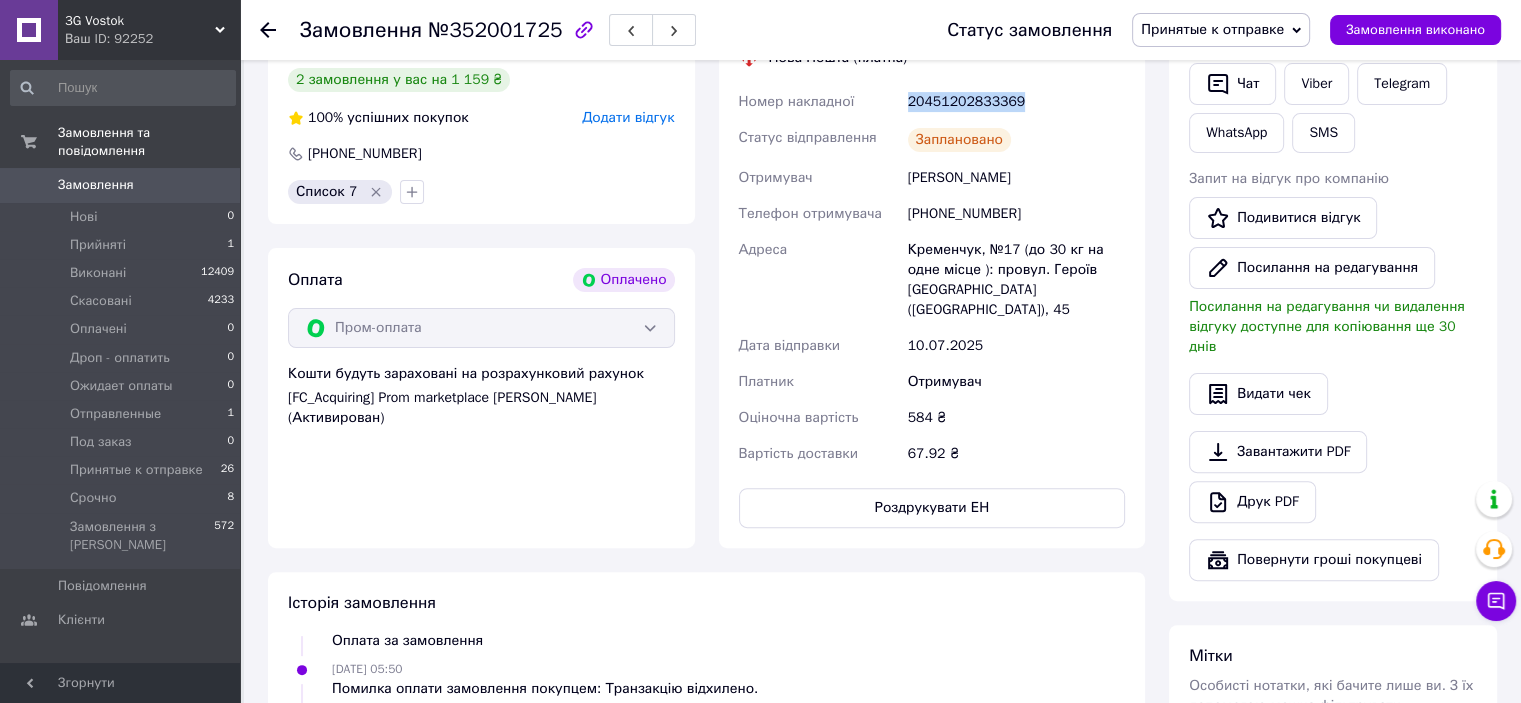 drag, startPoint x: 902, startPoint y: 101, endPoint x: 1062, endPoint y: 104, distance: 160.02812 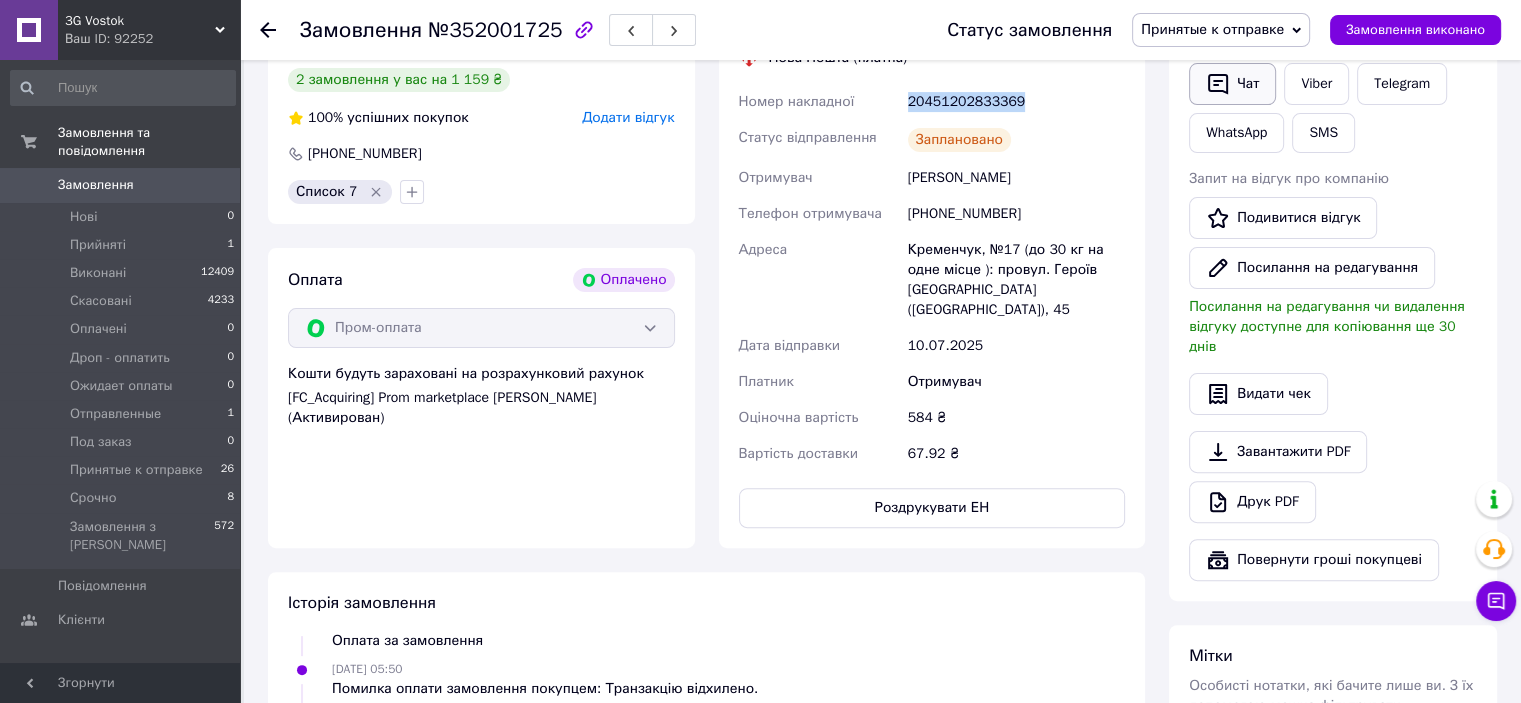 click on "Чат" at bounding box center [1232, 84] 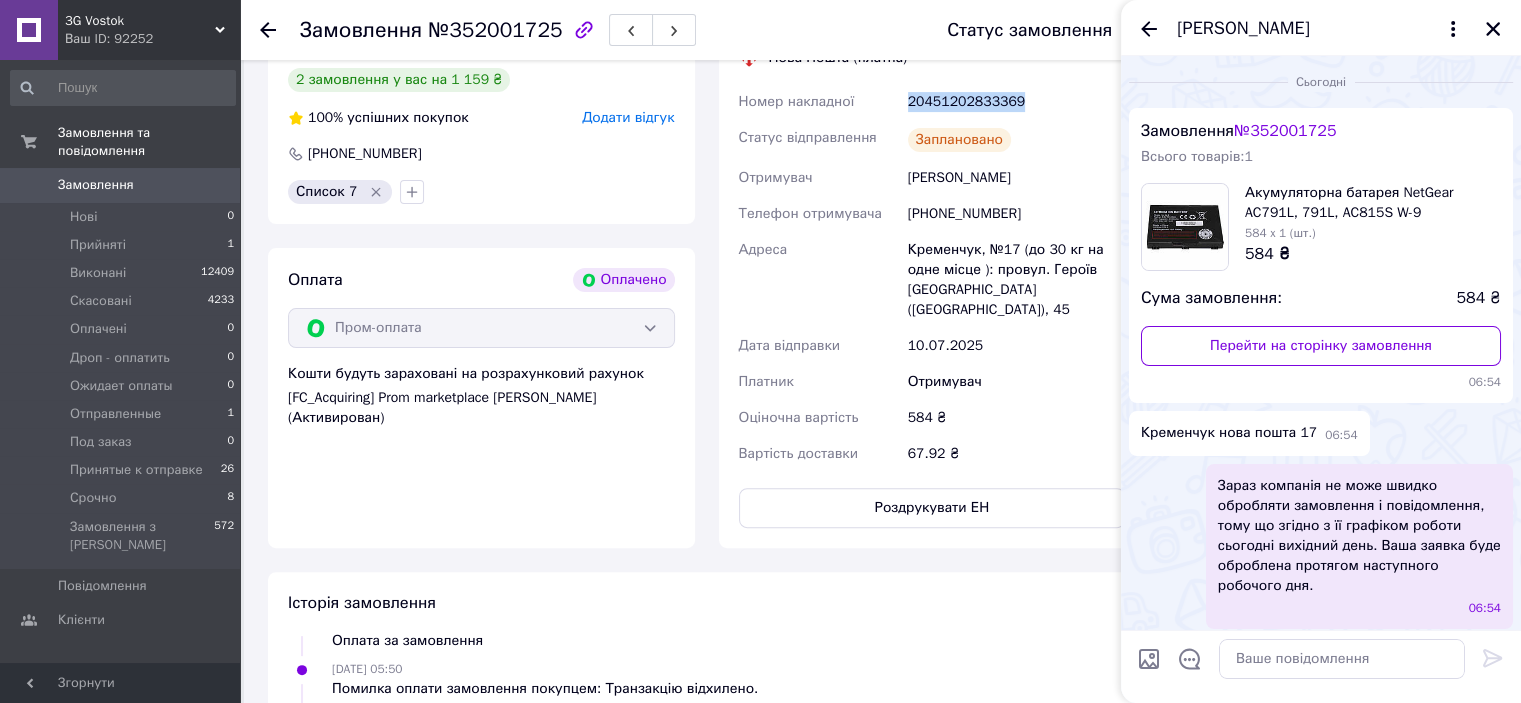 scroll, scrollTop: 232, scrollLeft: 0, axis: vertical 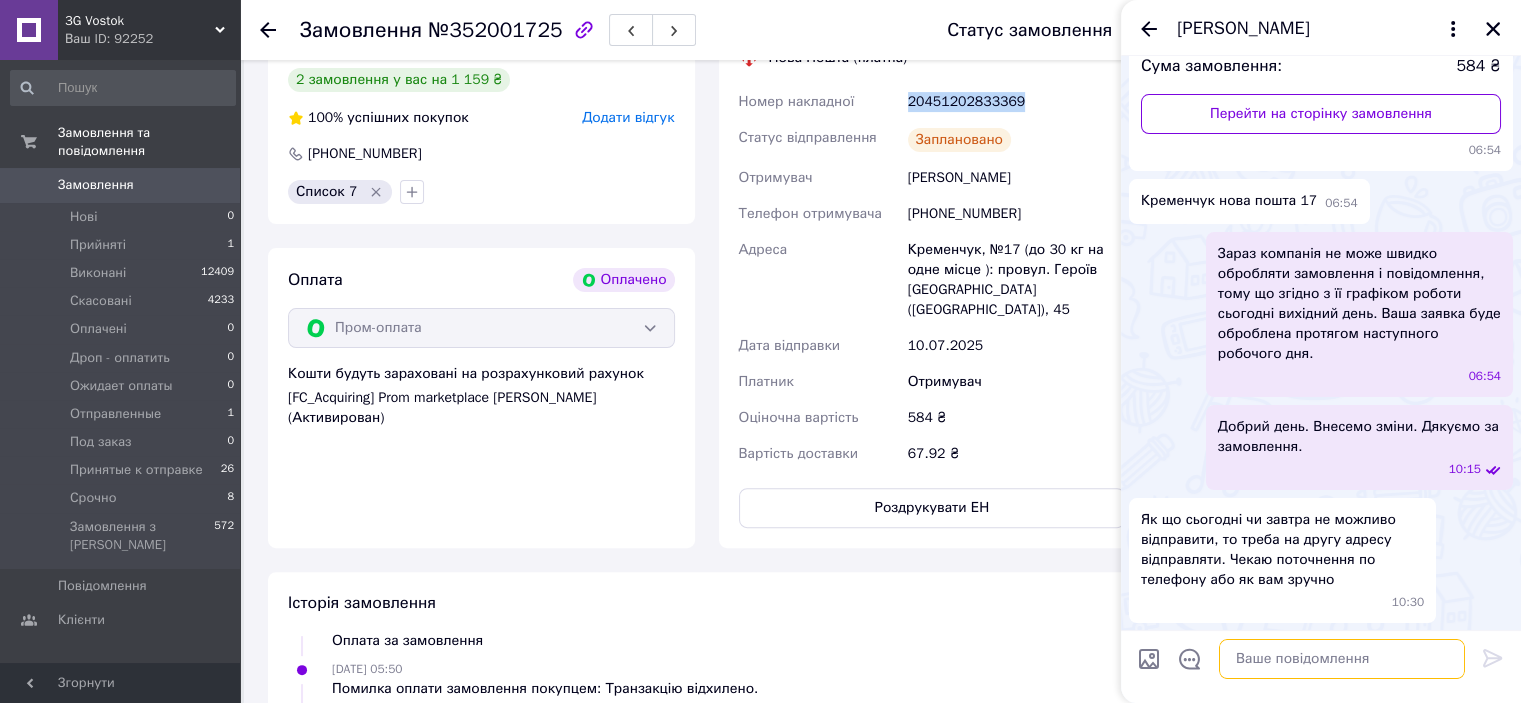 click at bounding box center (1342, 659) 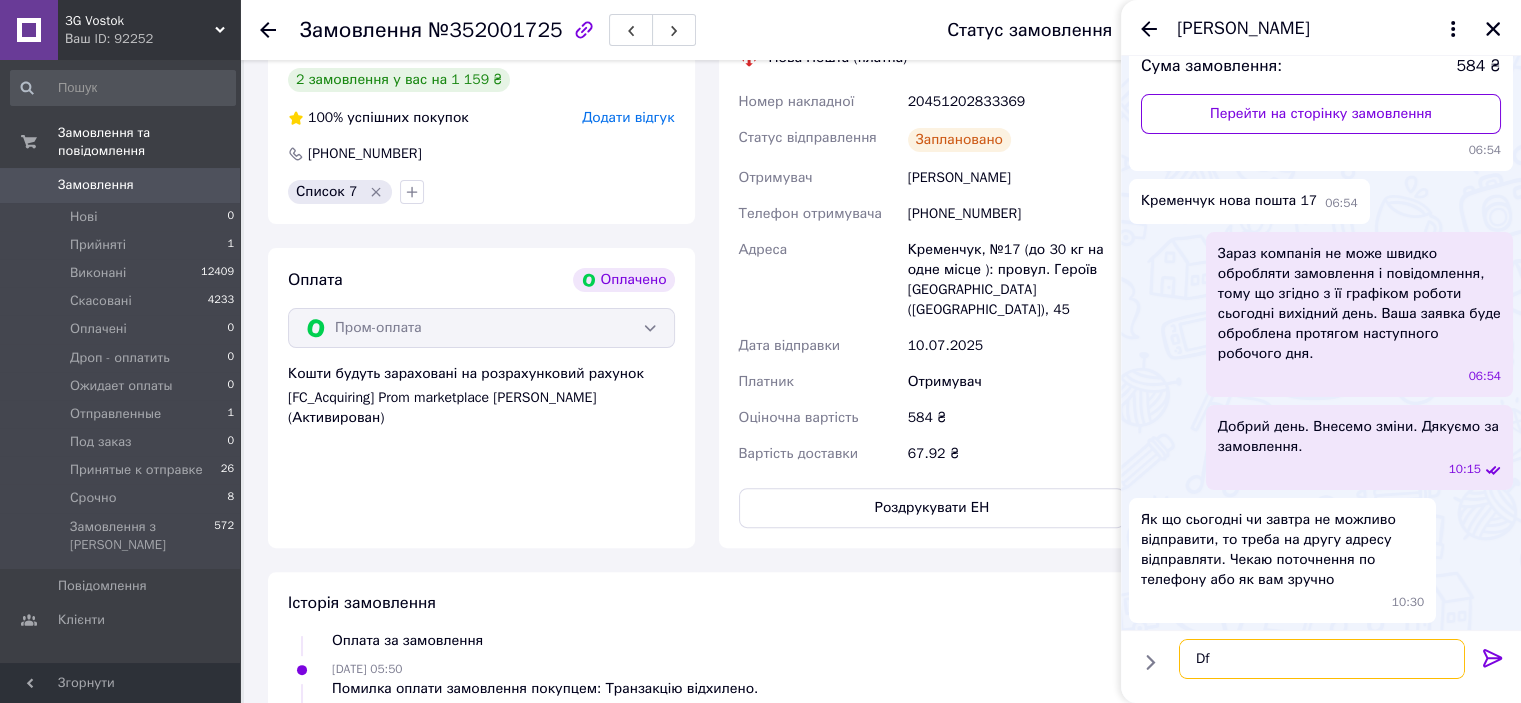 type on "D" 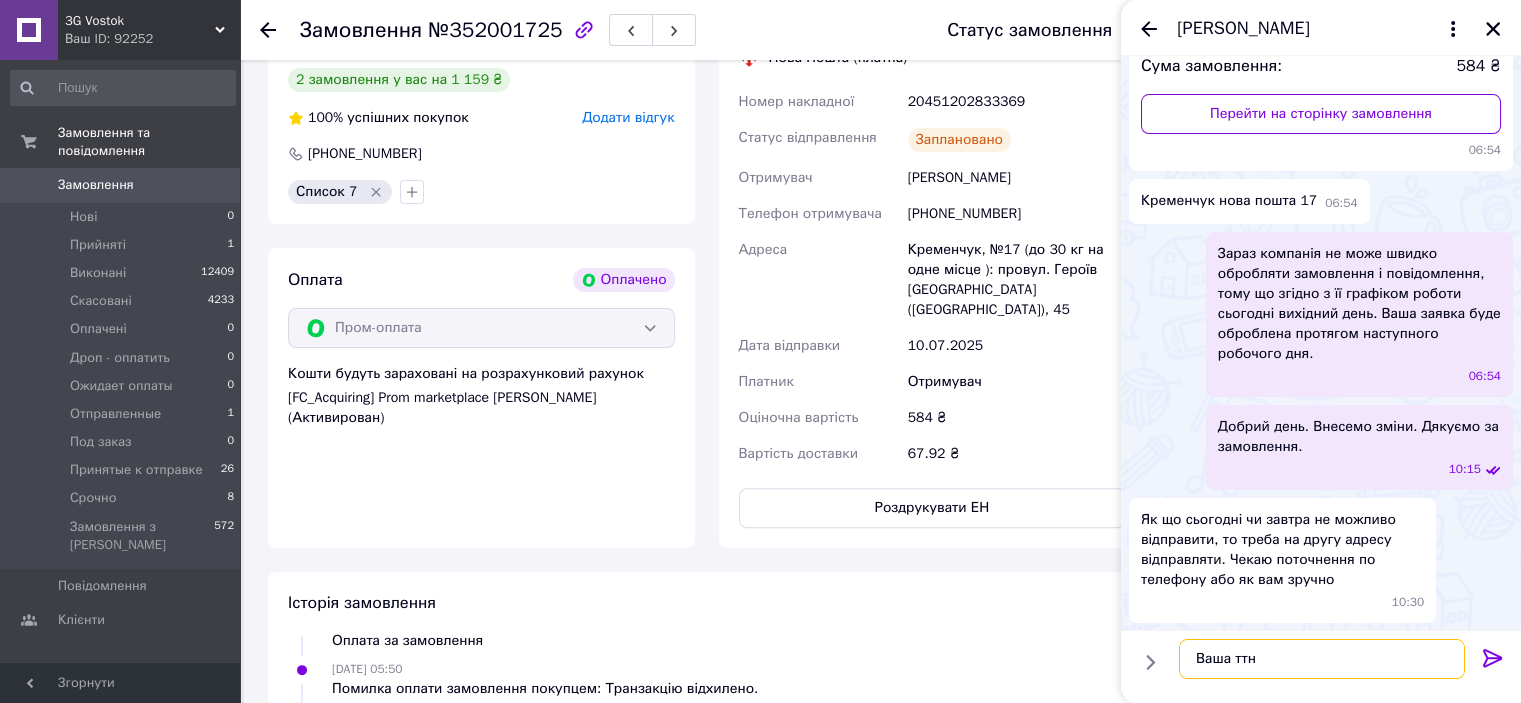 paste on "20451202833369" 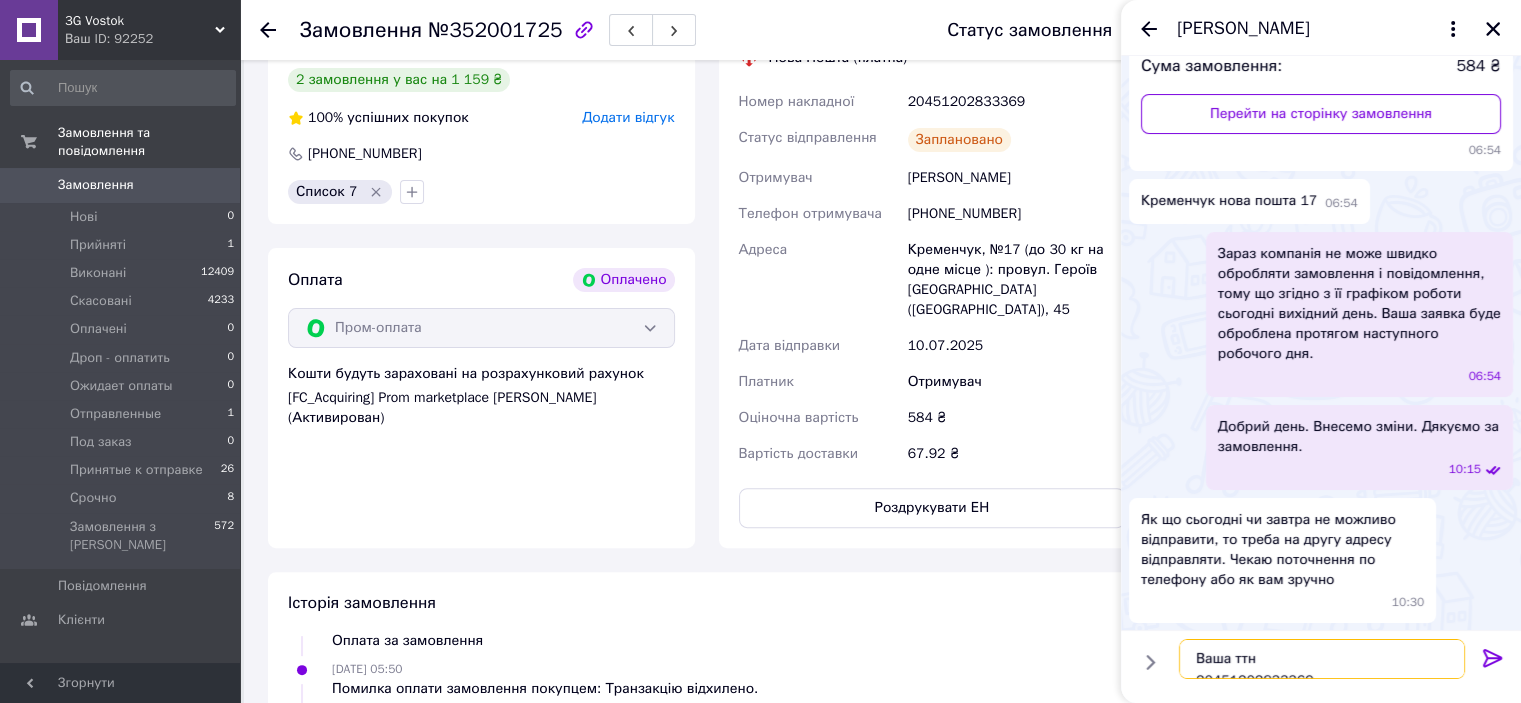 scroll, scrollTop: 12, scrollLeft: 0, axis: vertical 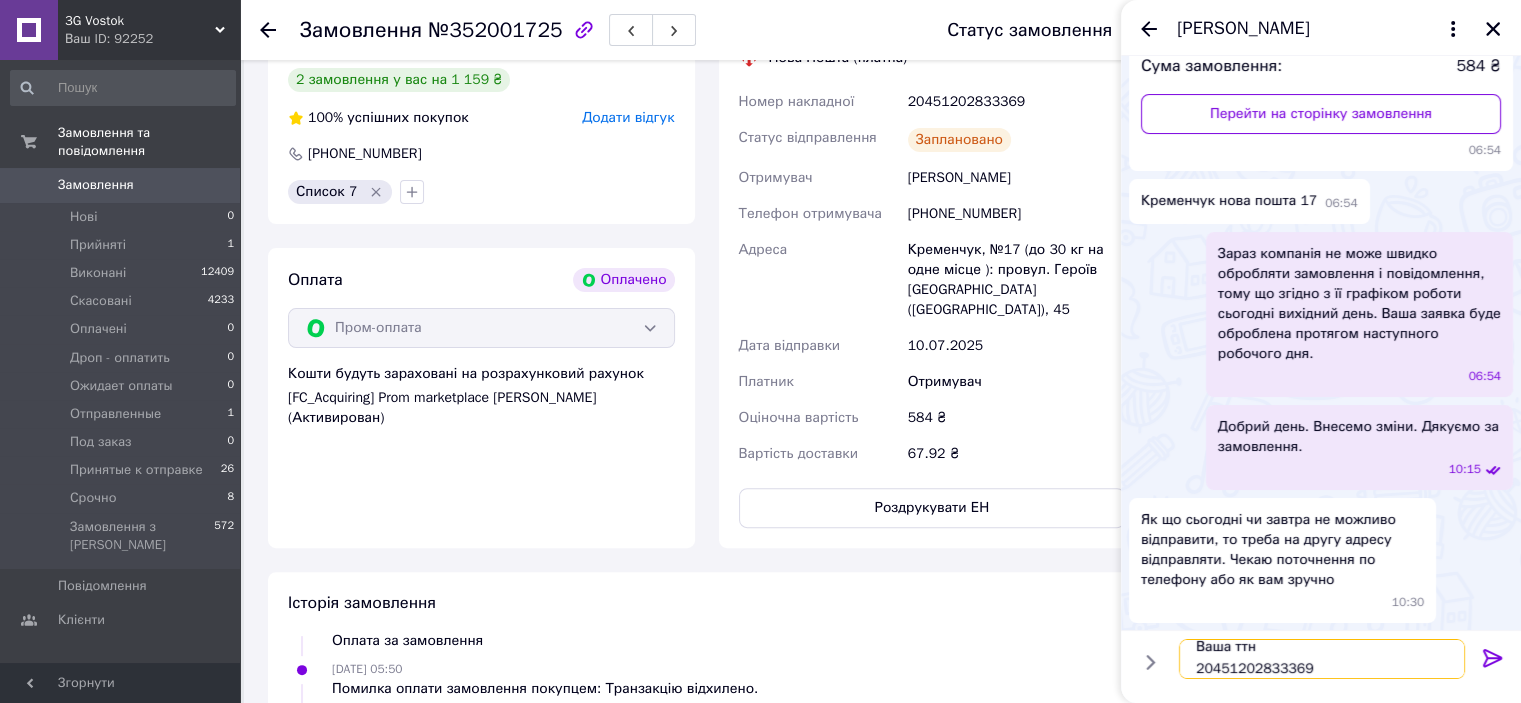 type on "Ваша ттн
20451202833369" 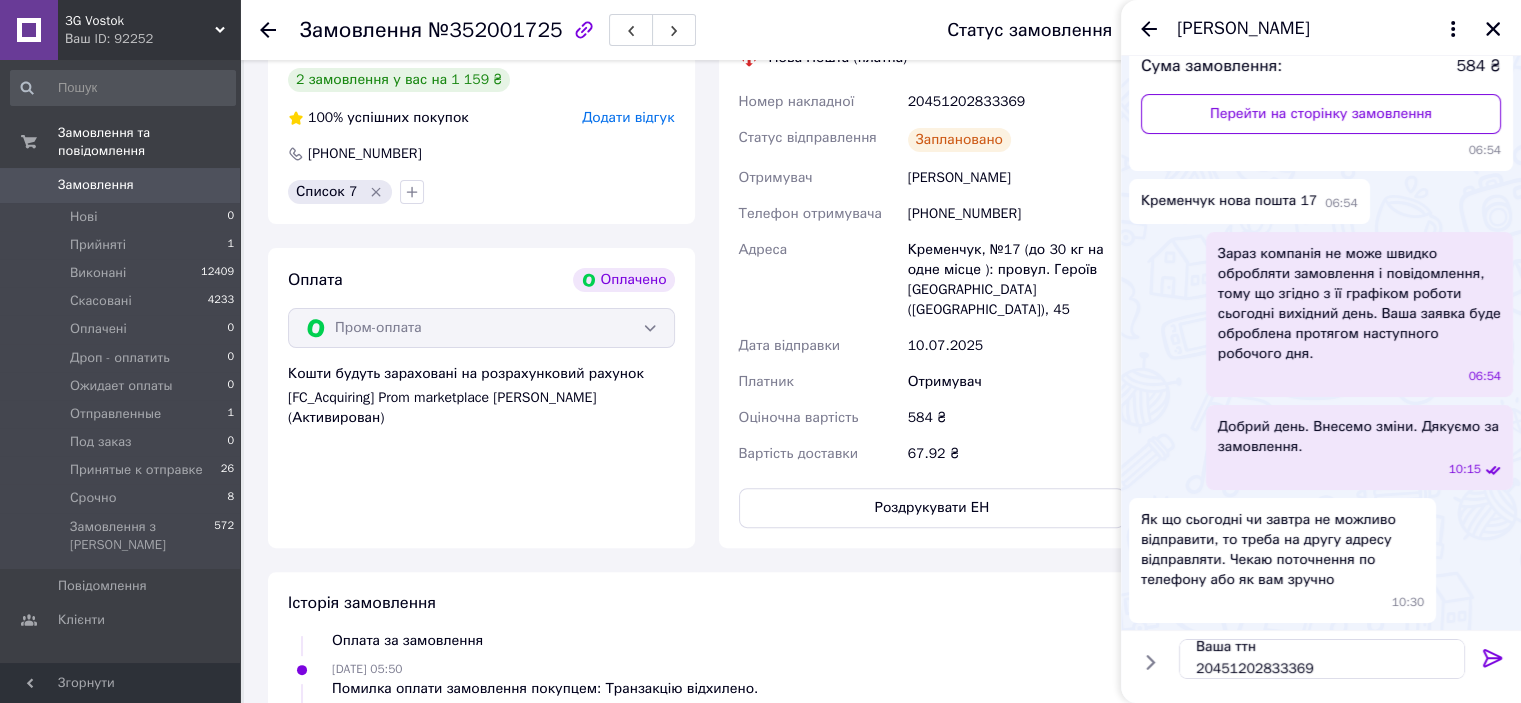 click 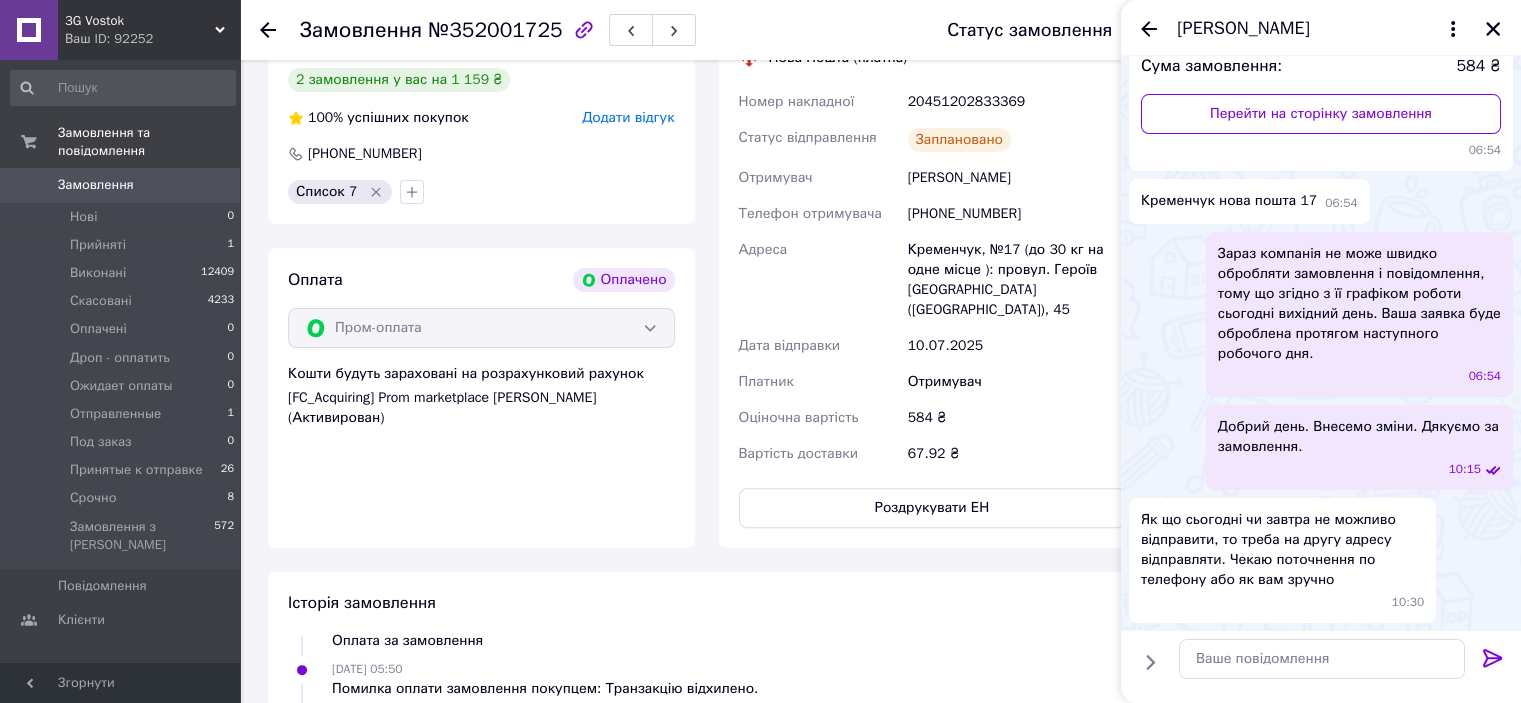scroll, scrollTop: 0, scrollLeft: 0, axis: both 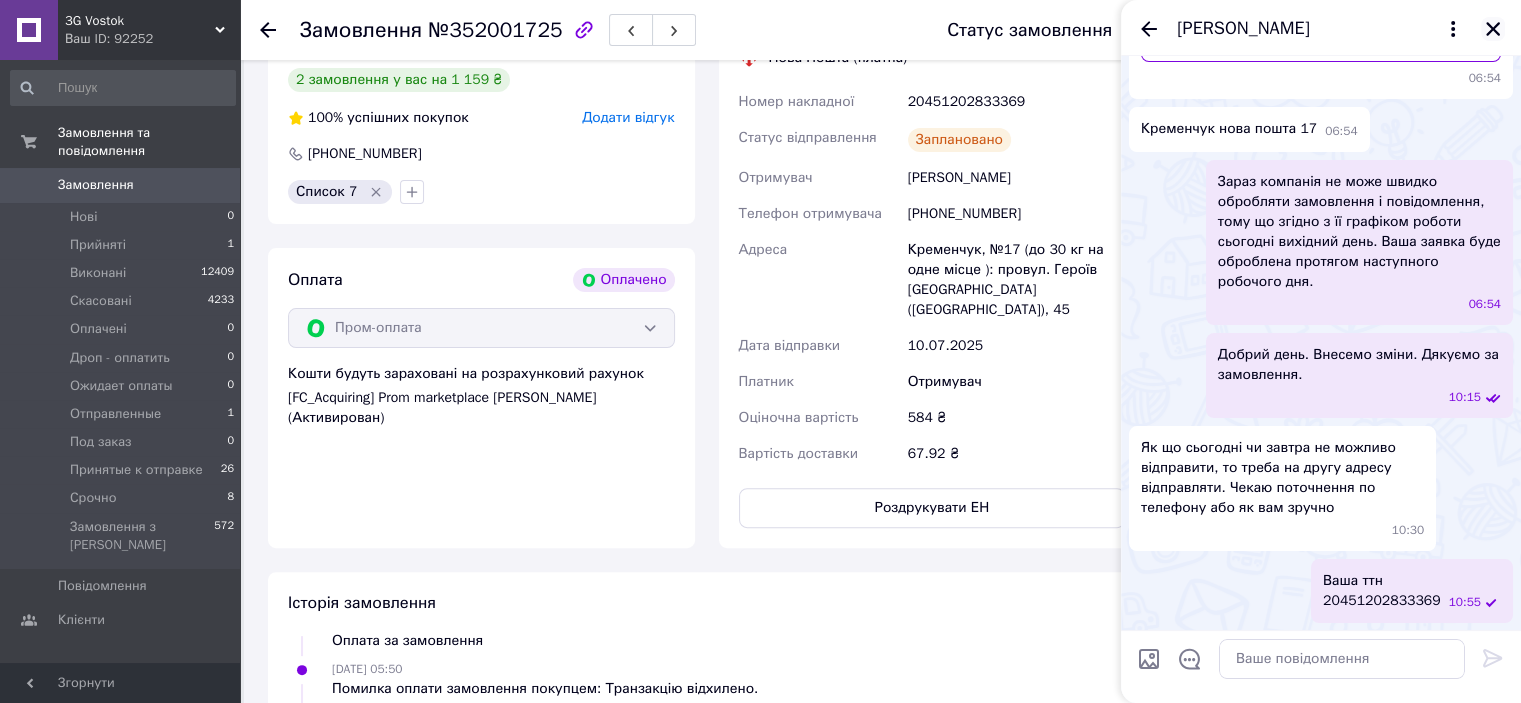 click 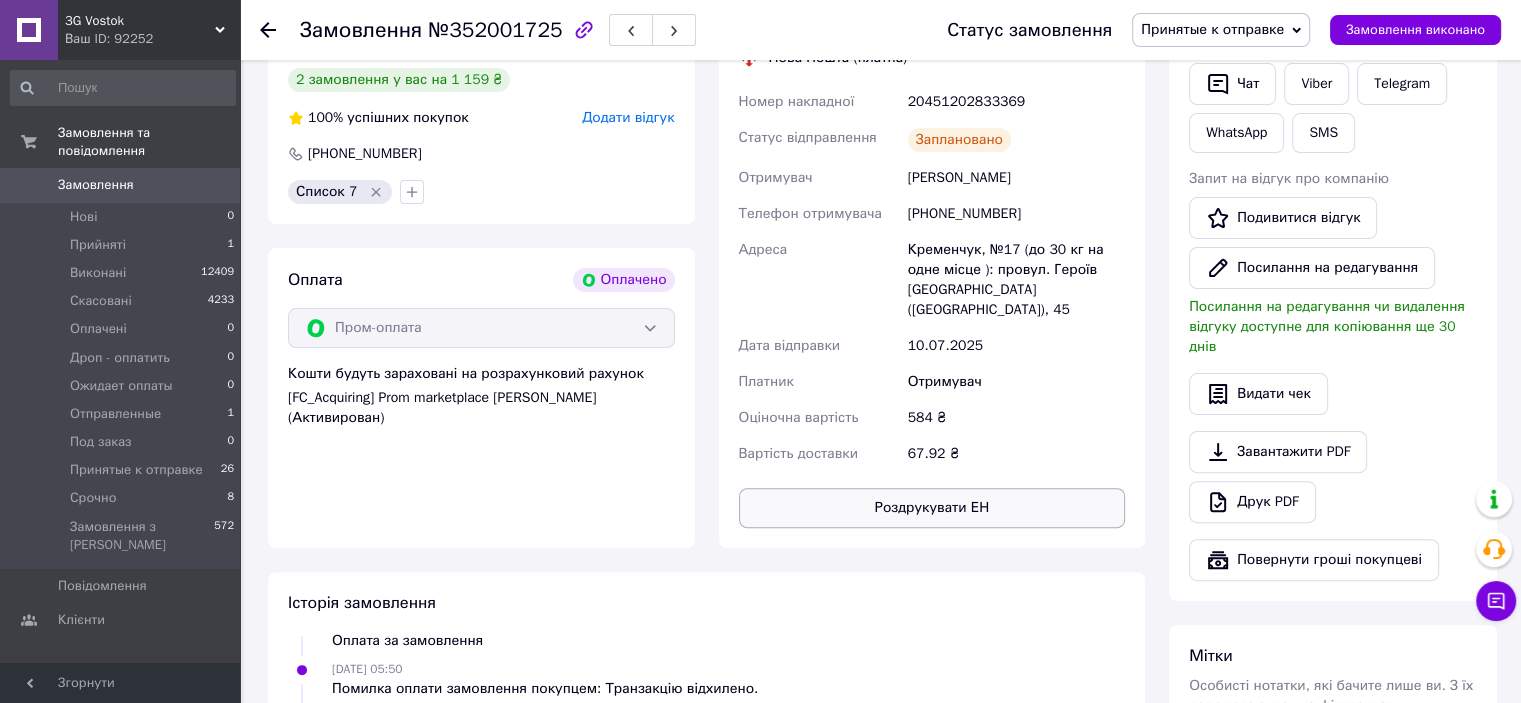 click on "Роздрукувати ЕН" at bounding box center (932, 508) 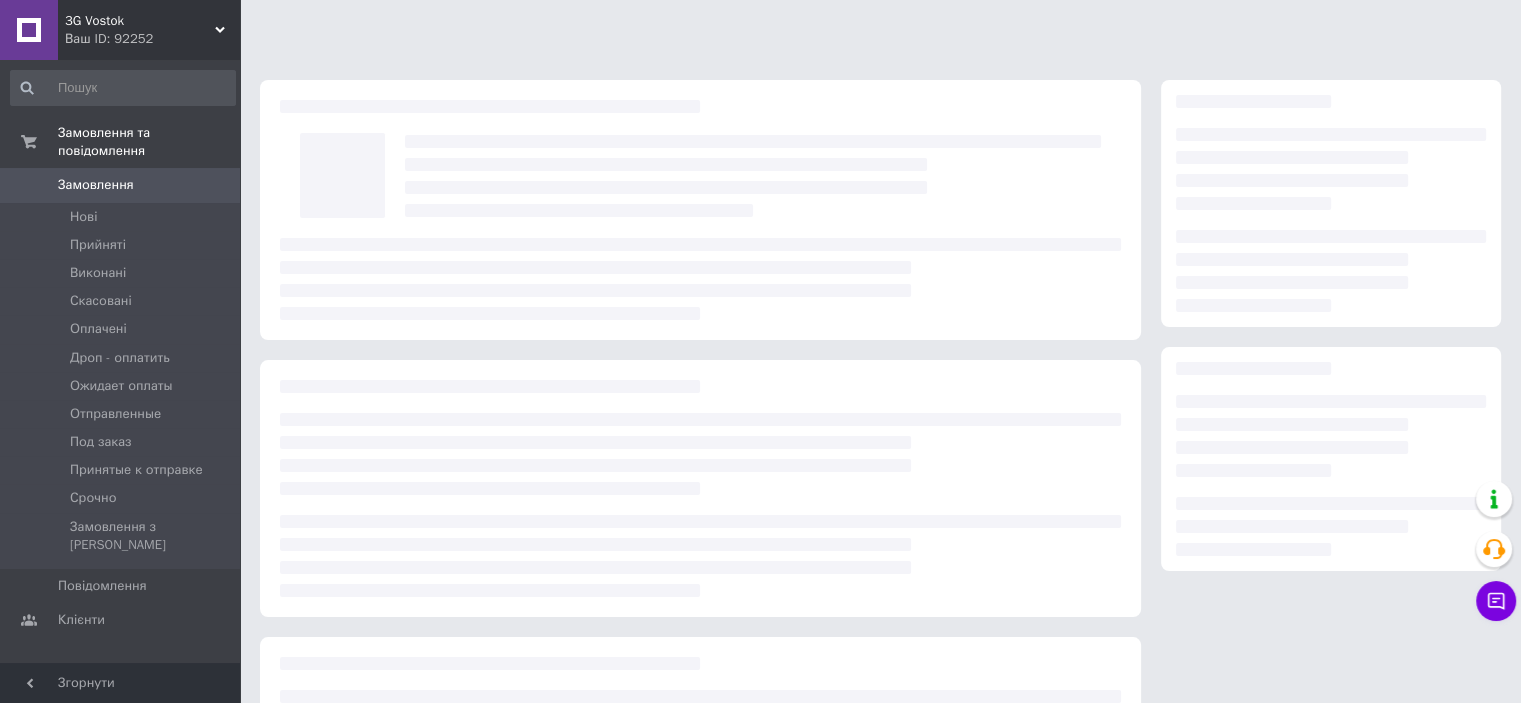 scroll, scrollTop: 211, scrollLeft: 0, axis: vertical 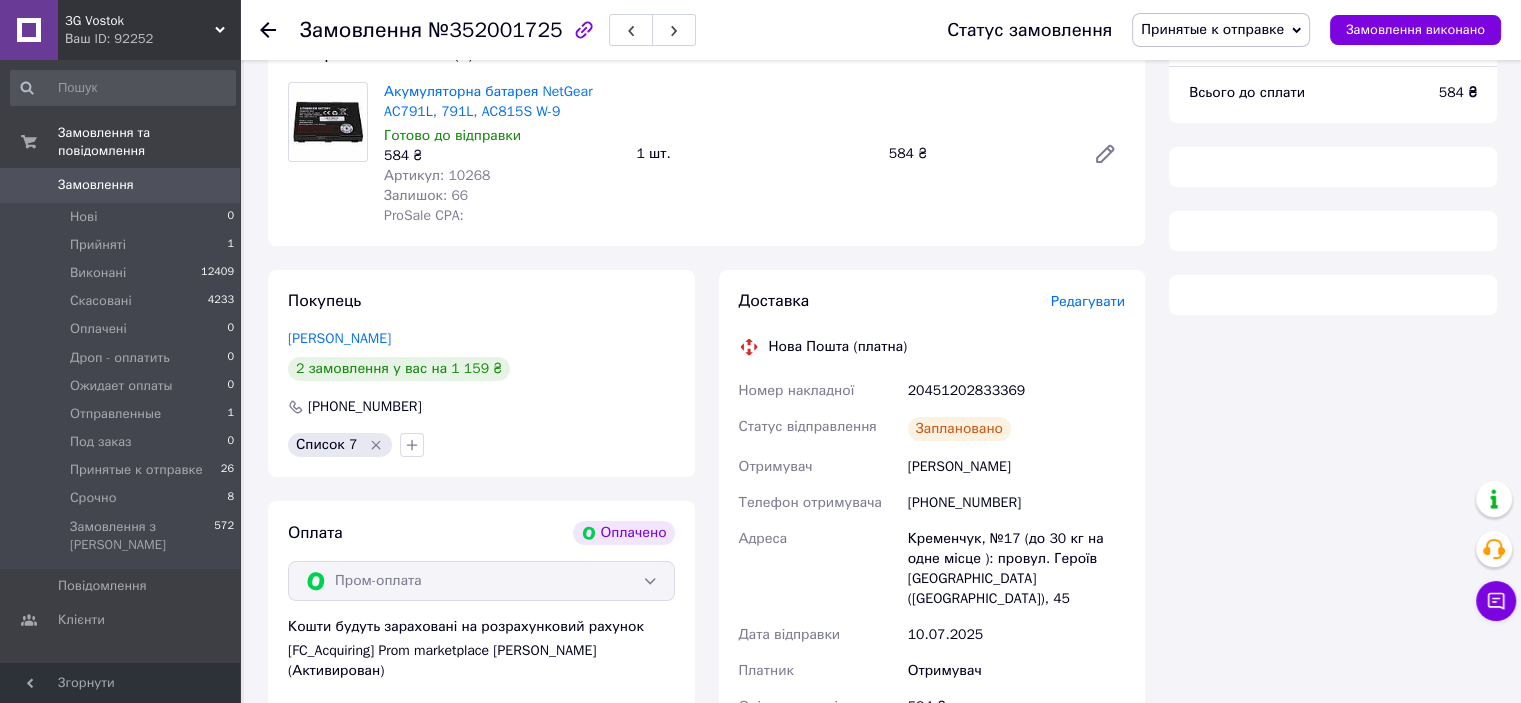 click 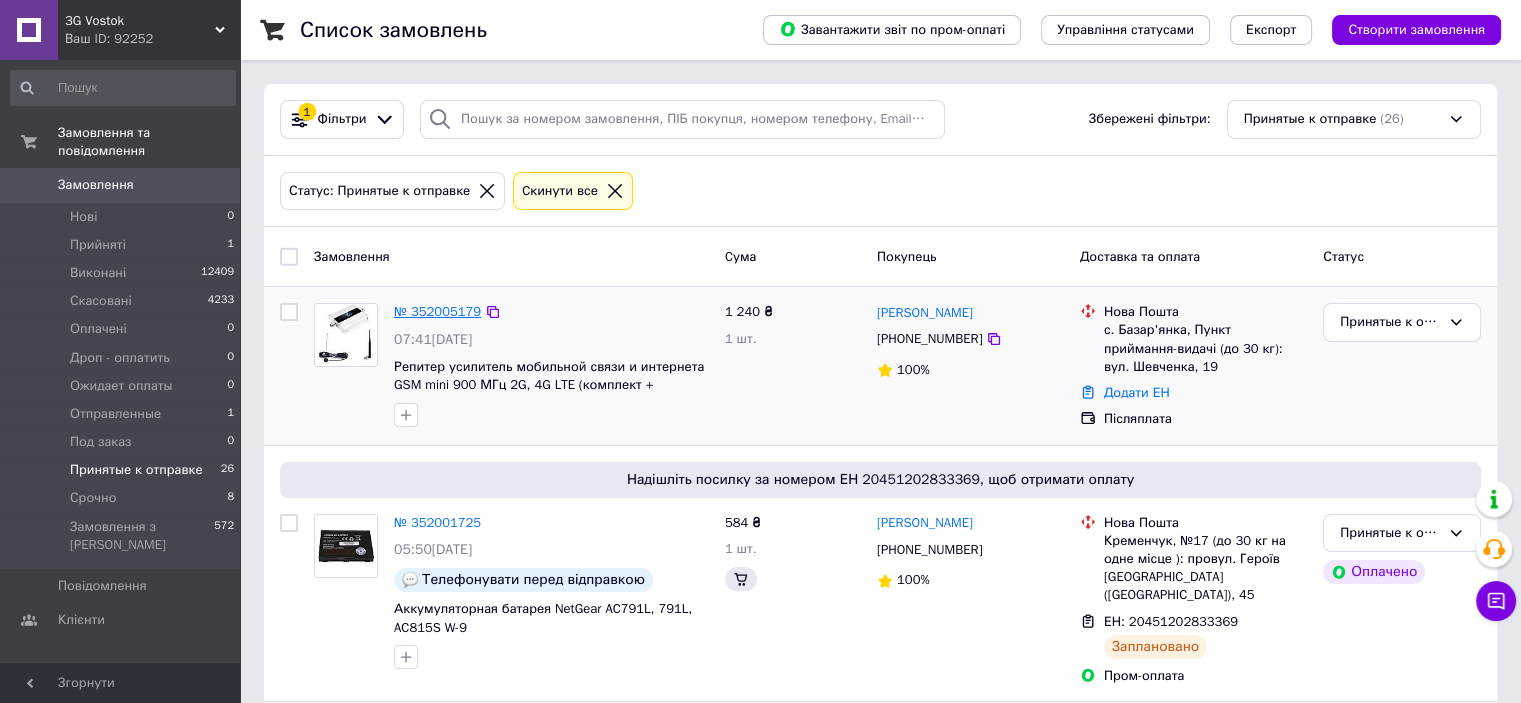 click on "№ 352005179" at bounding box center [437, 311] 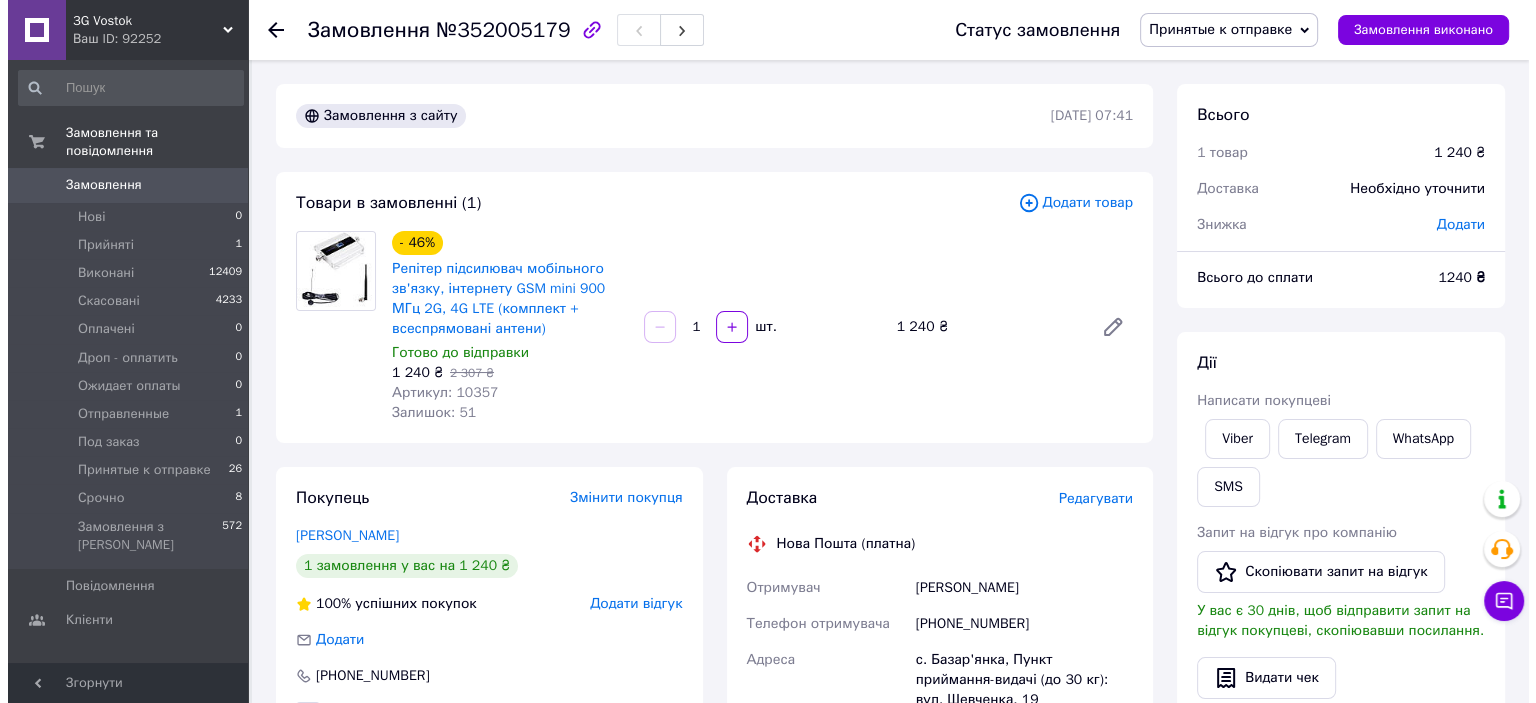 scroll, scrollTop: 100, scrollLeft: 0, axis: vertical 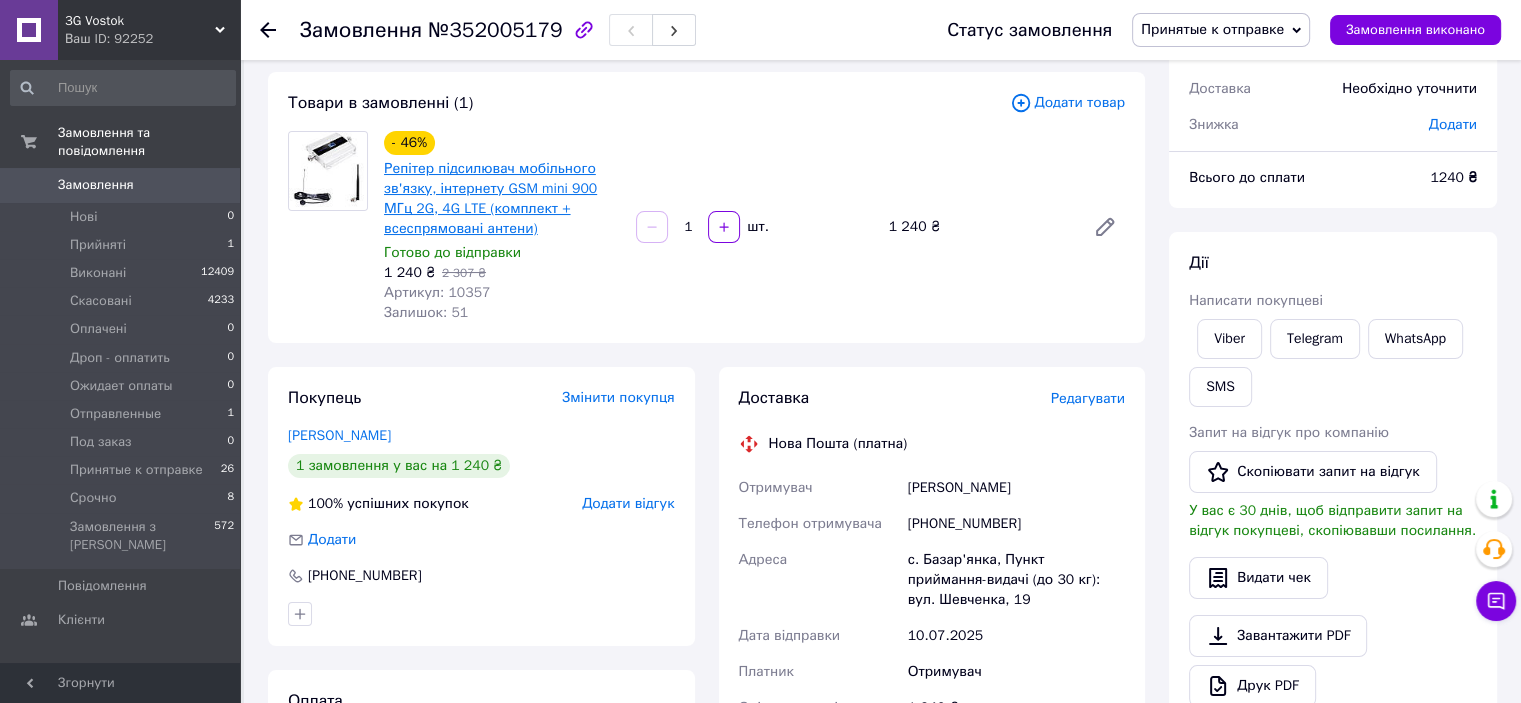 click on "Репітер підсилювач мобільного зв'язку, інтернету GSM mini 900 МГц 2G, 4G LTE (комплект + всеспрямовані антени)" at bounding box center [490, 198] 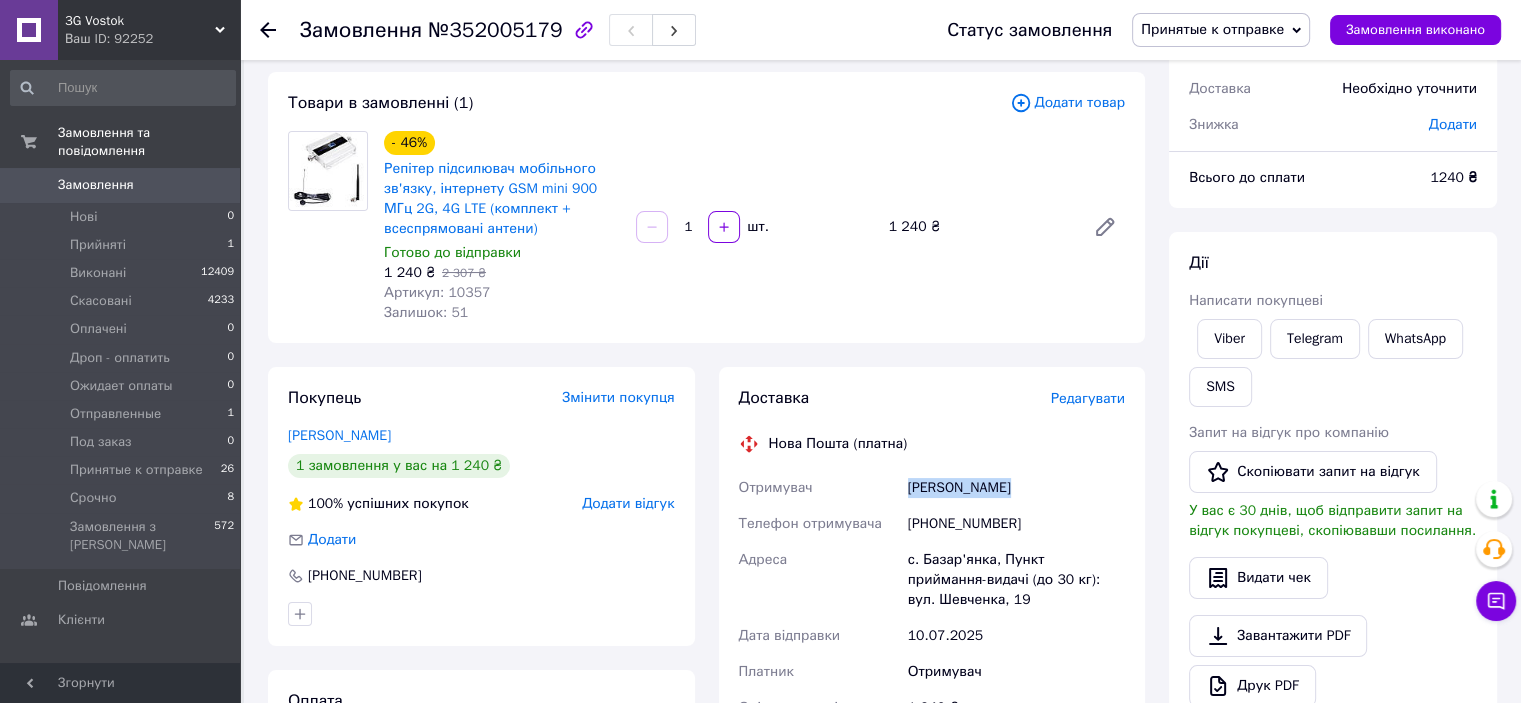drag, startPoint x: 907, startPoint y: 479, endPoint x: 989, endPoint y: 514, distance: 89.157166 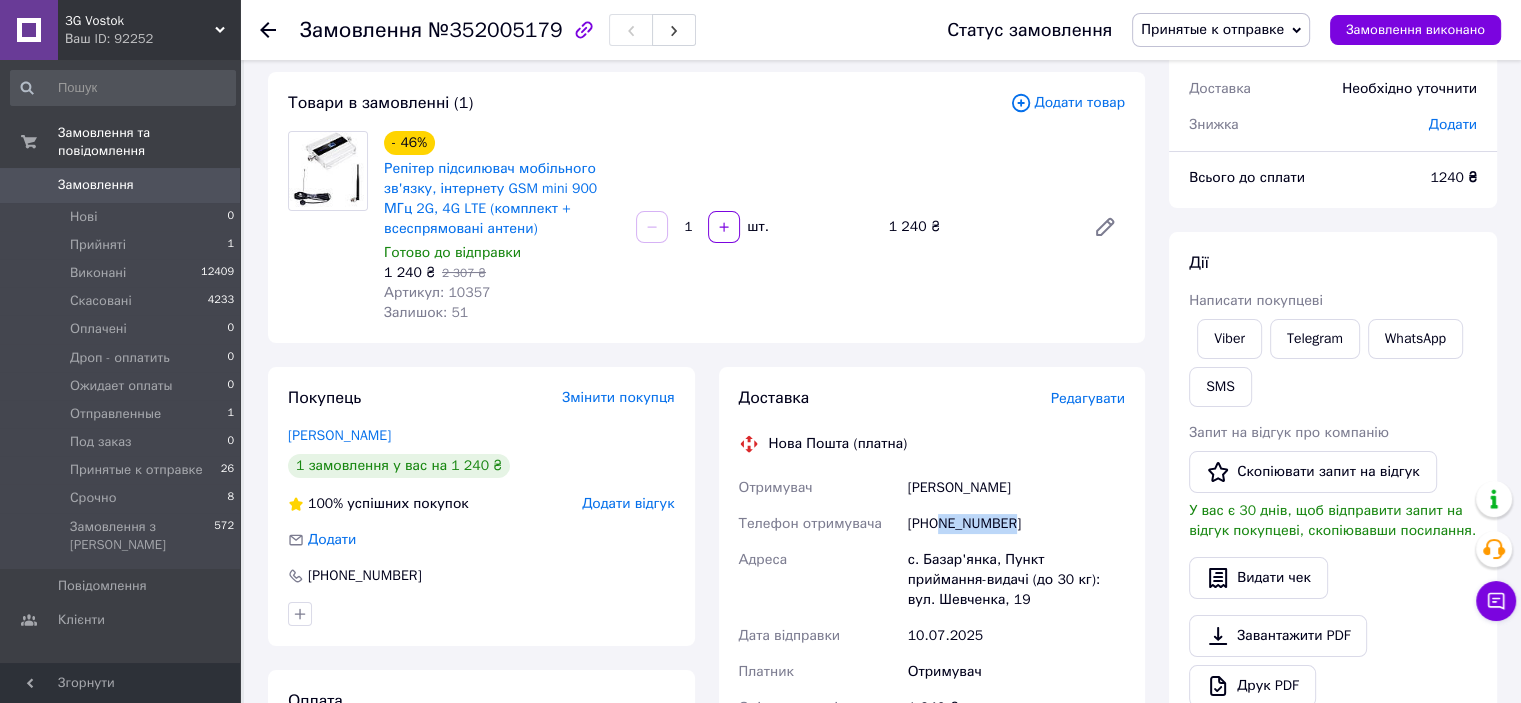 drag, startPoint x: 940, startPoint y: 523, endPoint x: 1068, endPoint y: 523, distance: 128 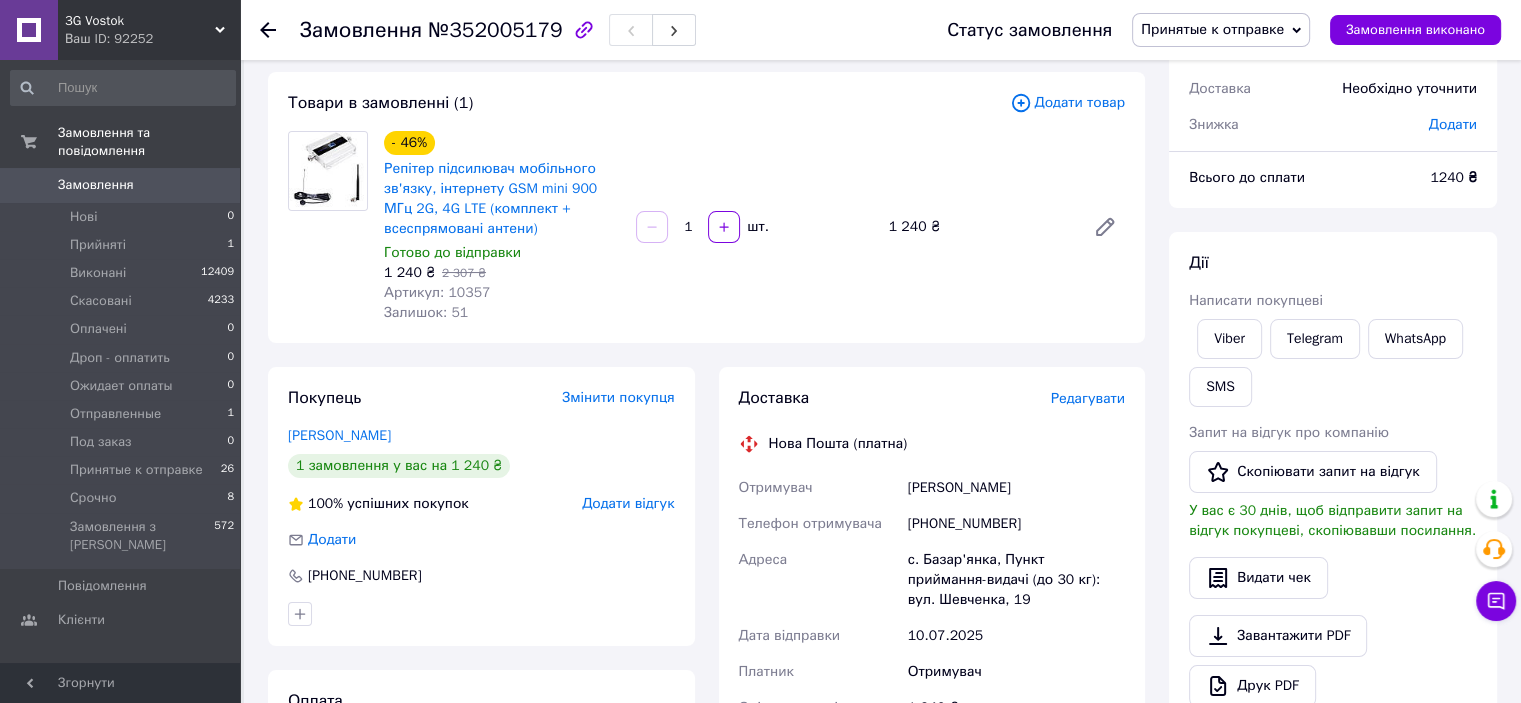 click on "Редагувати" at bounding box center (1088, 398) 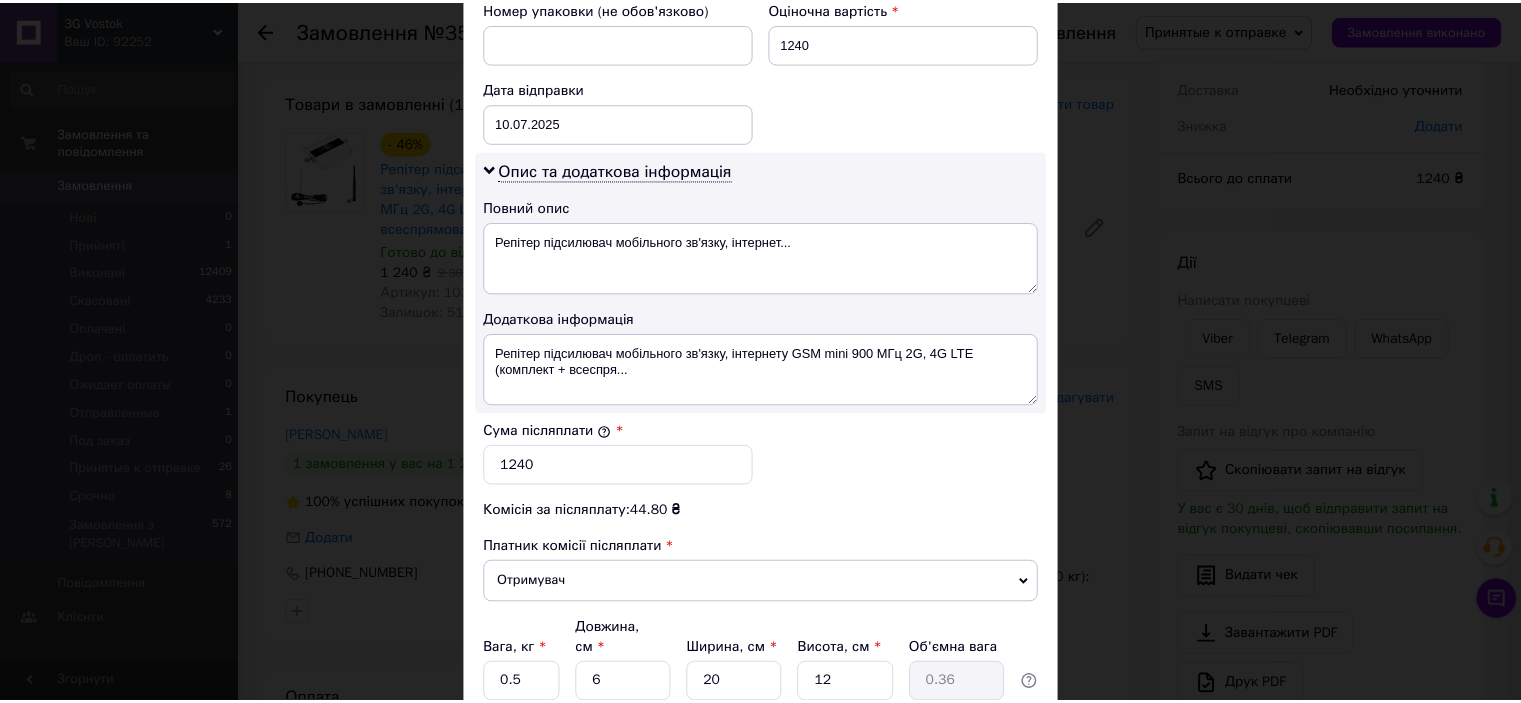 scroll, scrollTop: 1040, scrollLeft: 0, axis: vertical 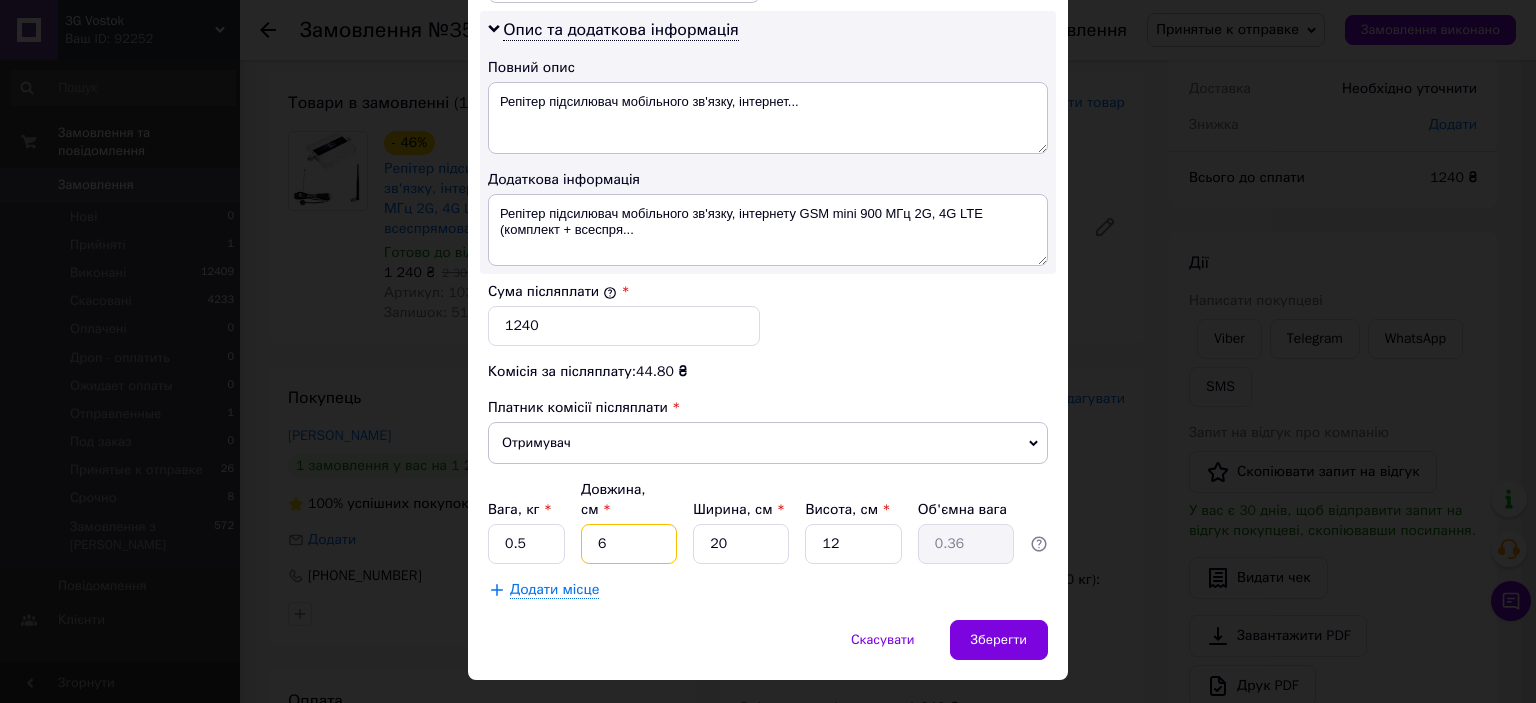 click on "6" at bounding box center (629, 544) 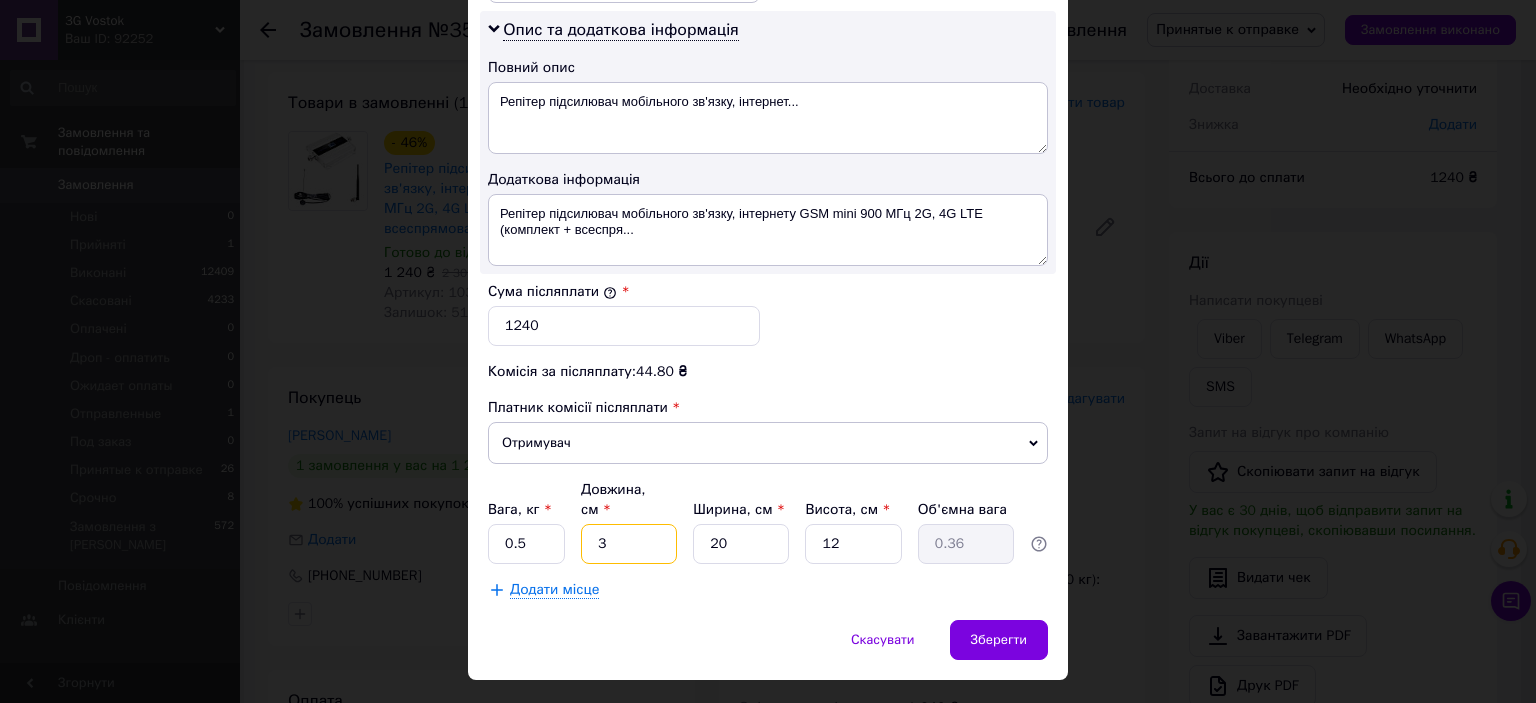 type on "0.18" 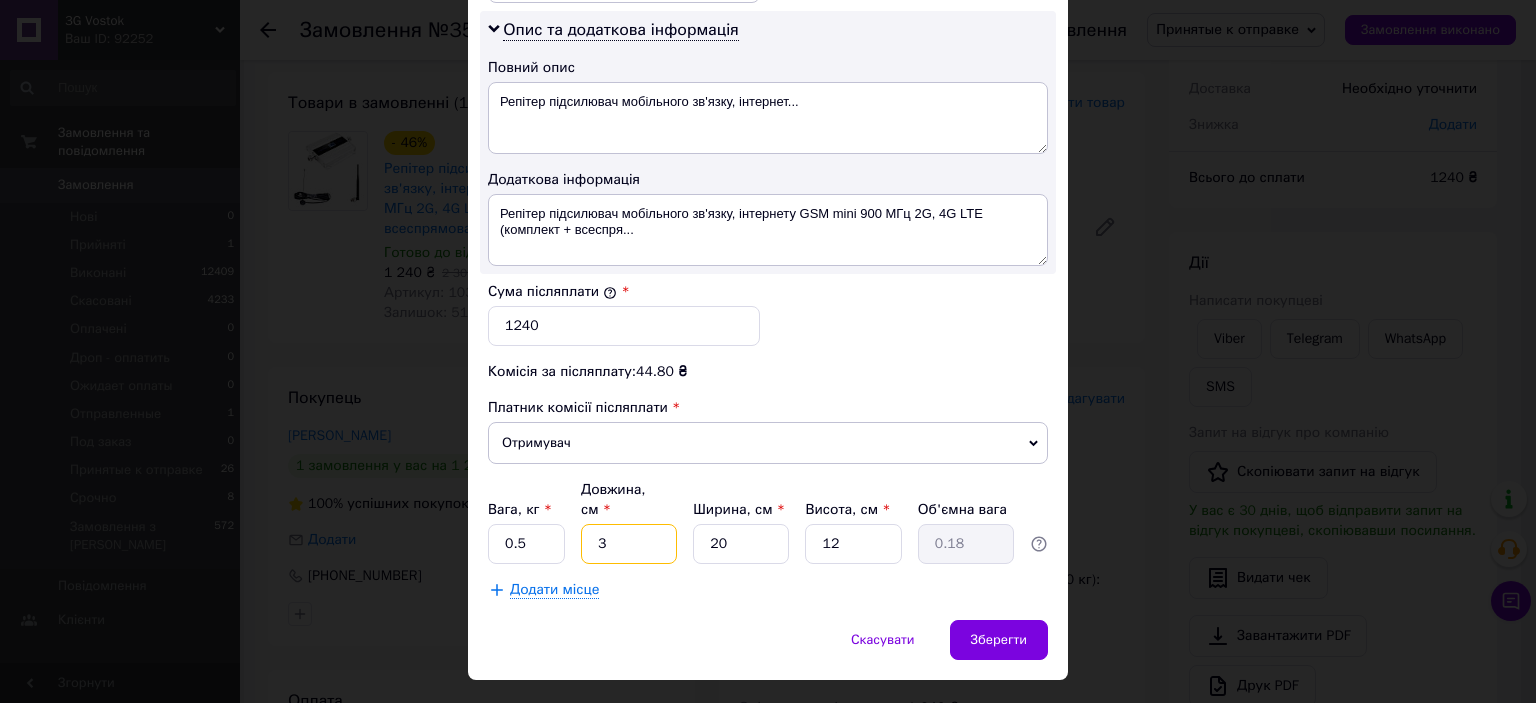 type on "30" 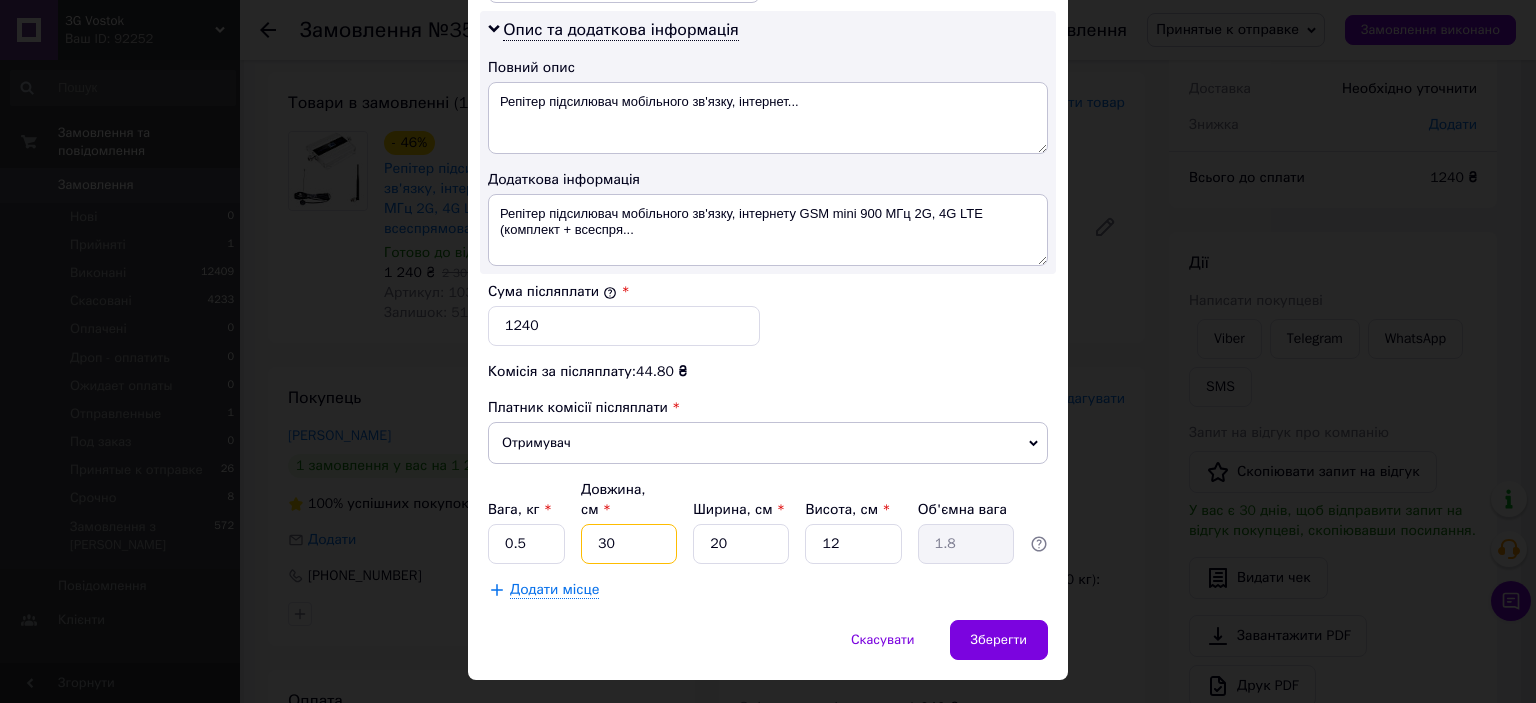 type on "30" 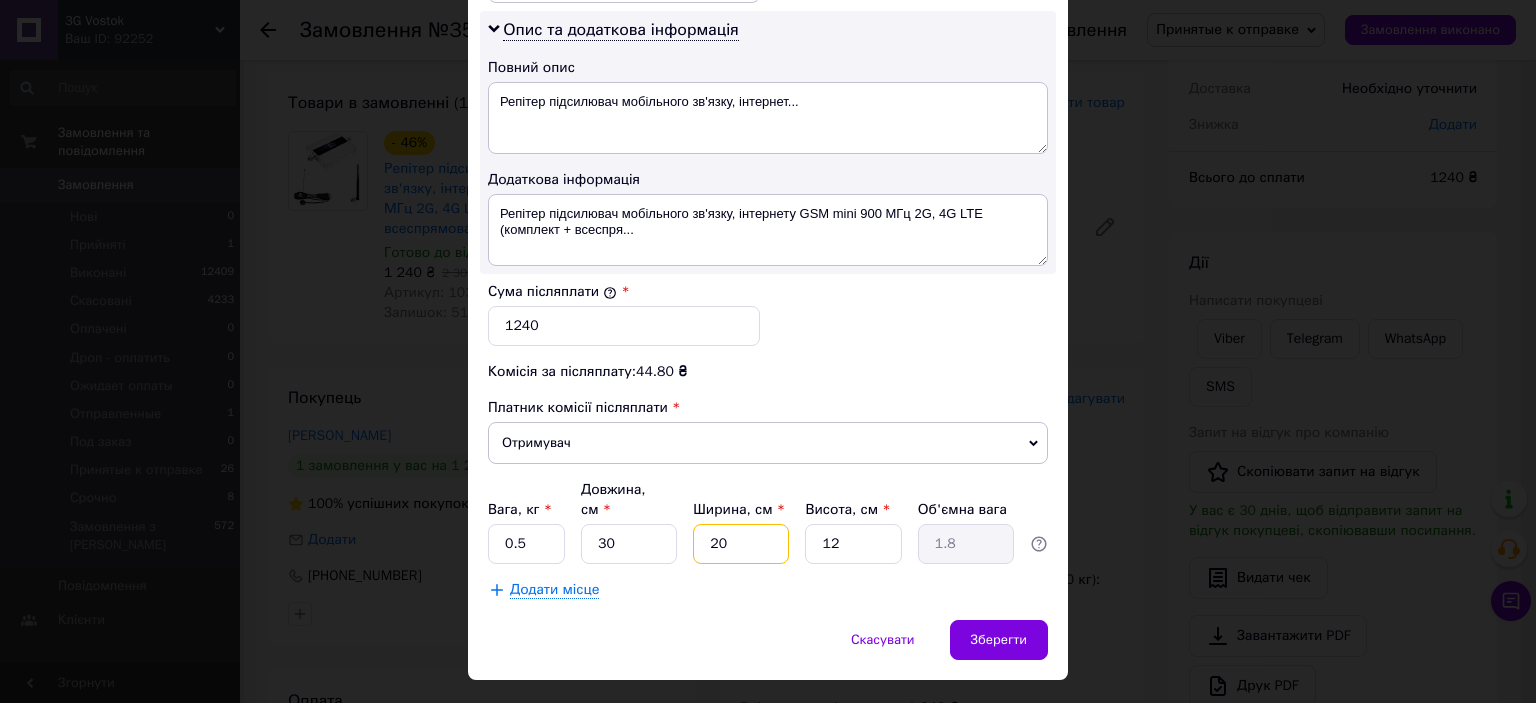 click on "20" at bounding box center [741, 544] 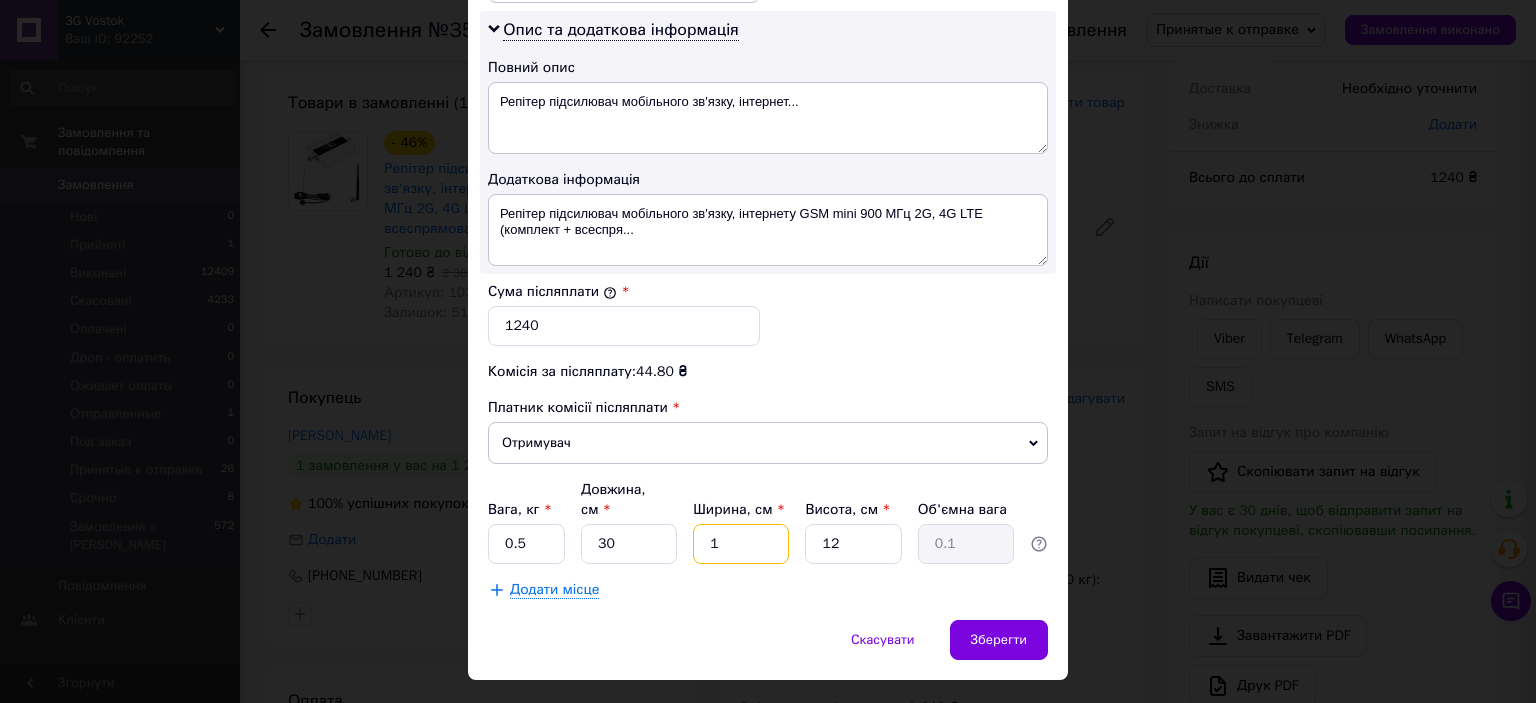 type on "12" 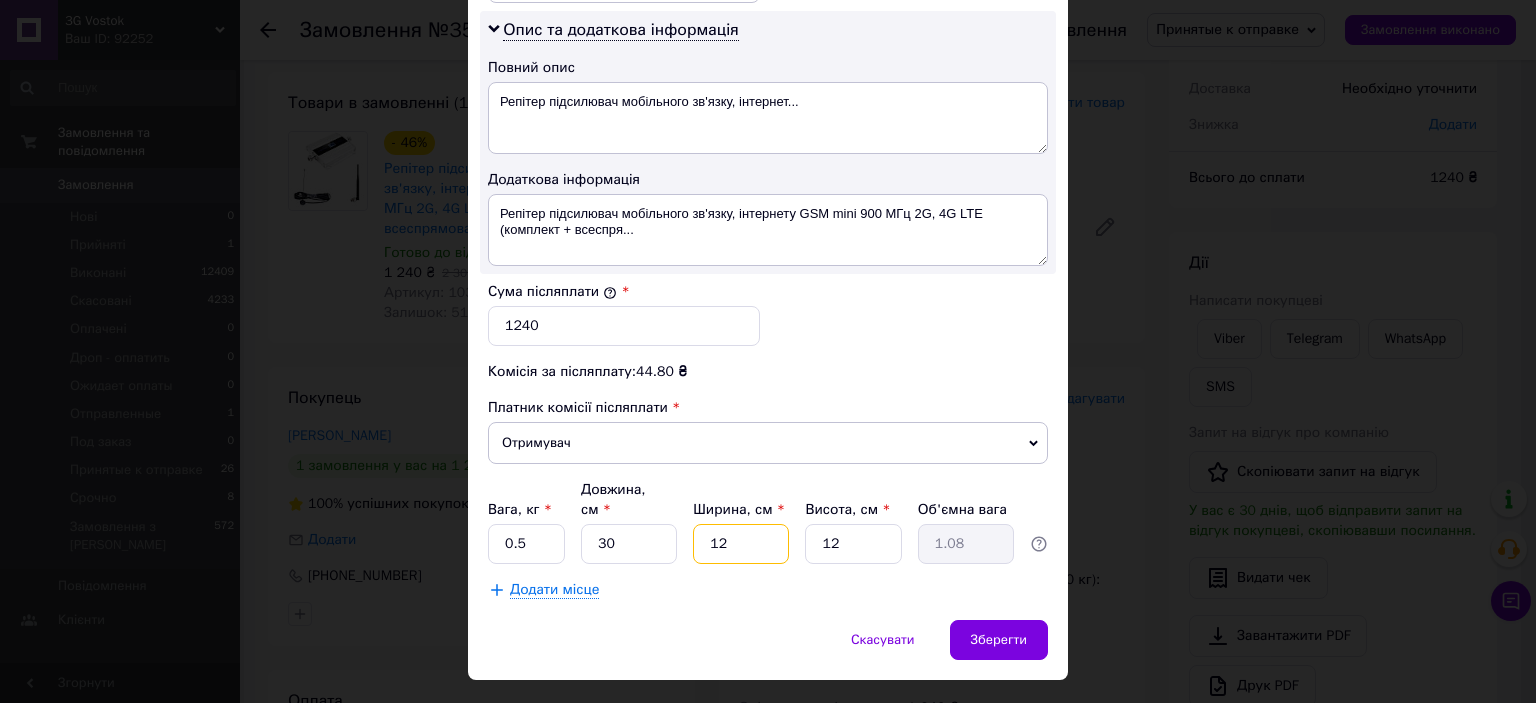 type on "12" 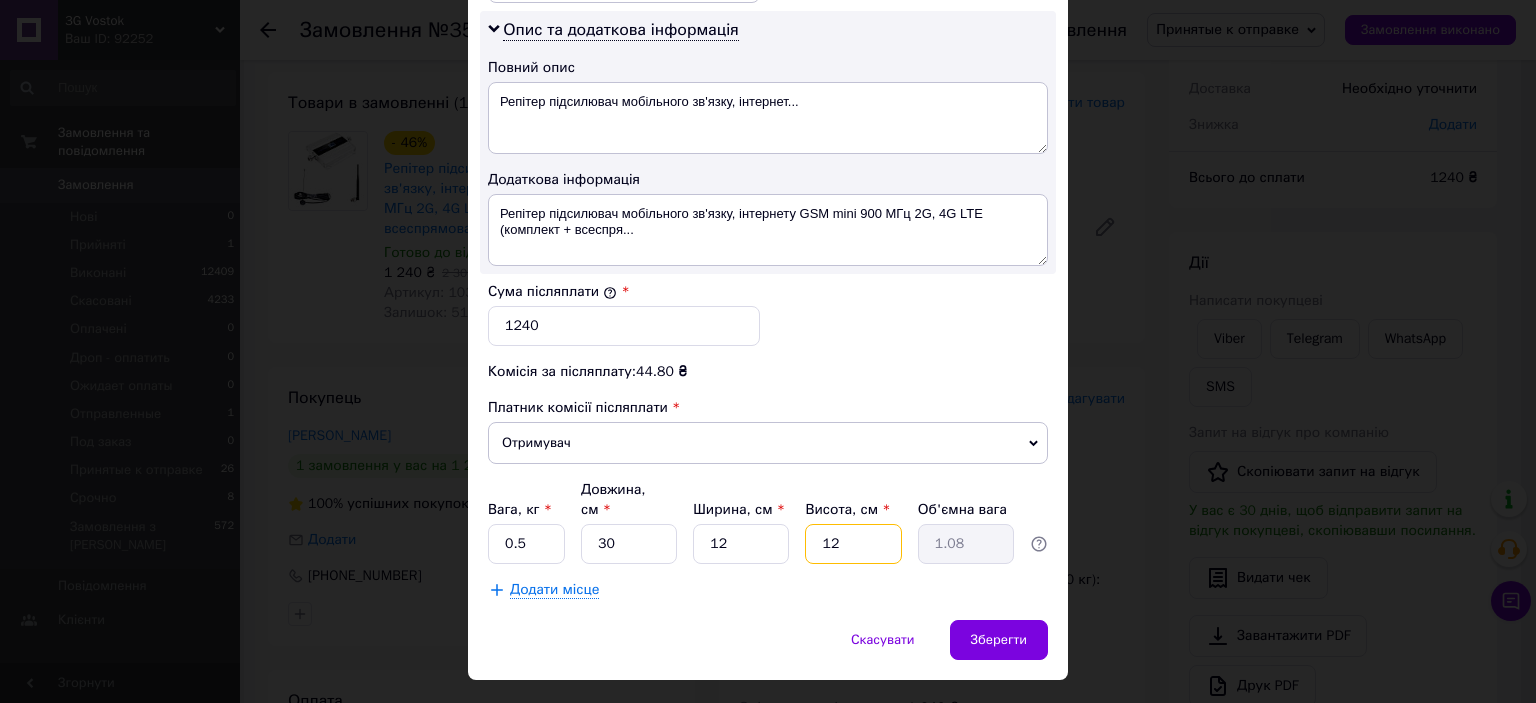 click on "12" at bounding box center [853, 544] 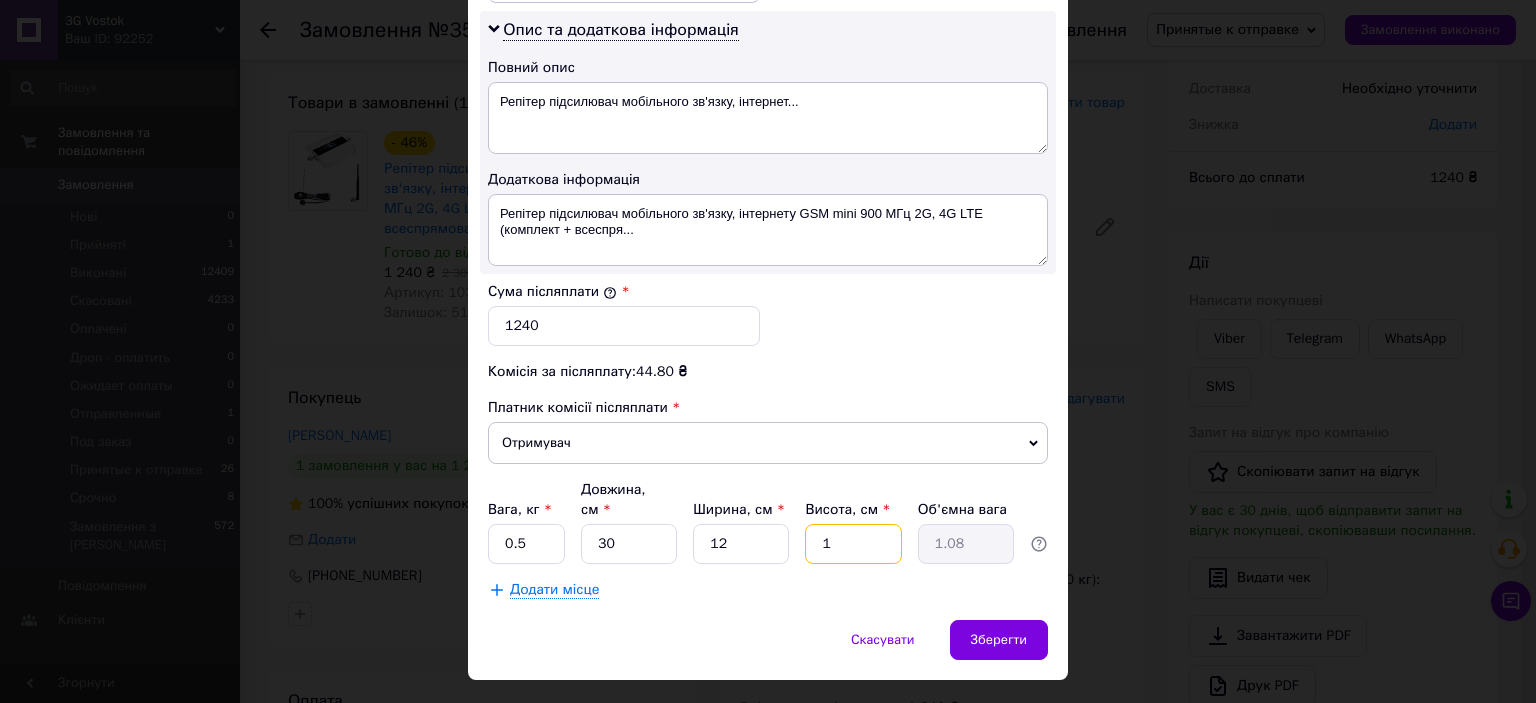 type on "0.1" 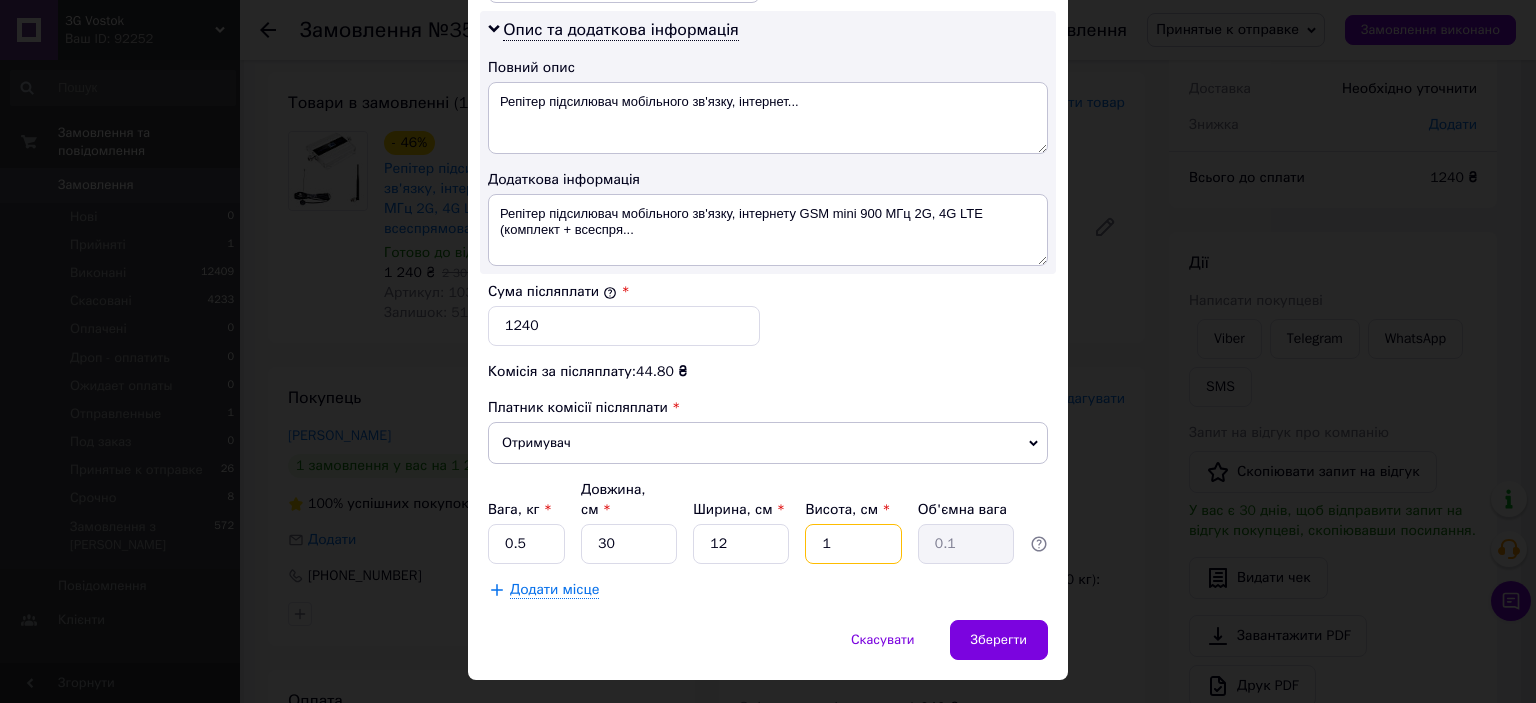 type 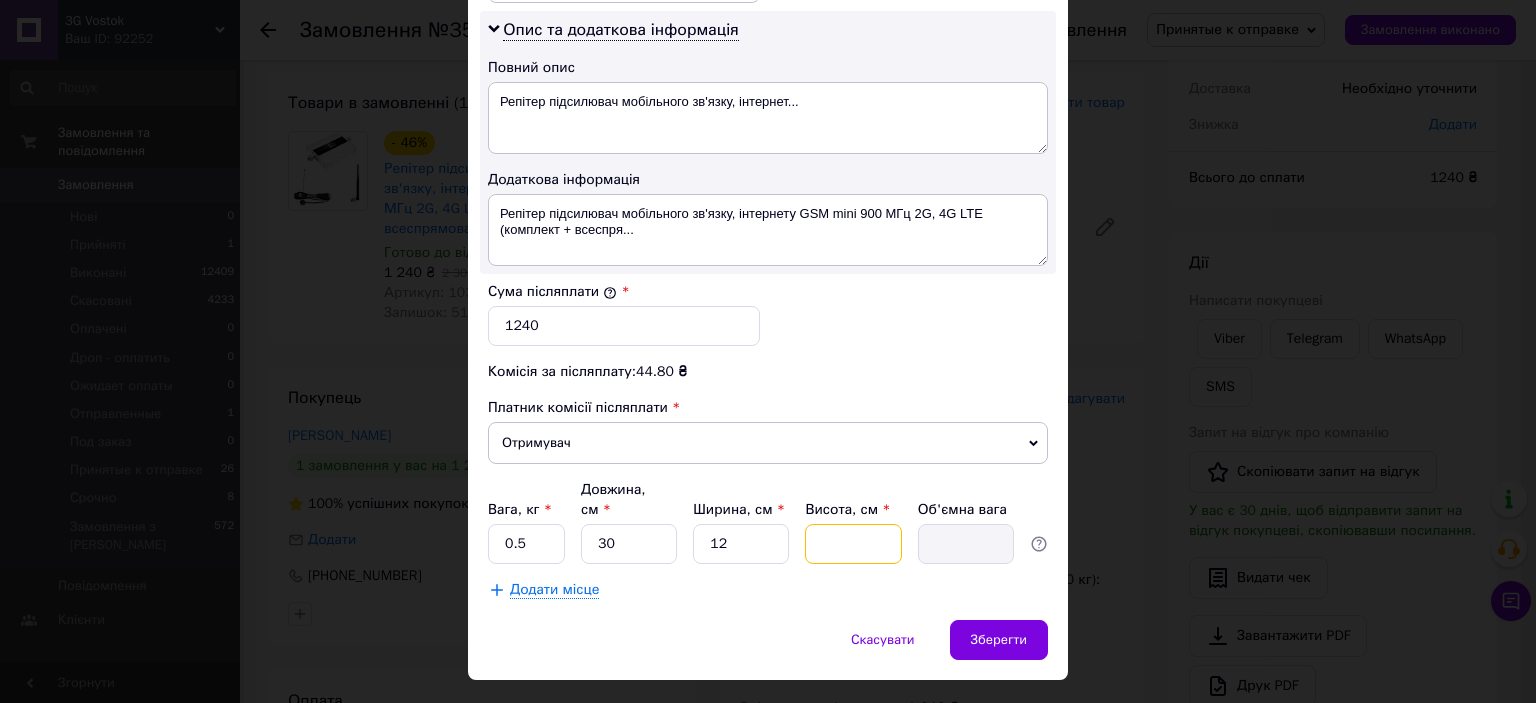 type on "9" 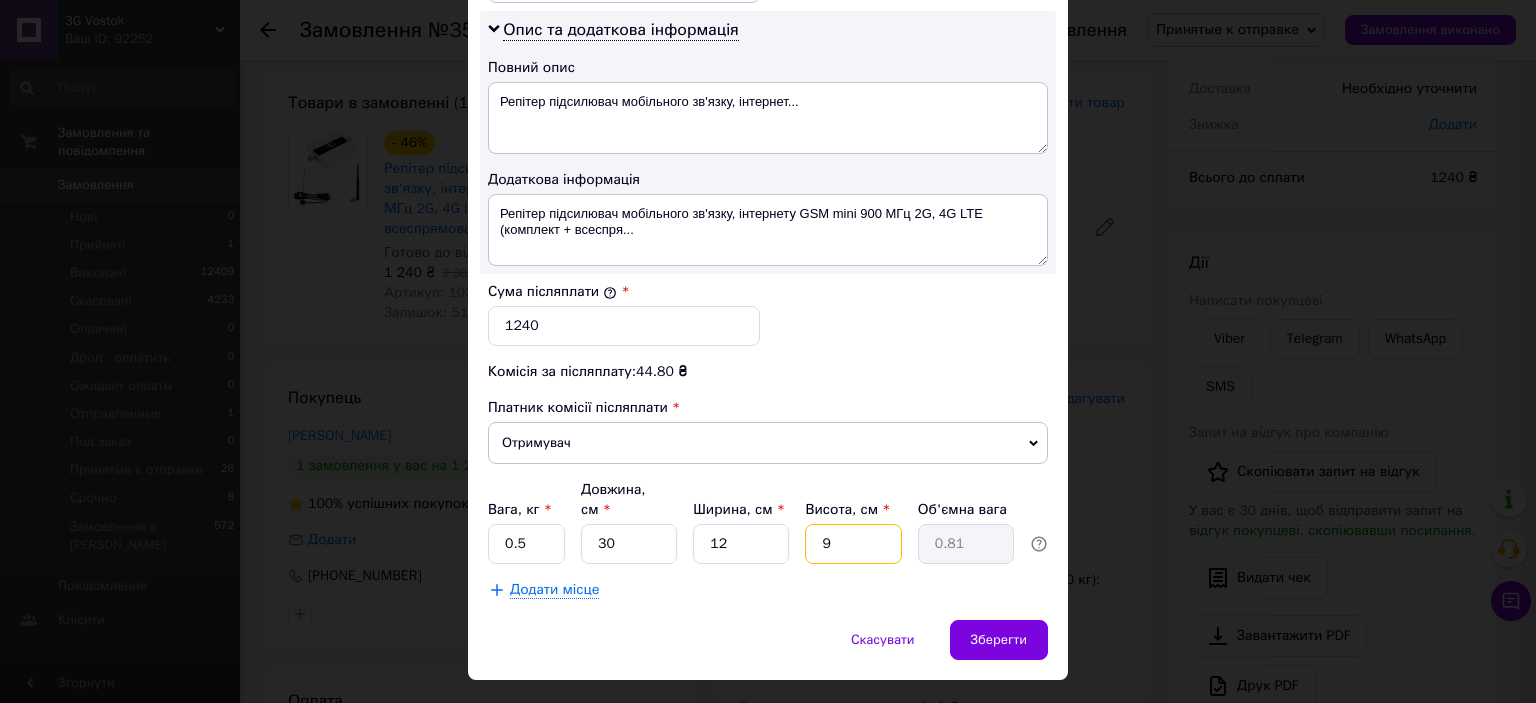 type on "9" 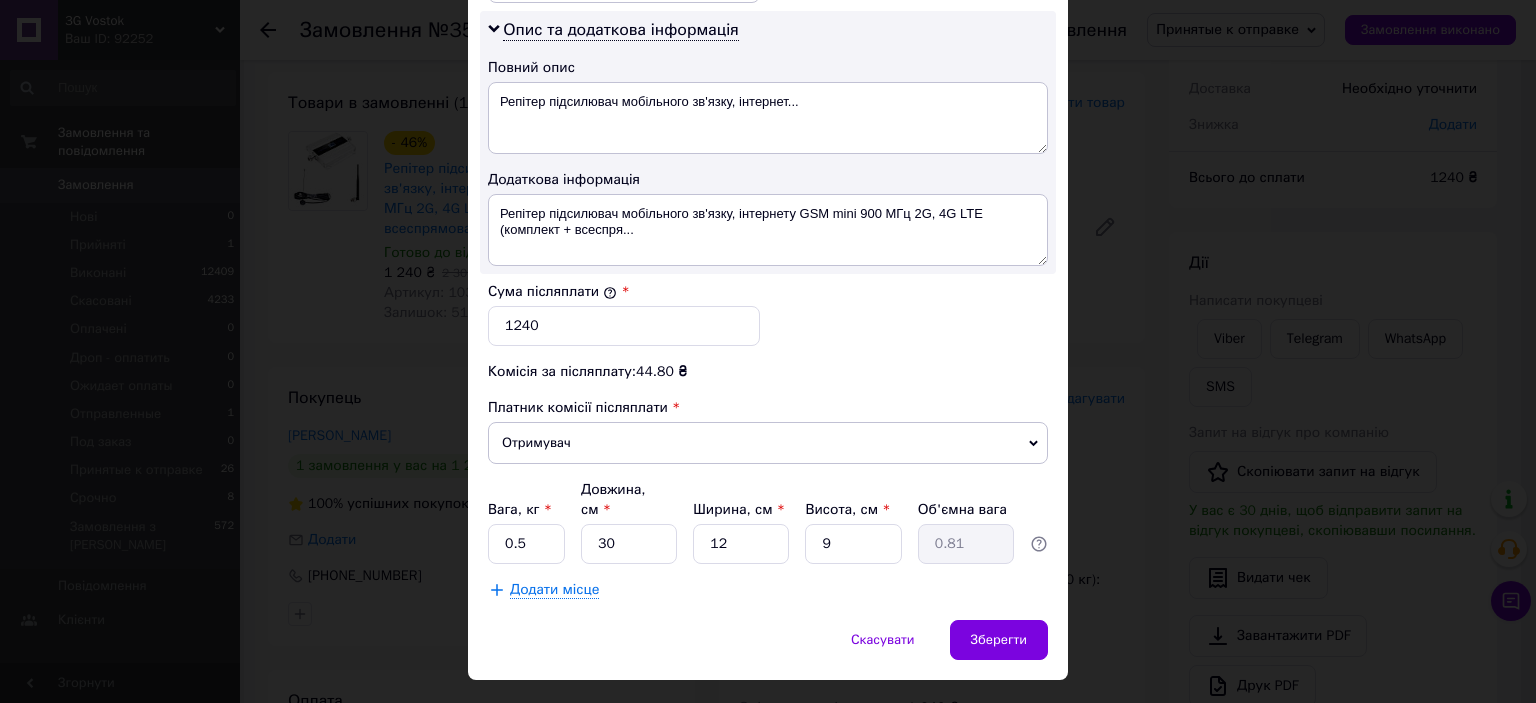 click on "Скасувати   Зберегти" at bounding box center [768, 650] 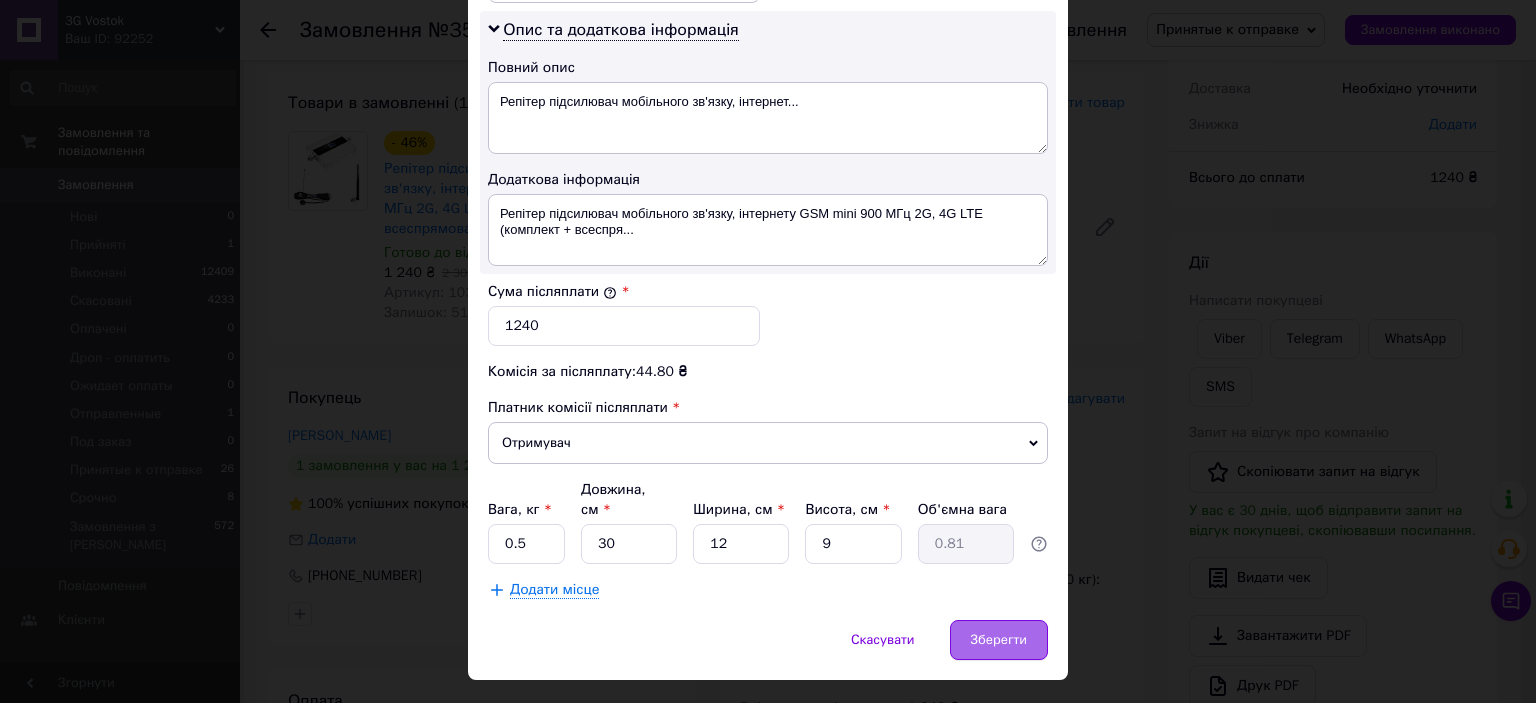 click on "Зберегти" at bounding box center (999, 640) 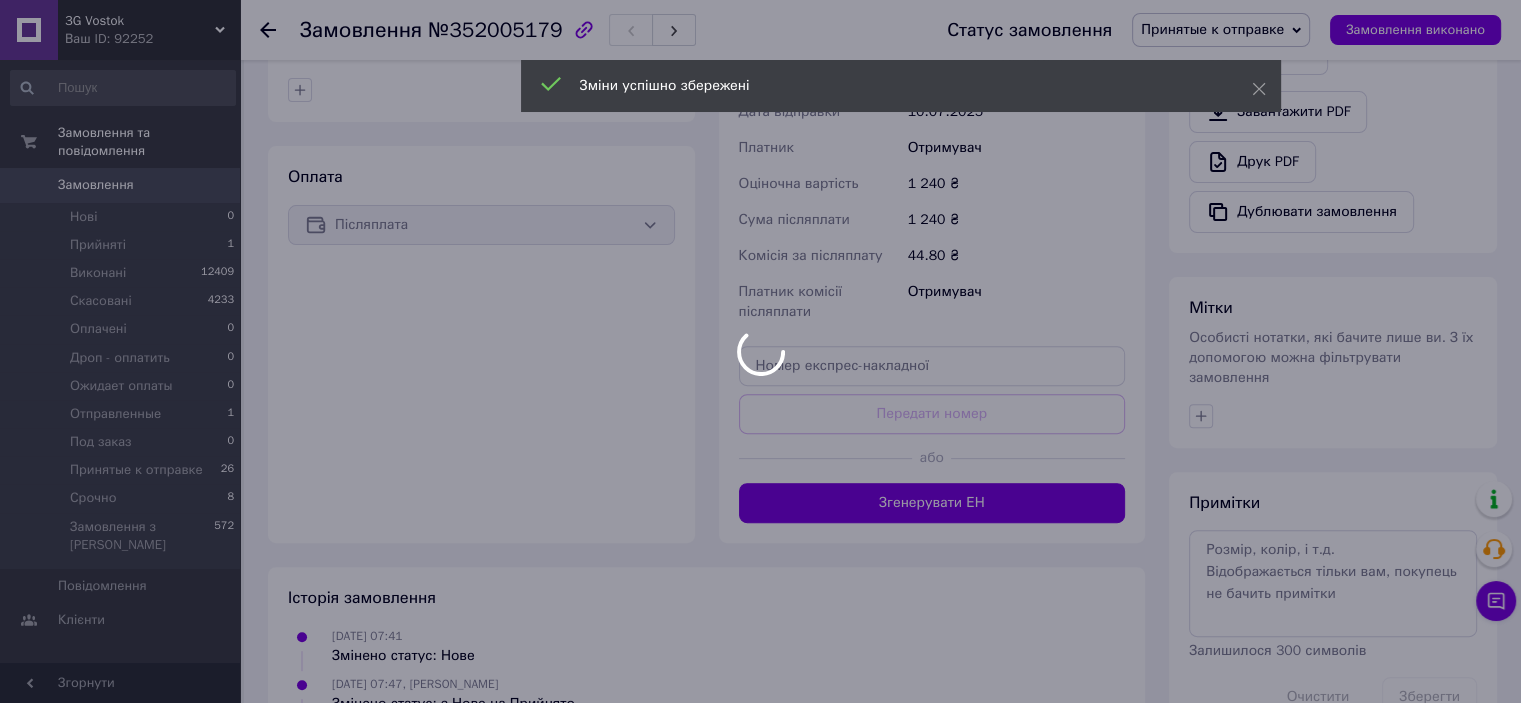 scroll, scrollTop: 700, scrollLeft: 0, axis: vertical 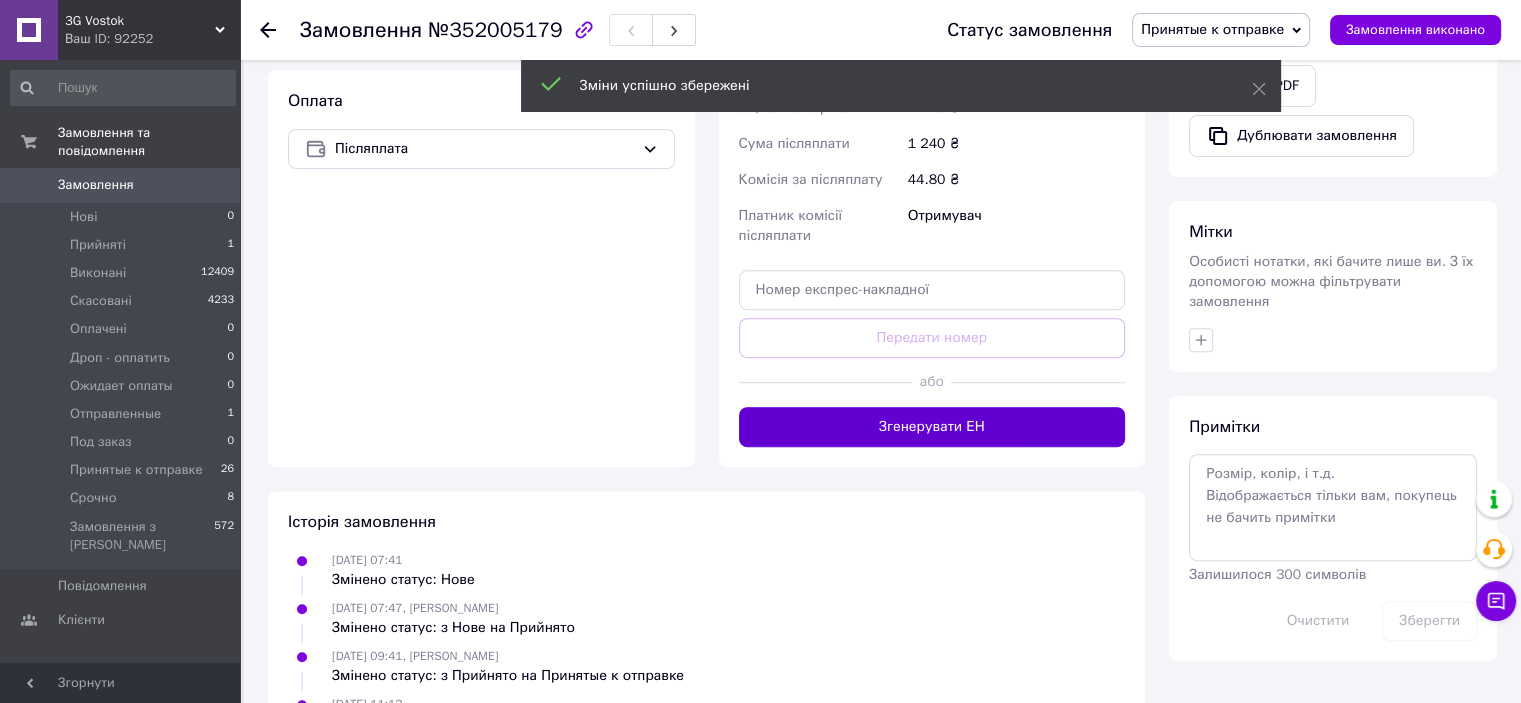 click on "Згенерувати ЕН" at bounding box center (932, 427) 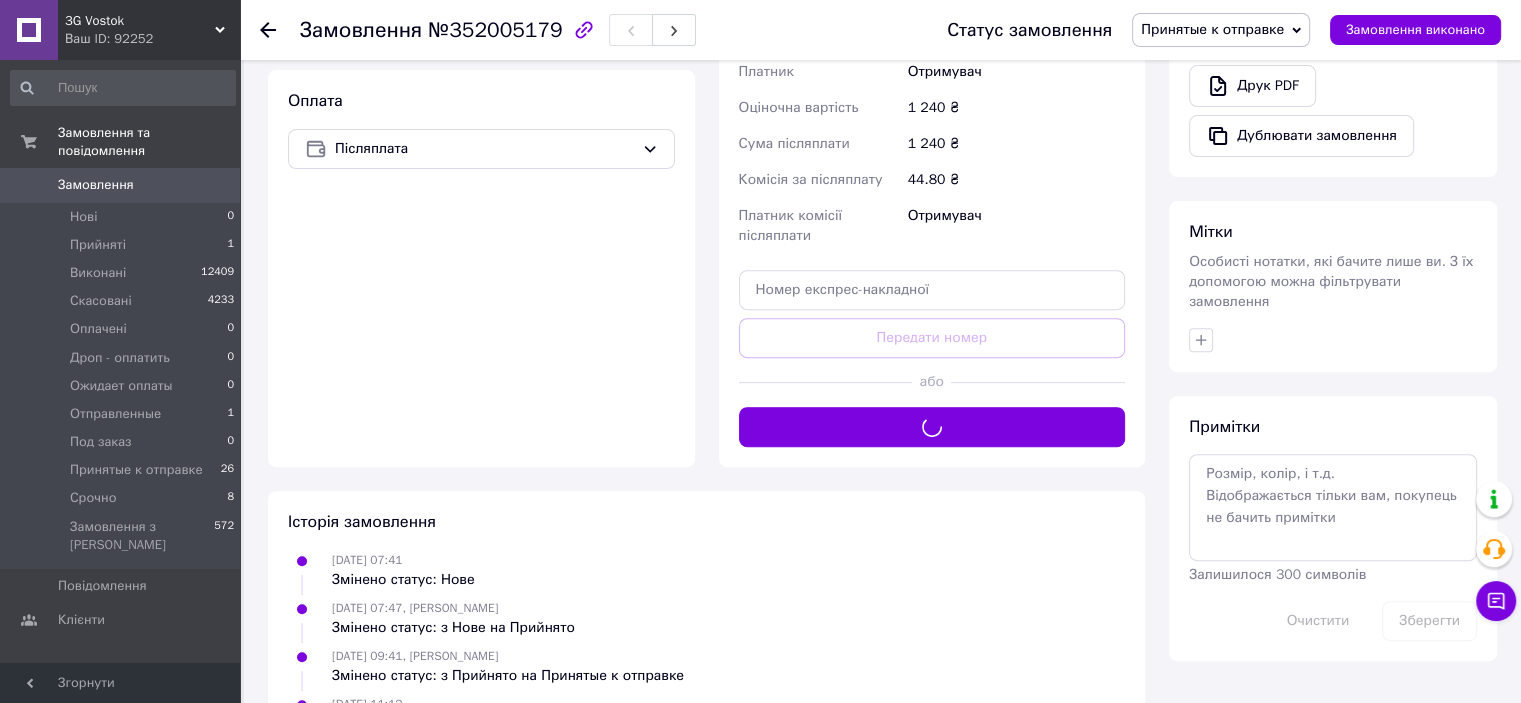 scroll, scrollTop: 400, scrollLeft: 0, axis: vertical 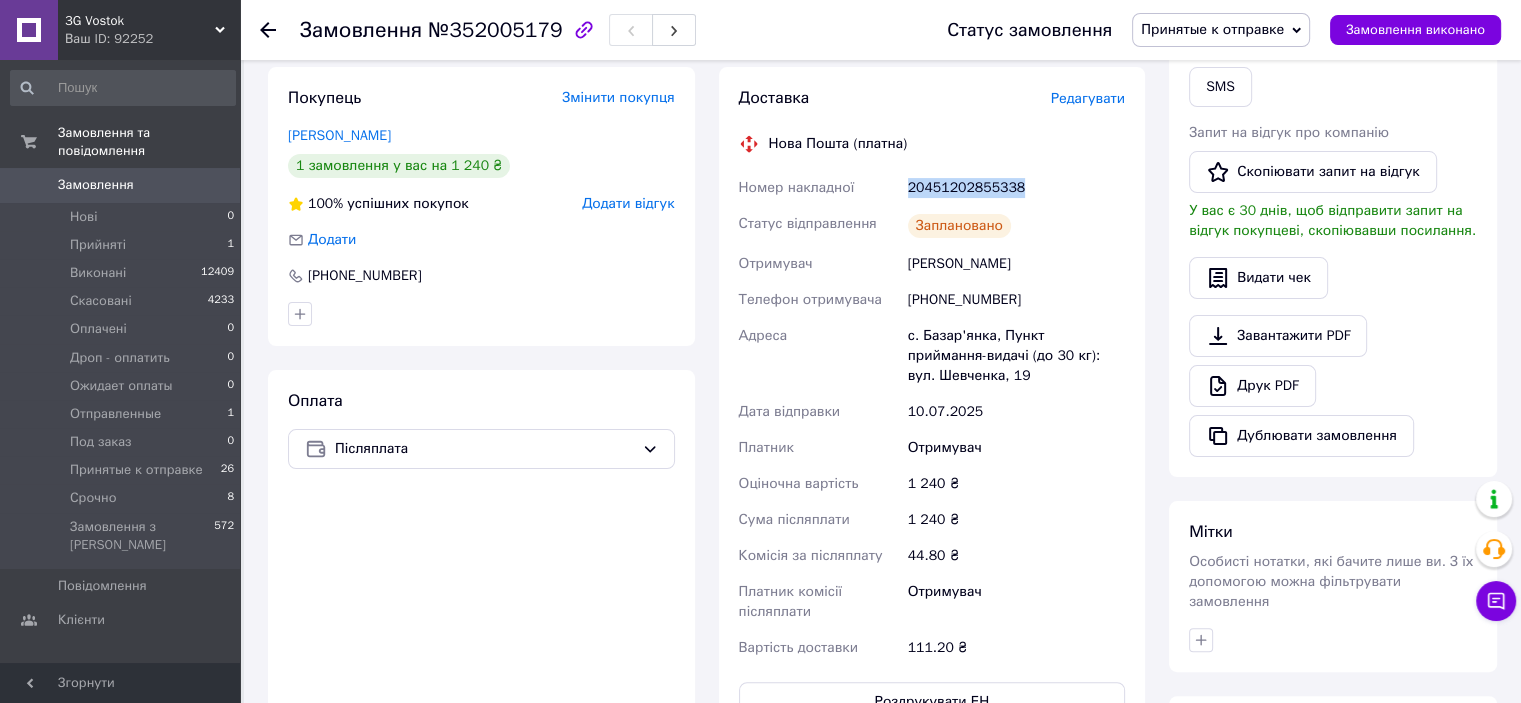 drag, startPoint x: 908, startPoint y: 184, endPoint x: 1047, endPoint y: 196, distance: 139.51703 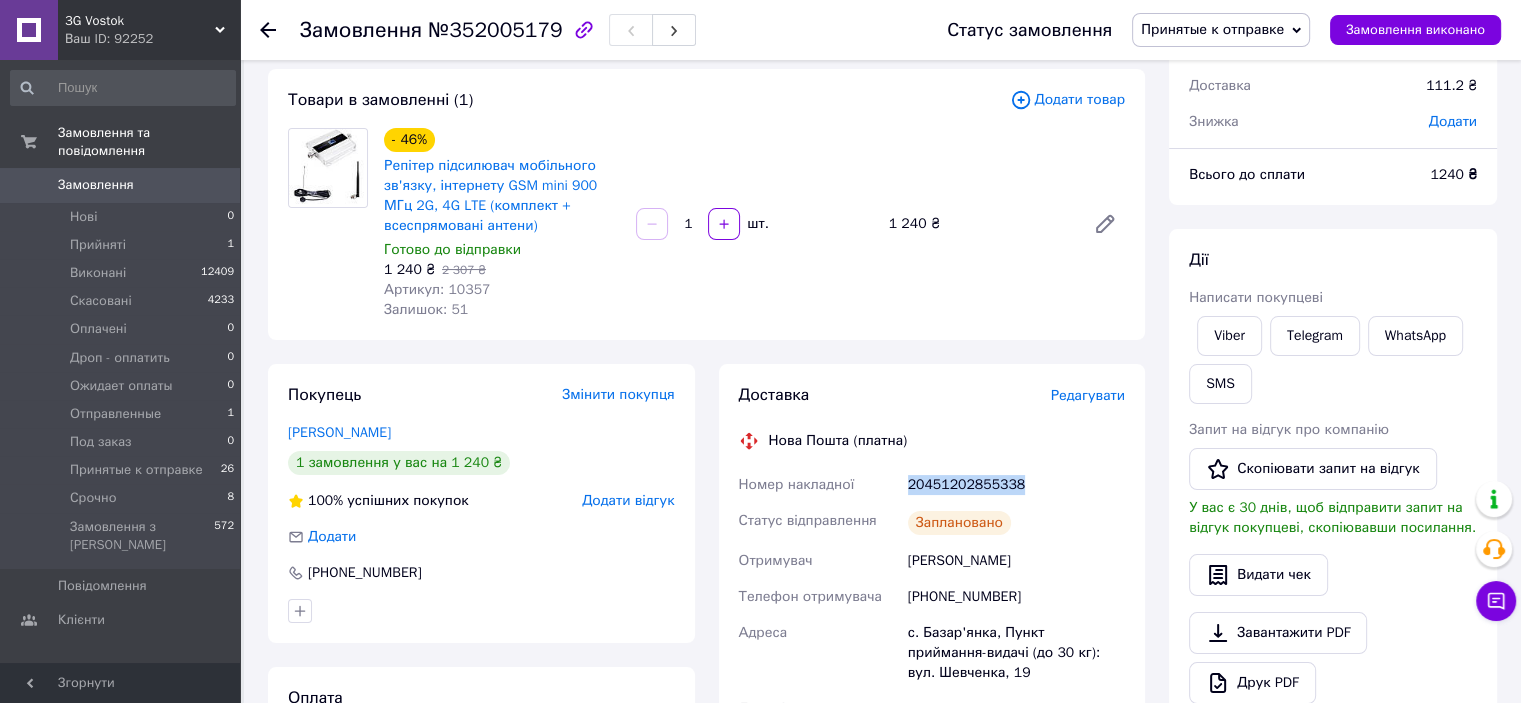 scroll, scrollTop: 100, scrollLeft: 0, axis: vertical 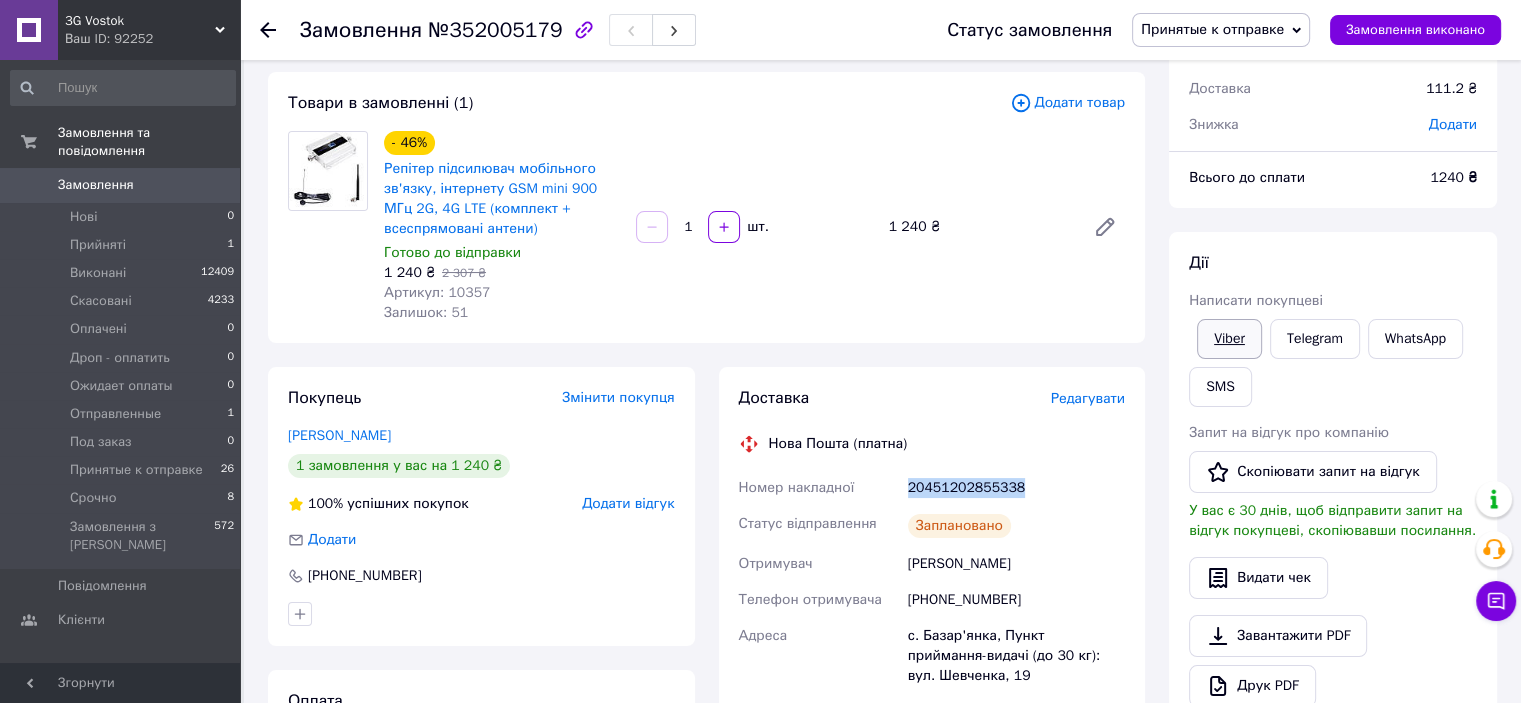 click on "Viber" at bounding box center (1229, 339) 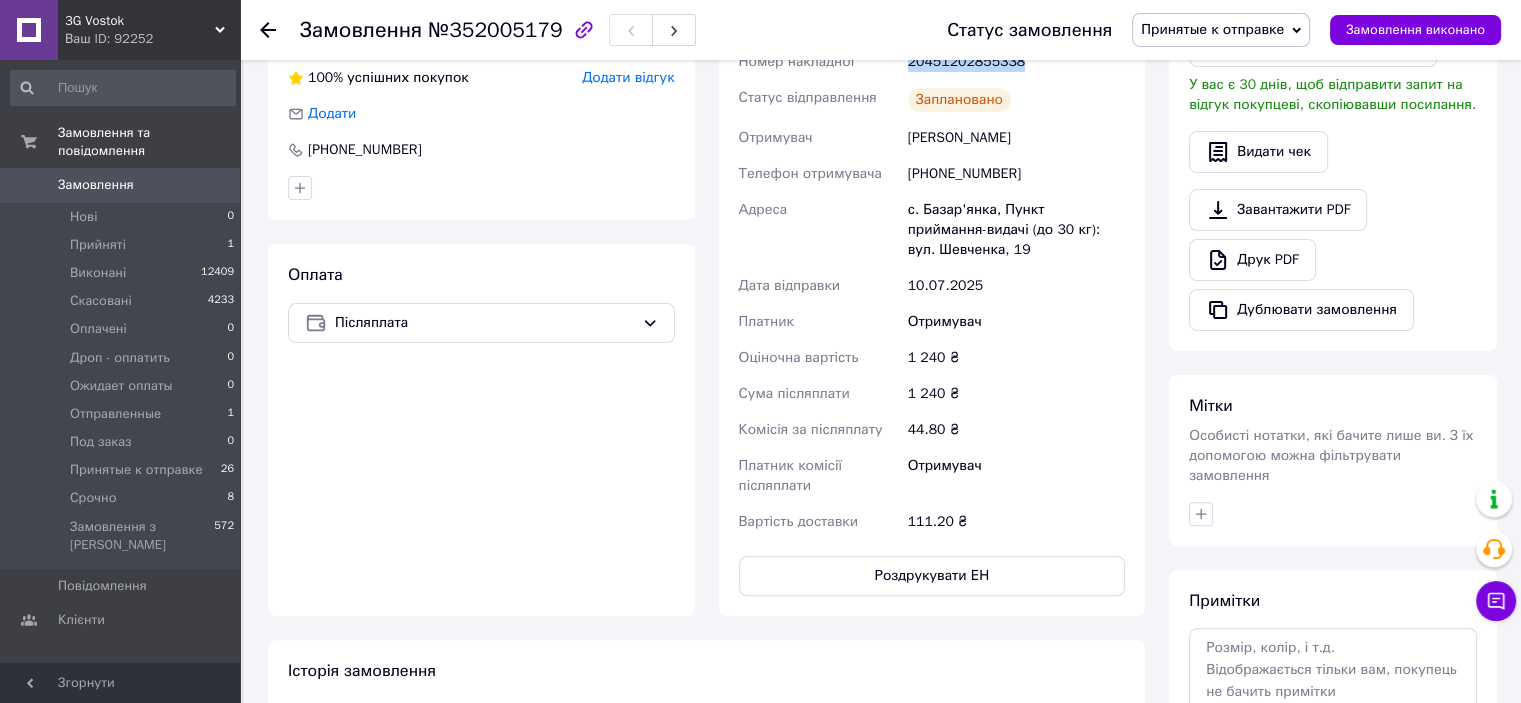 scroll, scrollTop: 700, scrollLeft: 0, axis: vertical 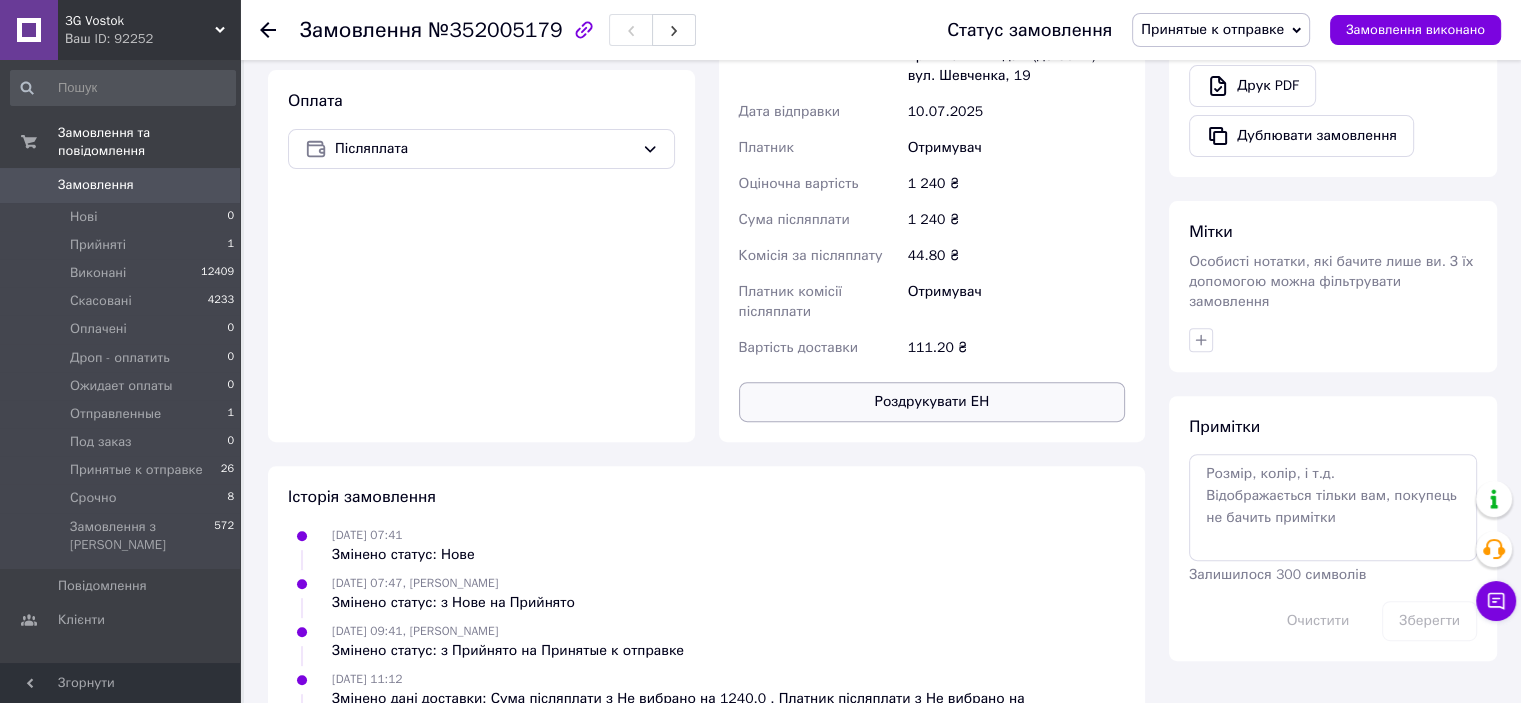 click on "Роздрукувати ЕН" at bounding box center (932, 402) 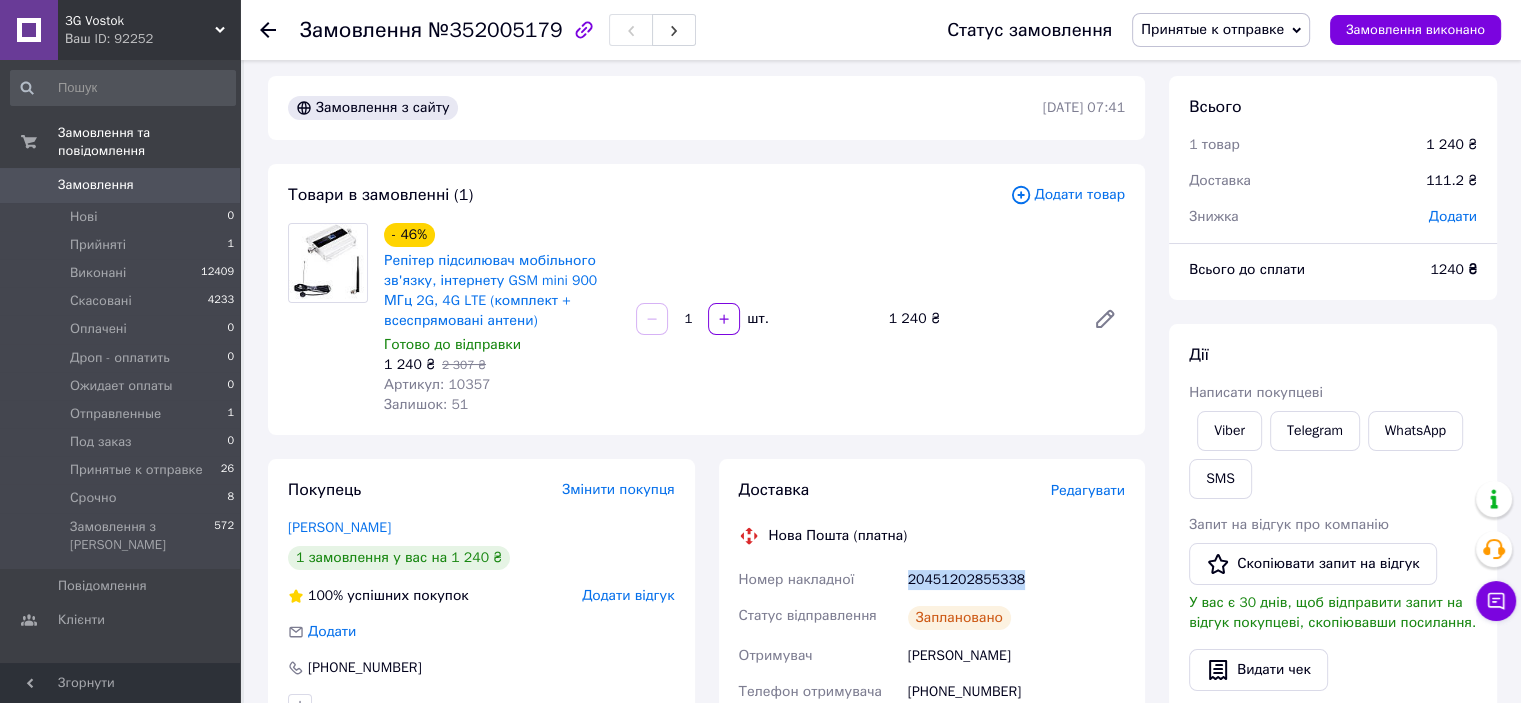 scroll, scrollTop: 0, scrollLeft: 0, axis: both 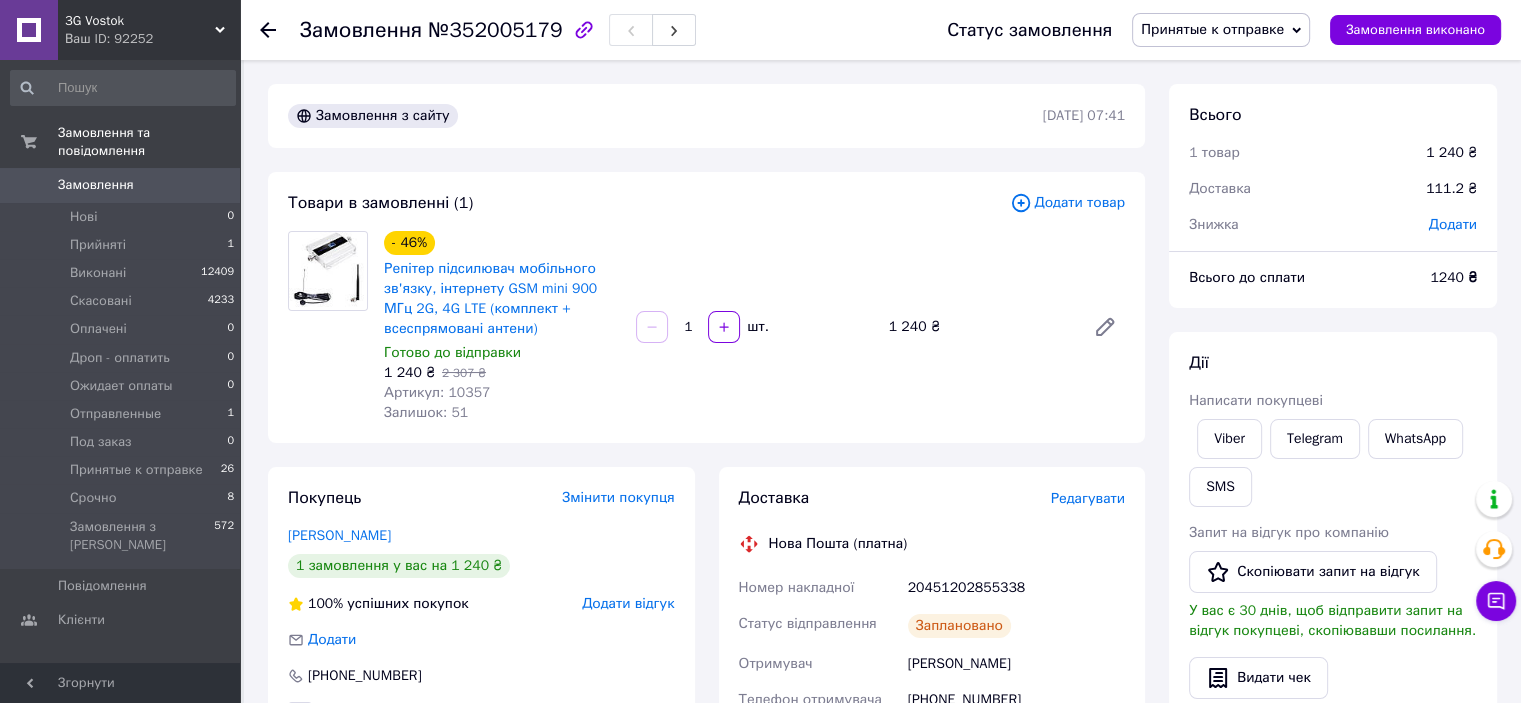 click 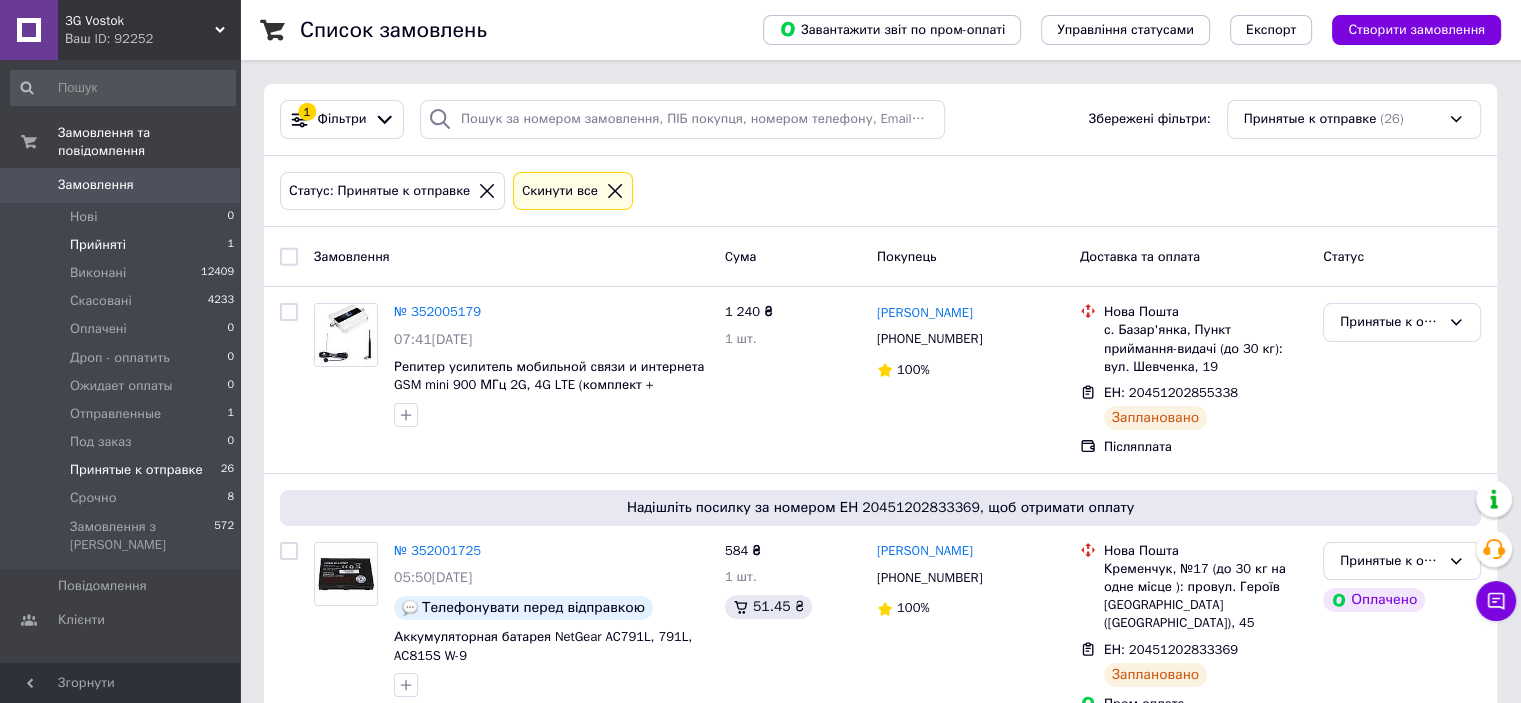 click on "Прийняті 1" at bounding box center [123, 245] 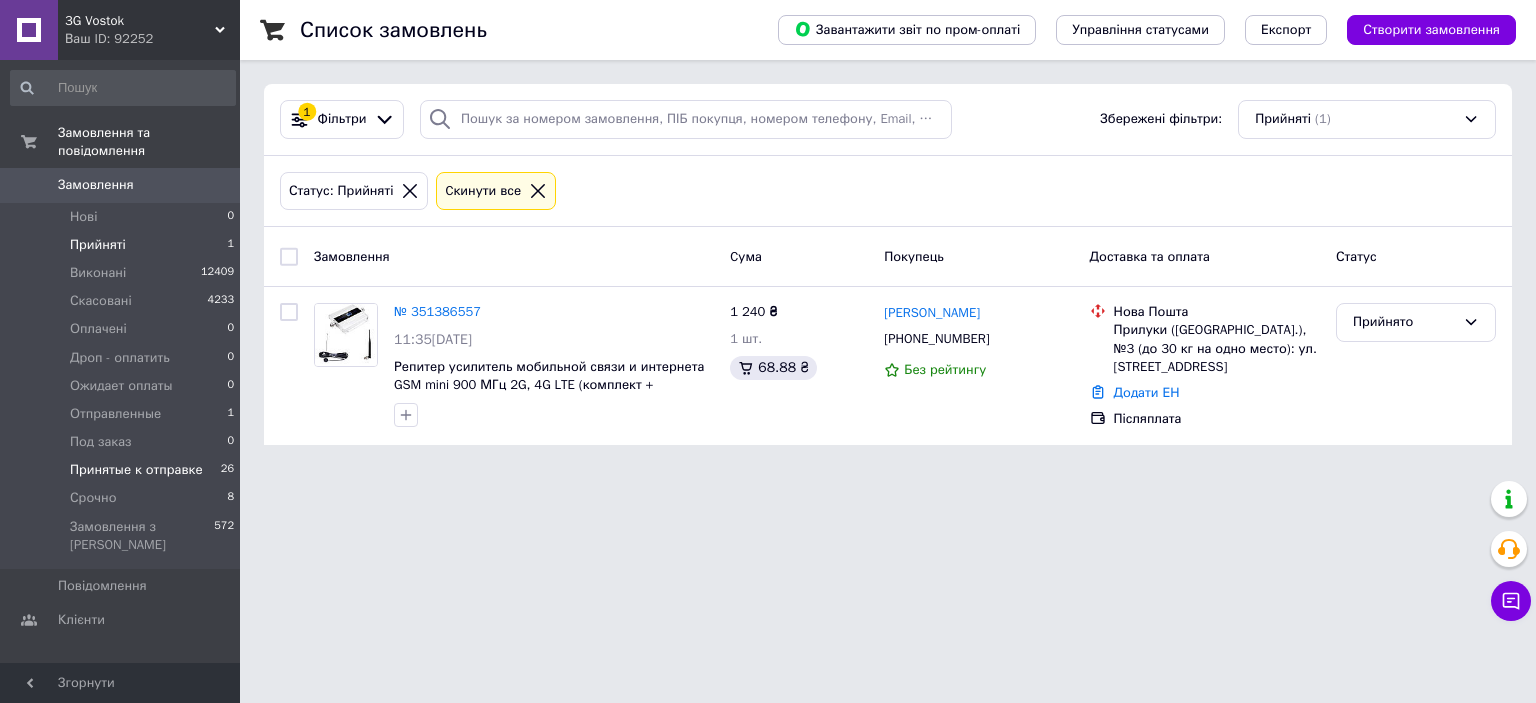 drag, startPoint x: 216, startPoint y: 449, endPoint x: 228, endPoint y: 440, distance: 15 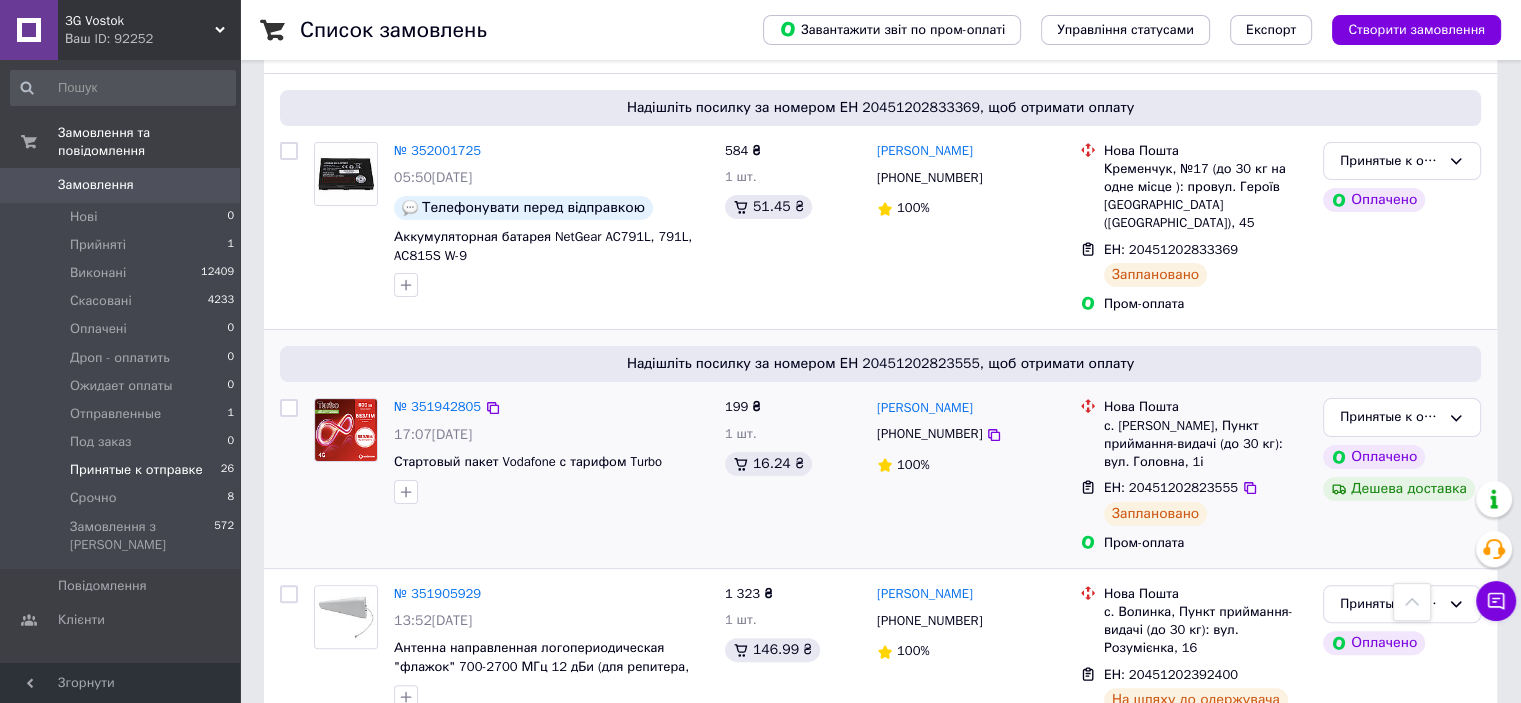 scroll, scrollTop: 0, scrollLeft: 0, axis: both 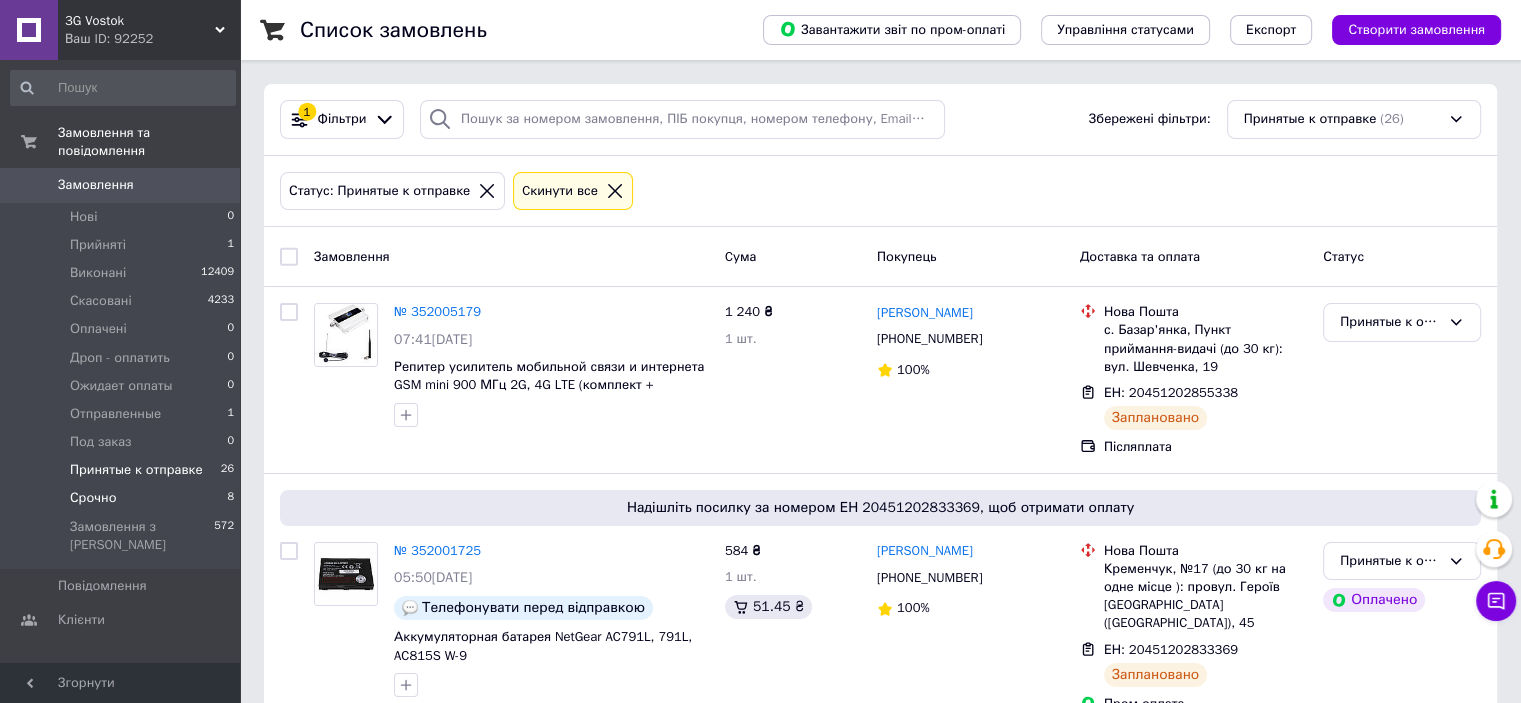 click on "8" at bounding box center (230, 498) 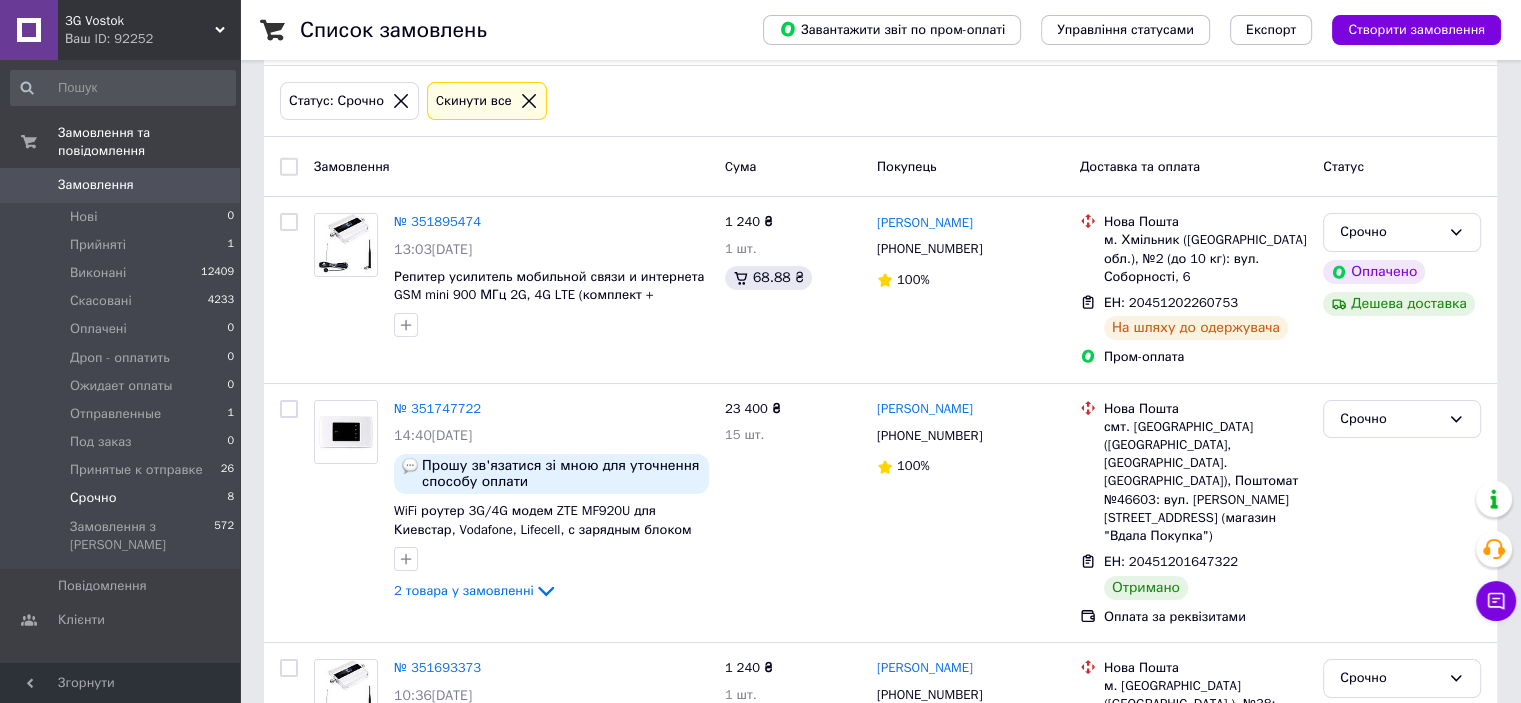 scroll, scrollTop: 0, scrollLeft: 0, axis: both 